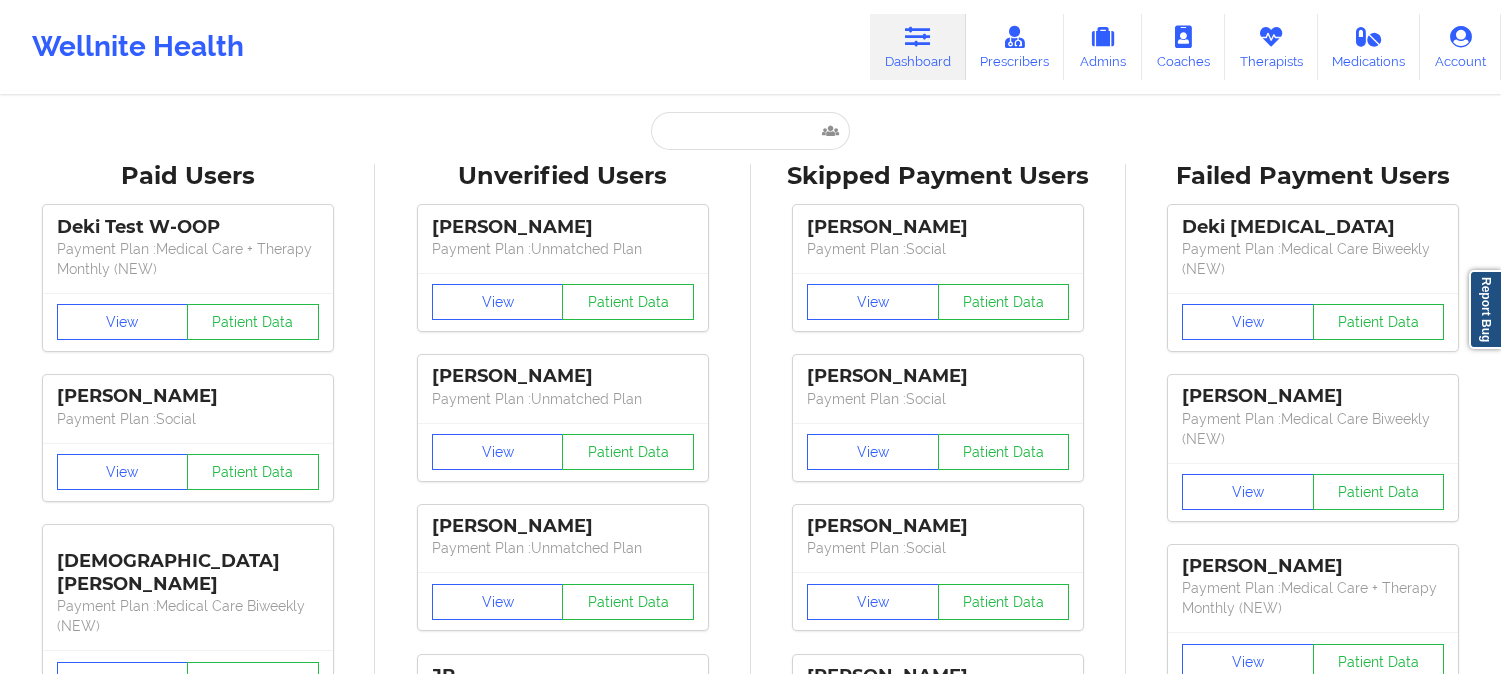 click at bounding box center (750, 131) 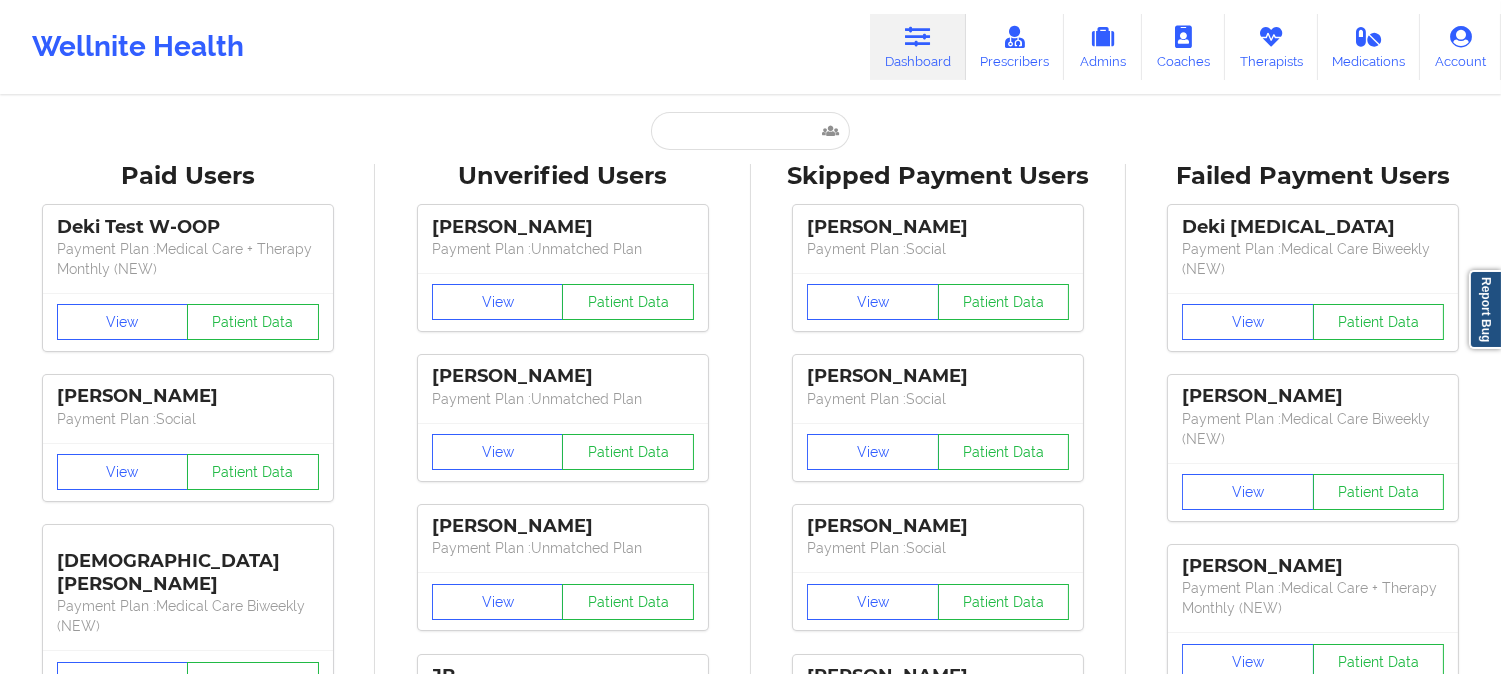 scroll, scrollTop: 0, scrollLeft: 0, axis: both 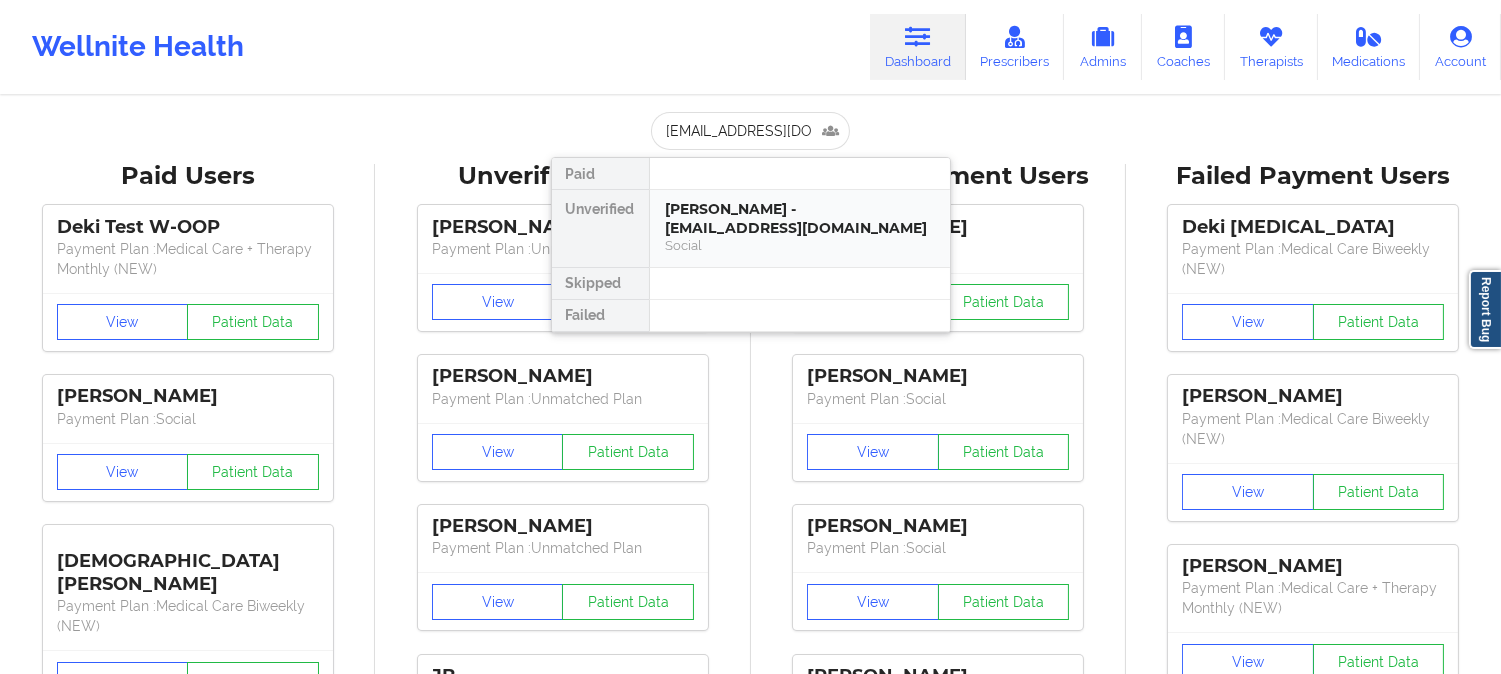 click on "Social" at bounding box center (800, 245) 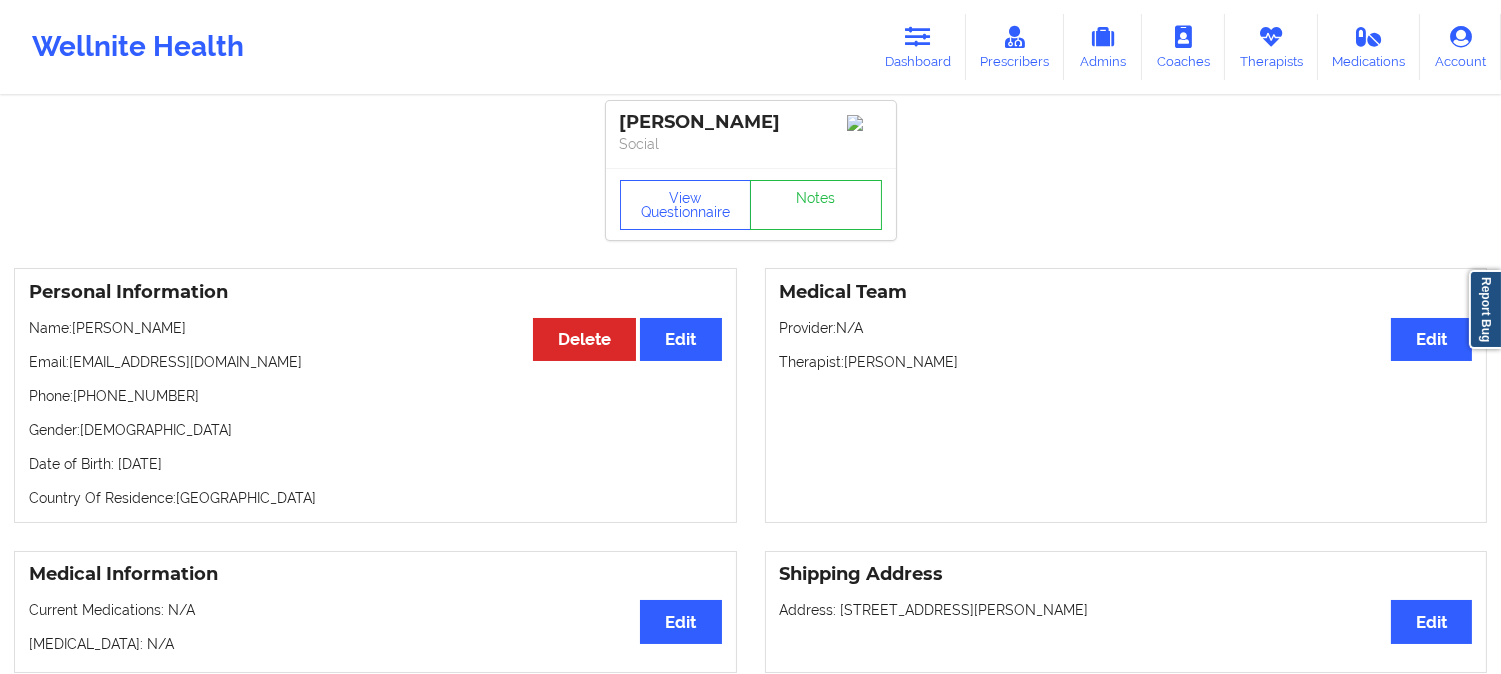 scroll, scrollTop: 0, scrollLeft: 0, axis: both 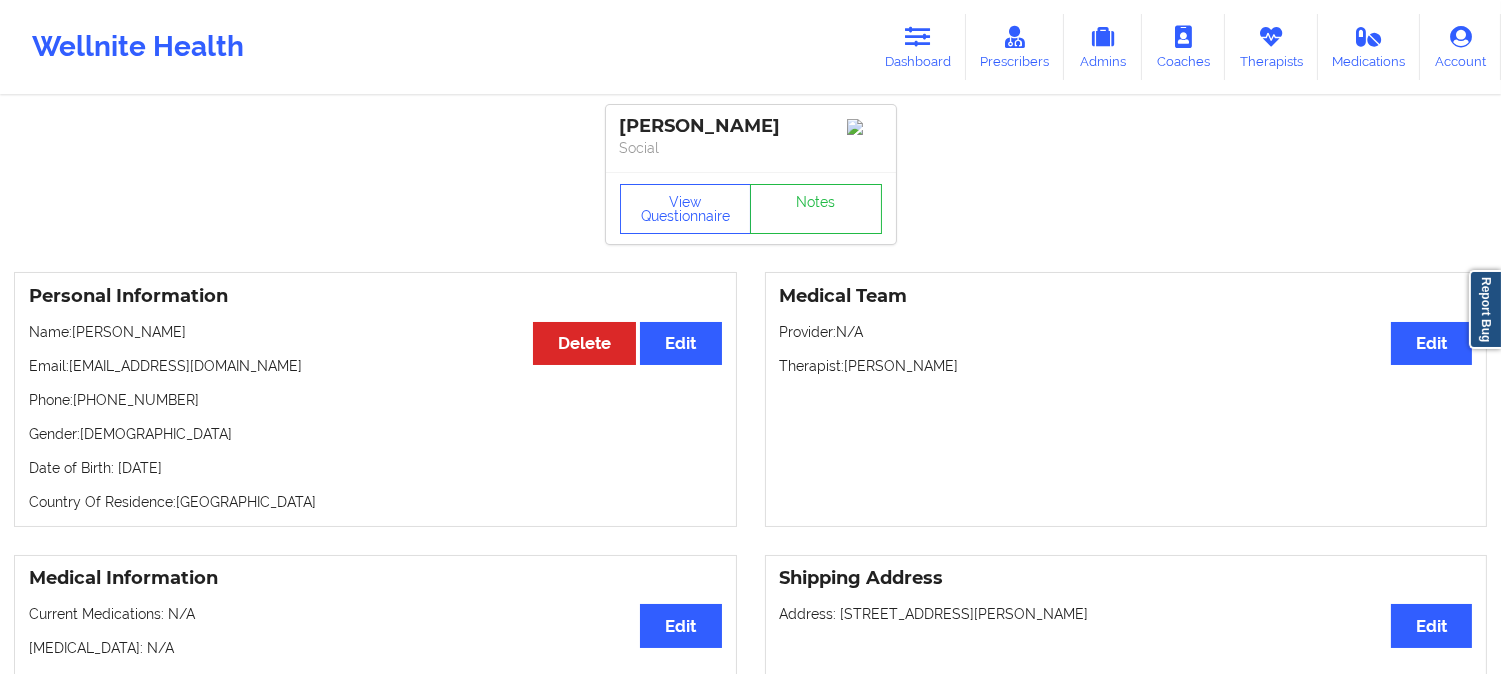 drag, startPoint x: 184, startPoint y: 342, endPoint x: 73, endPoint y: 340, distance: 111.01801 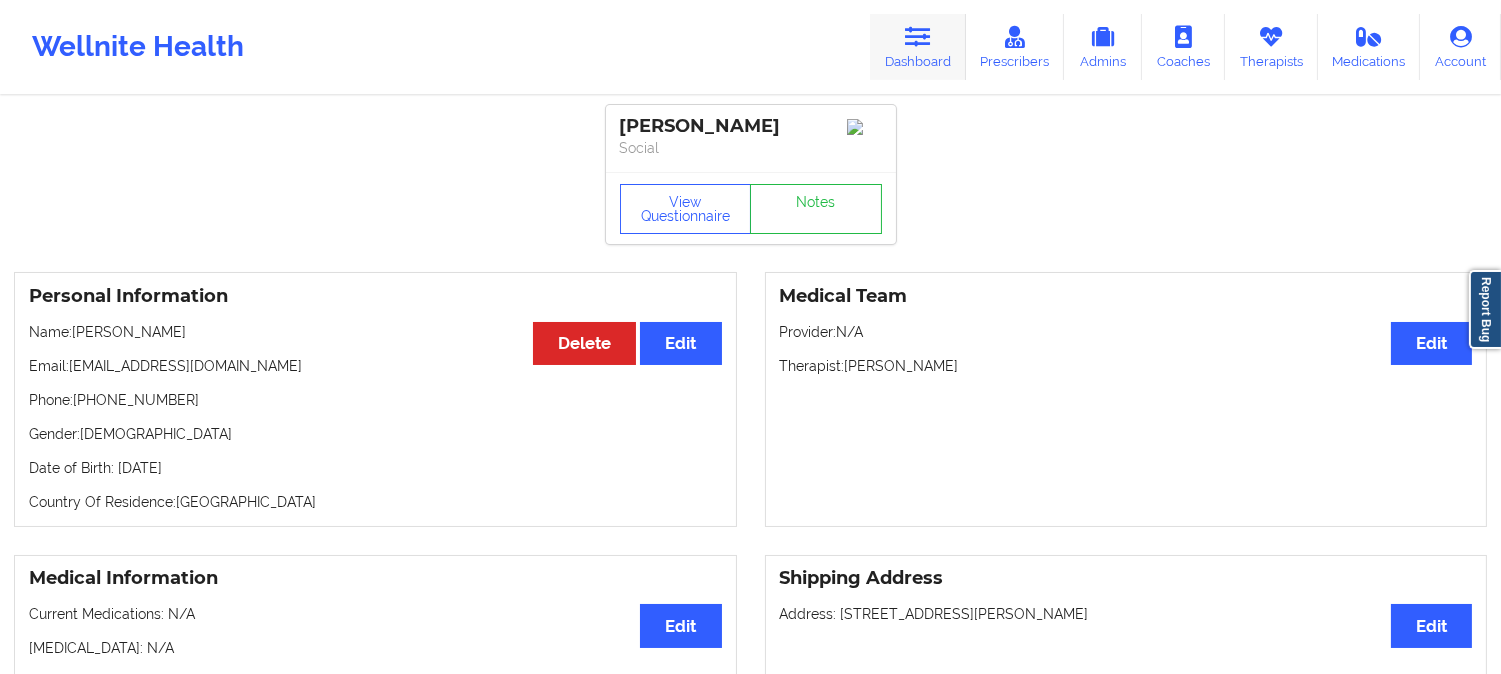 click on "Dashboard" at bounding box center [918, 47] 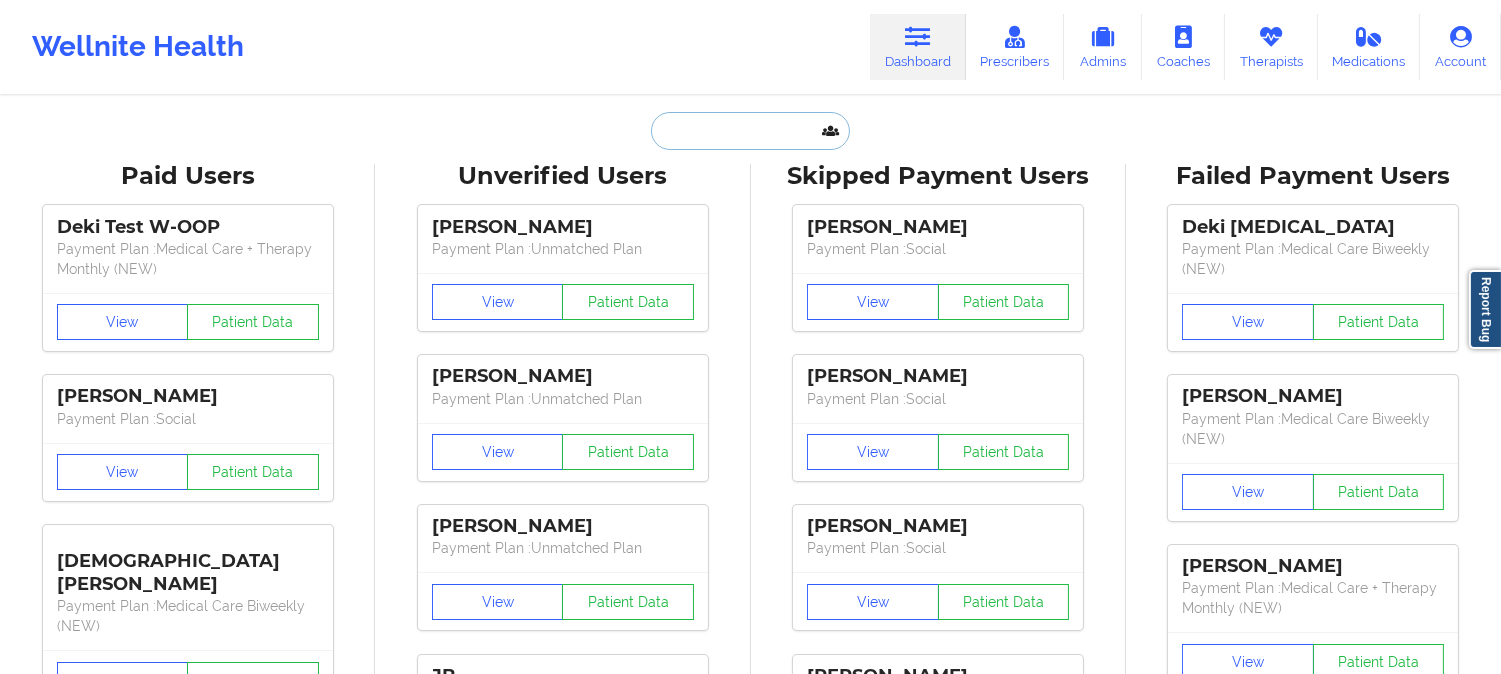 click at bounding box center (750, 131) 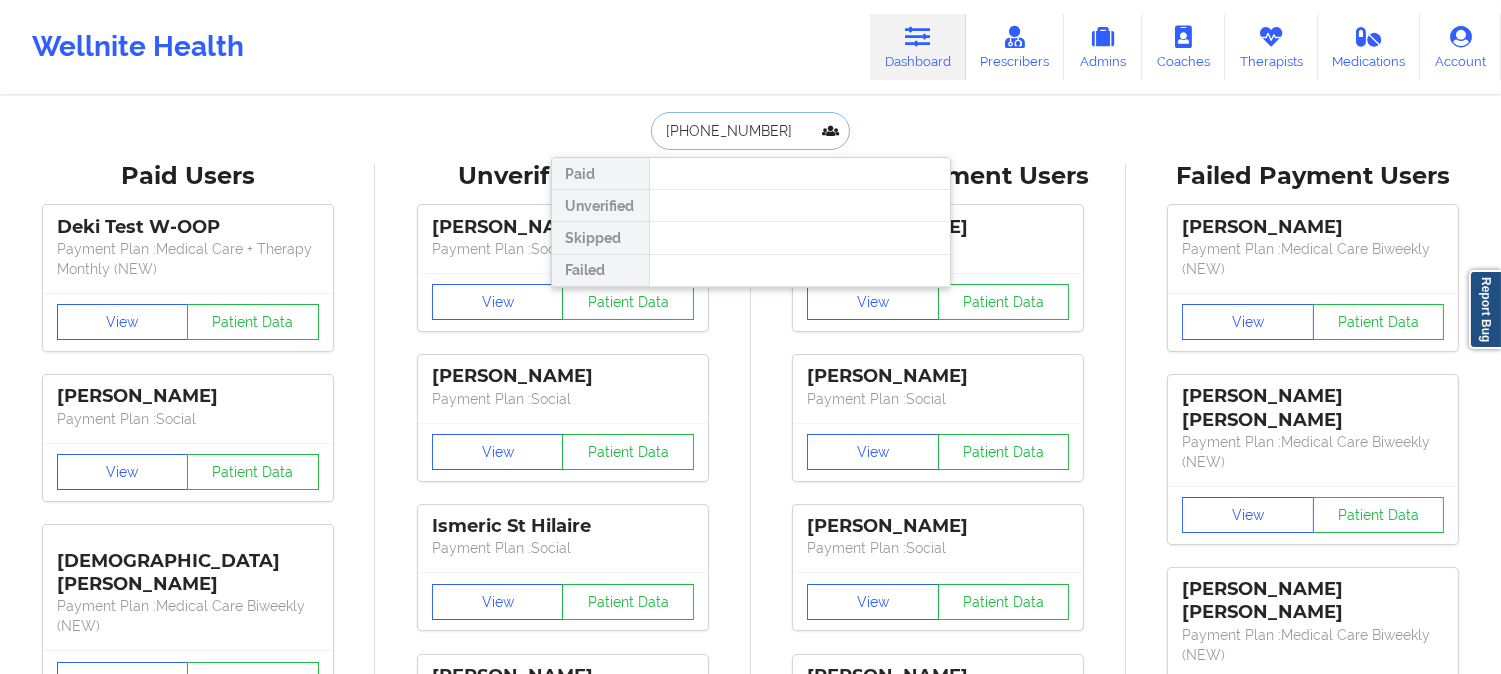 click on "[PHONE_NUMBER]" at bounding box center [750, 131] 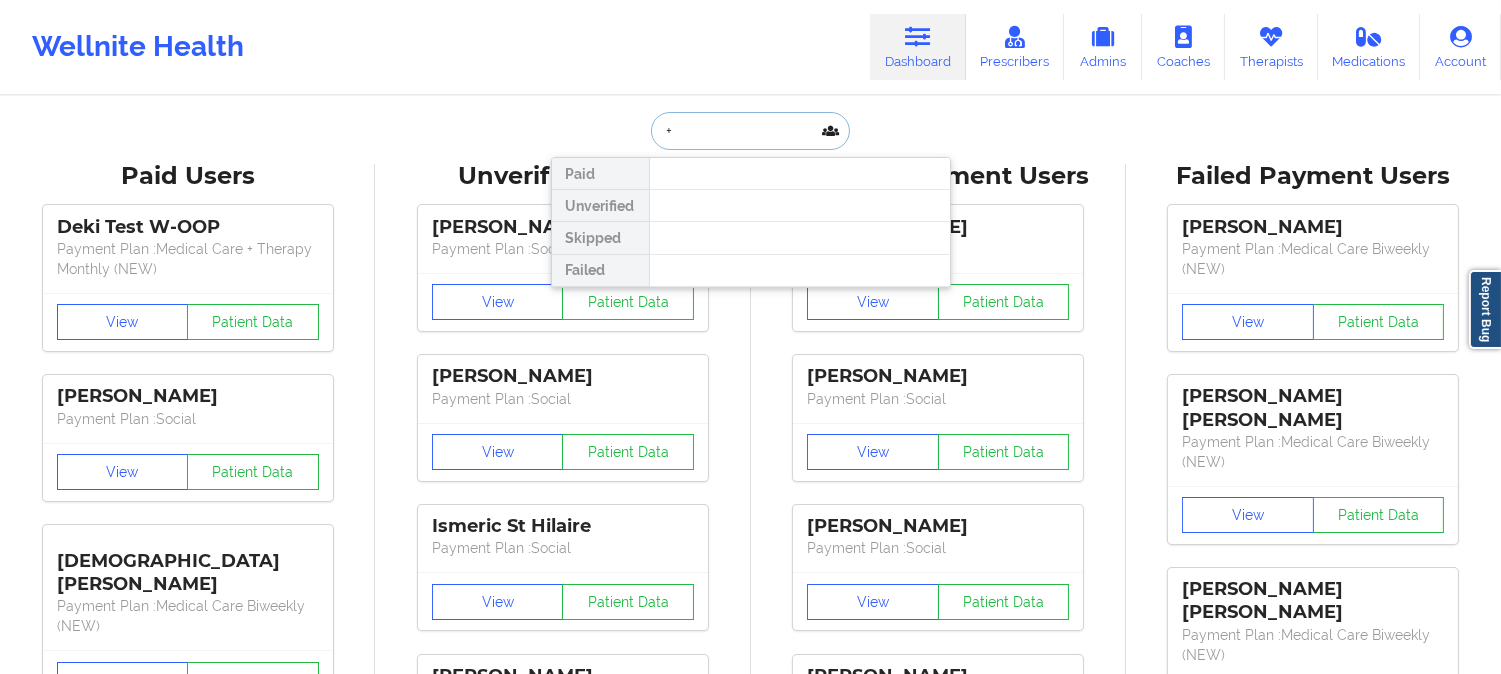 paste on "[EMAIL_ADDRESS][DOMAIN_NAME]" 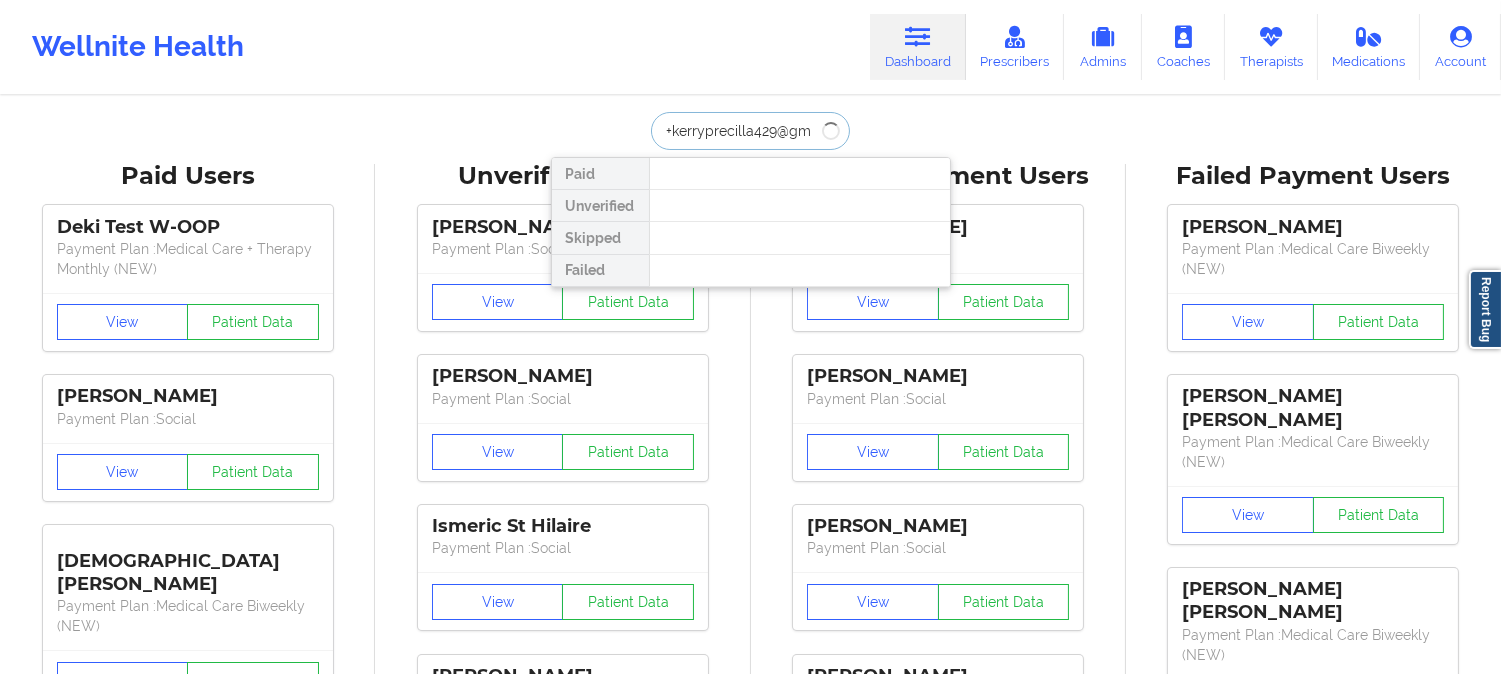 scroll, scrollTop: 0, scrollLeft: 0, axis: both 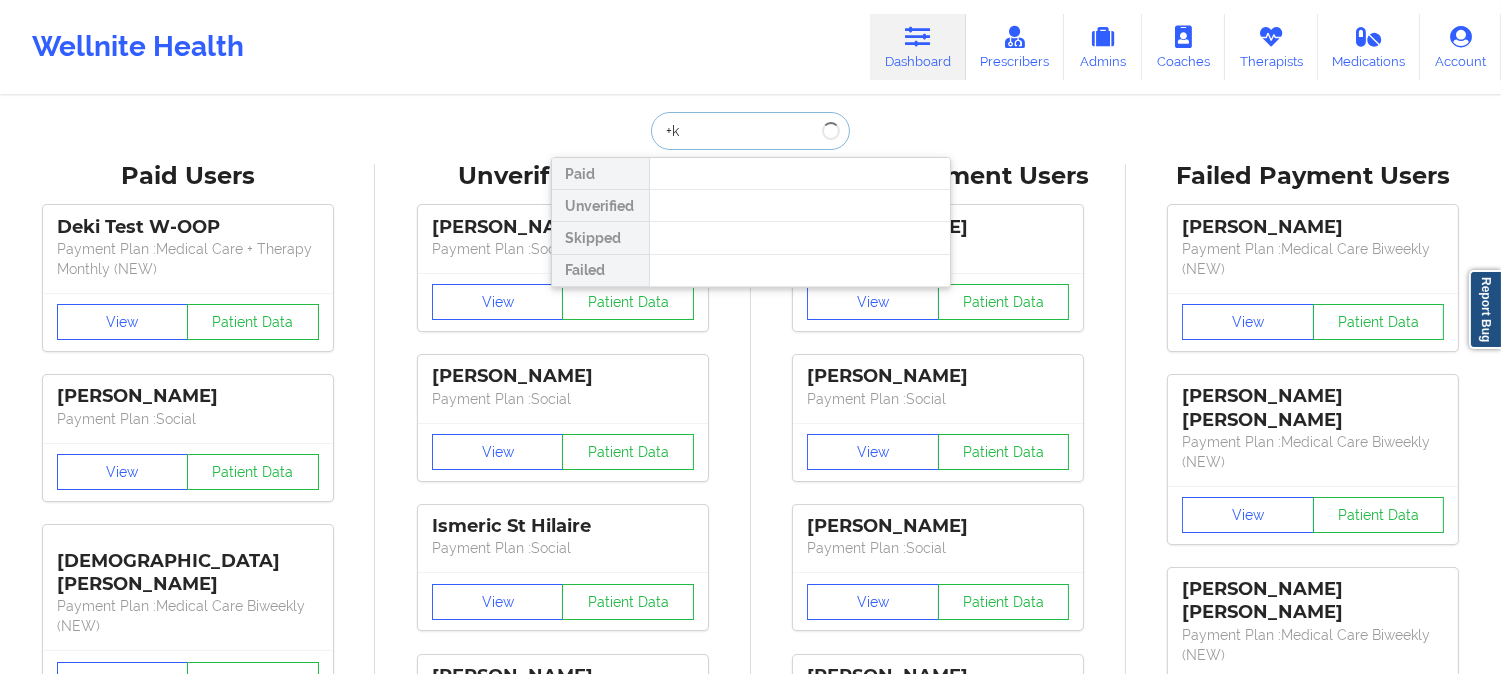 type on "+" 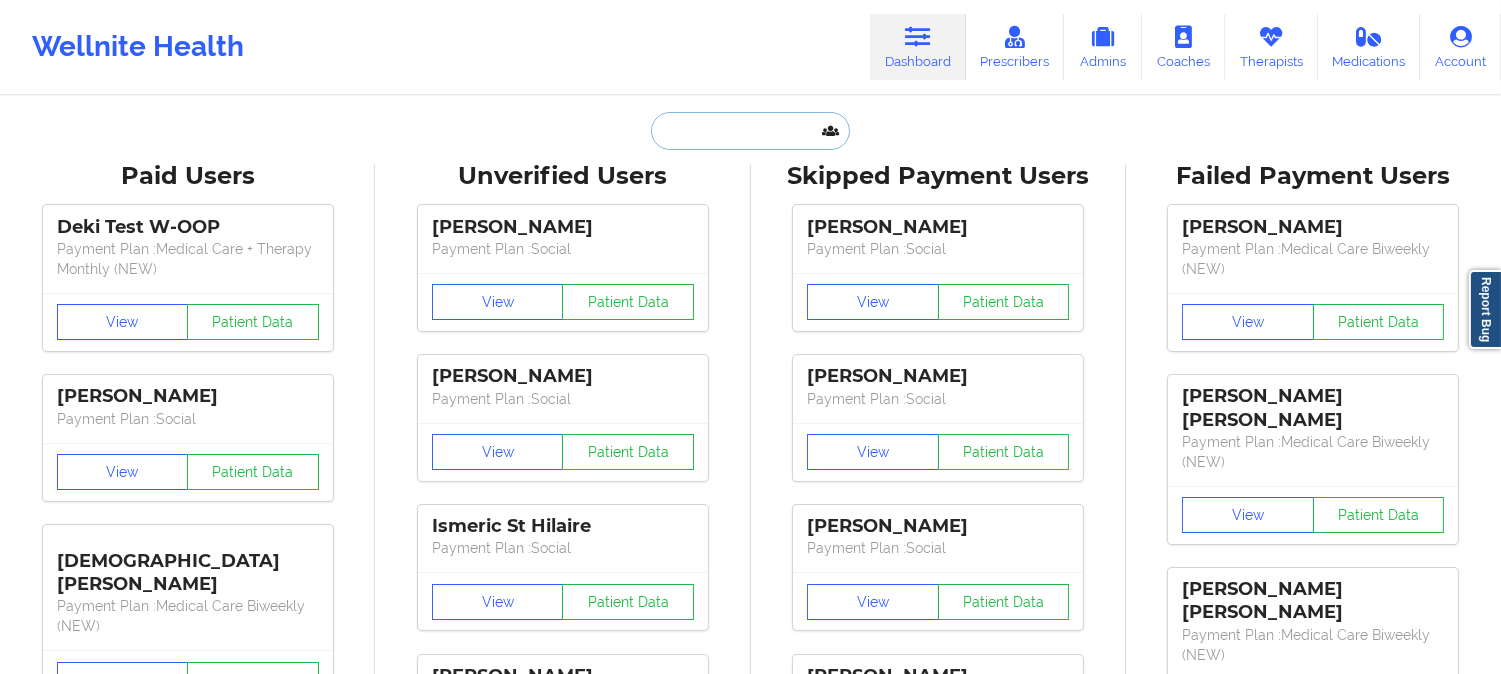 paste on "[EMAIL_ADDRESS][DOMAIN_NAME]" 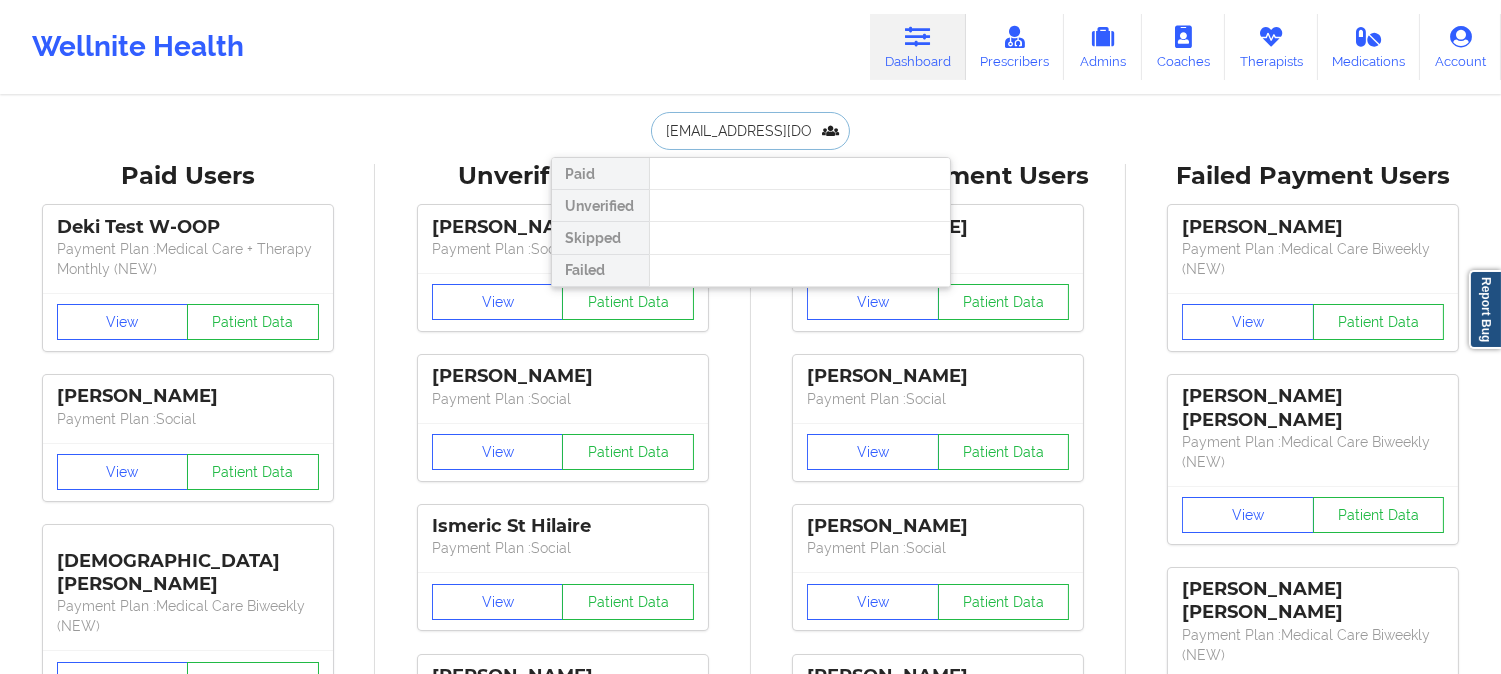 scroll, scrollTop: 0, scrollLeft: 26, axis: horizontal 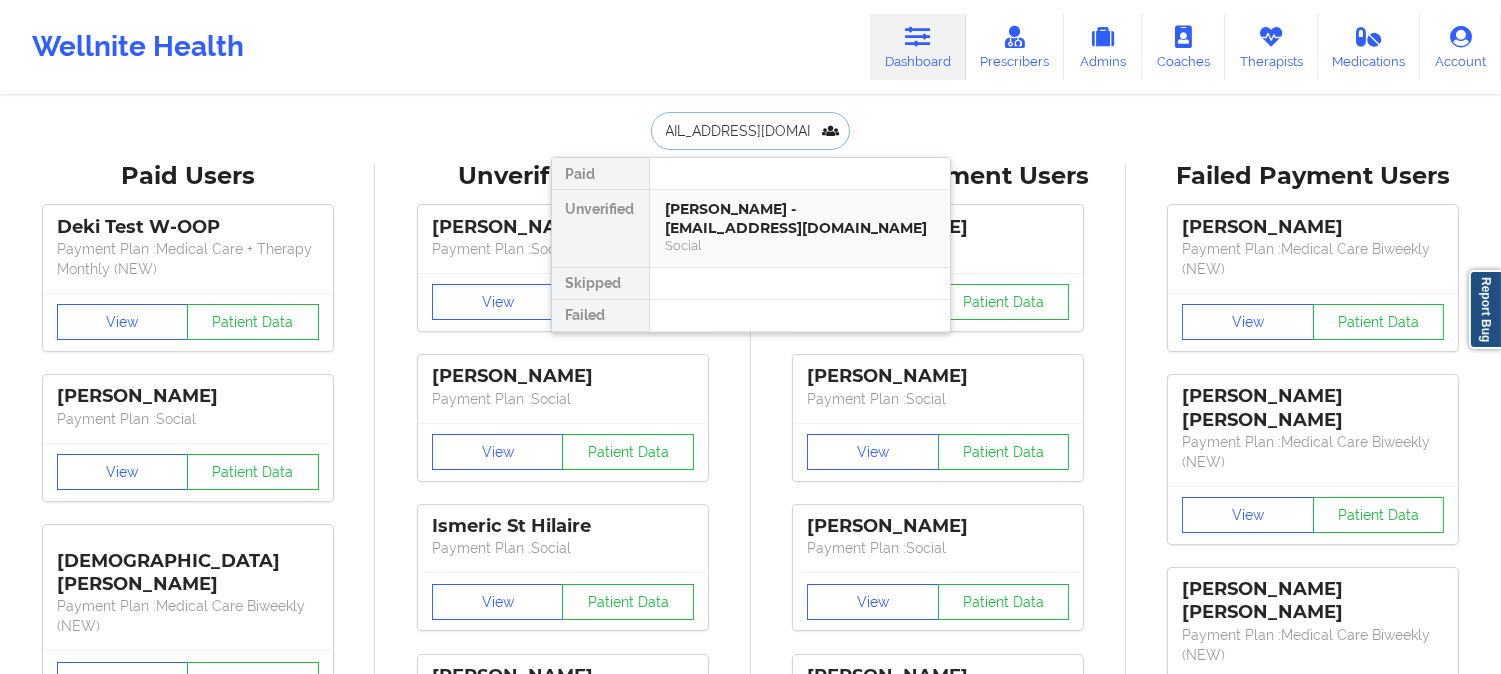 click on "[PERSON_NAME] - [EMAIL_ADDRESS][DOMAIN_NAME]" at bounding box center [800, 218] 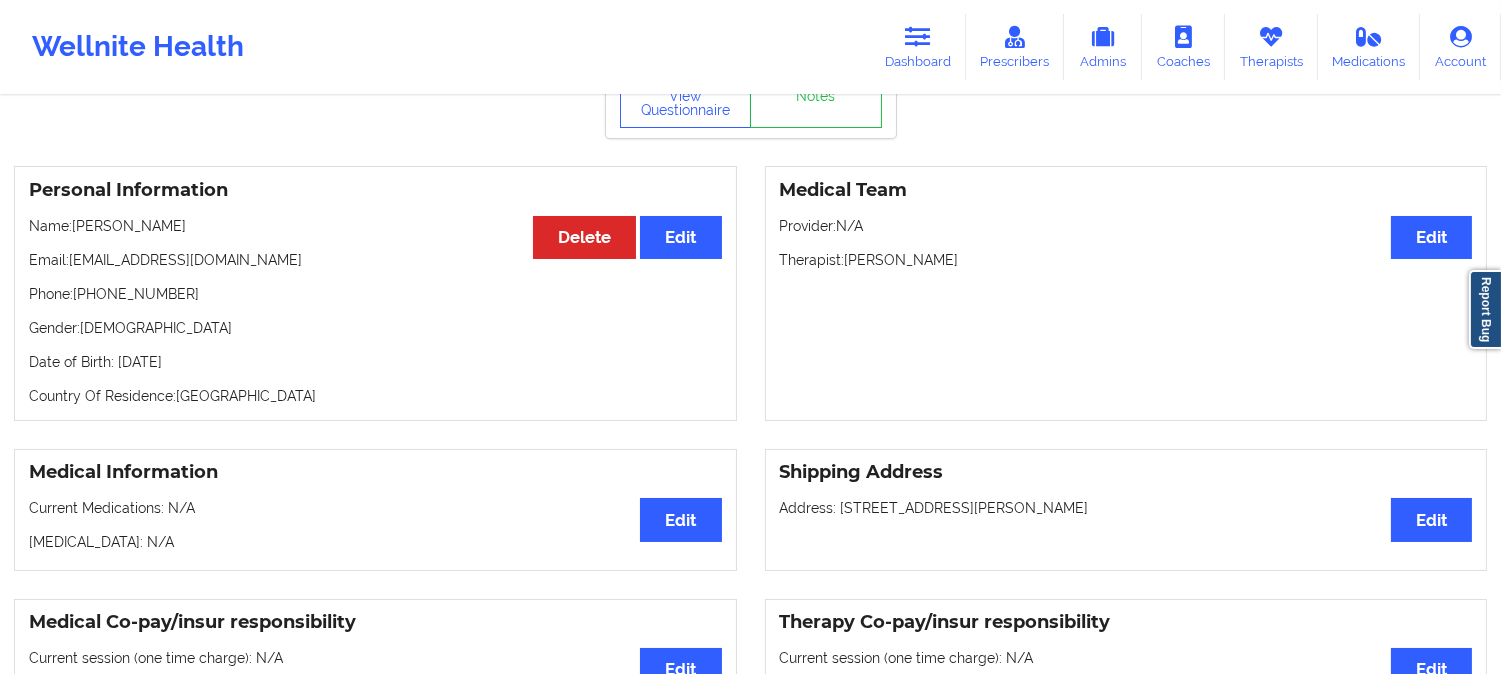 scroll, scrollTop: 0, scrollLeft: 0, axis: both 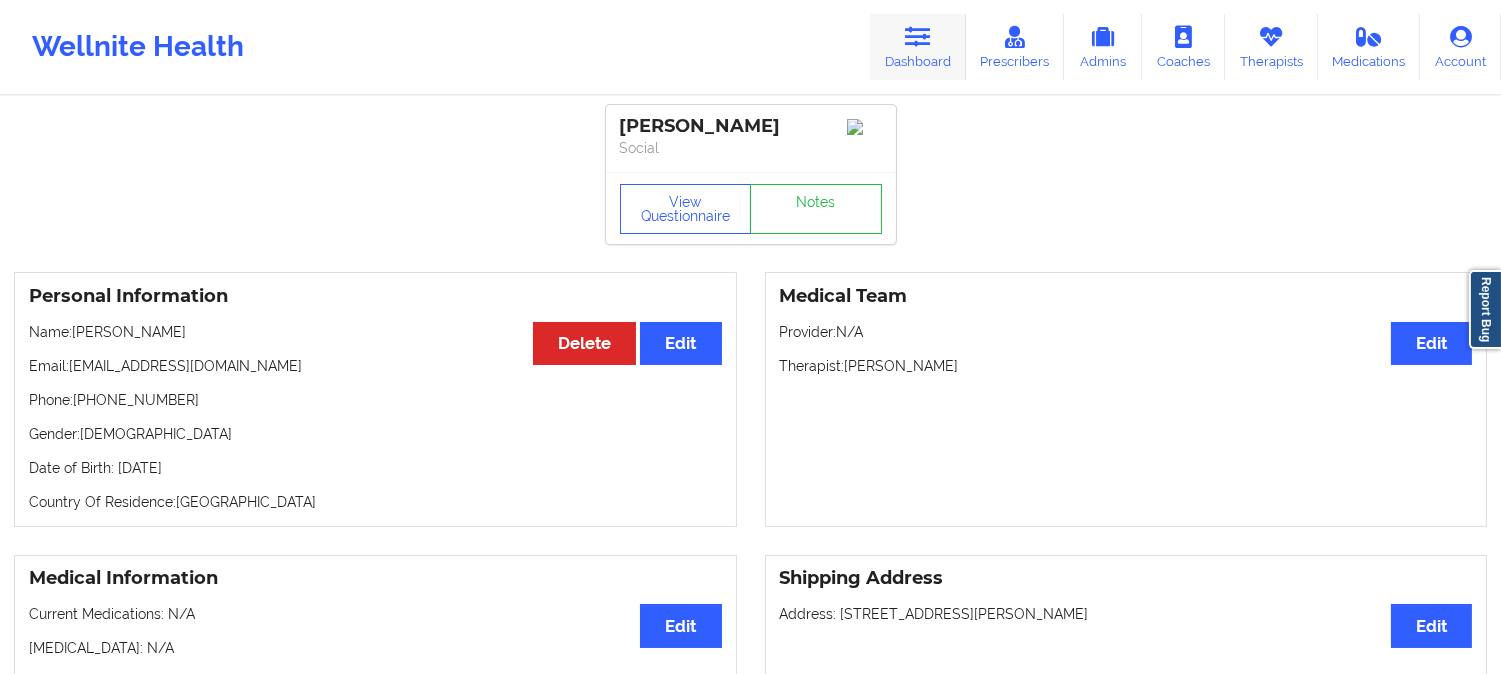 click at bounding box center [918, 37] 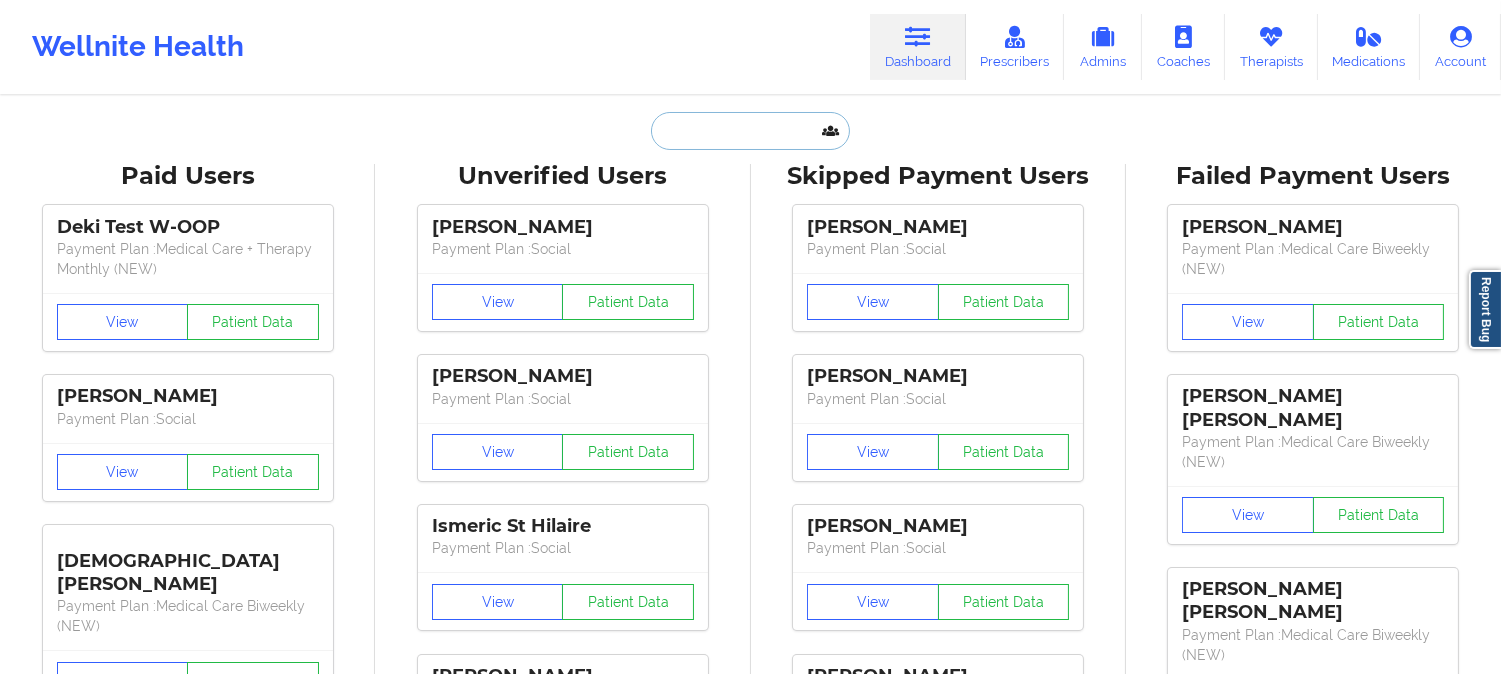 click at bounding box center [750, 131] 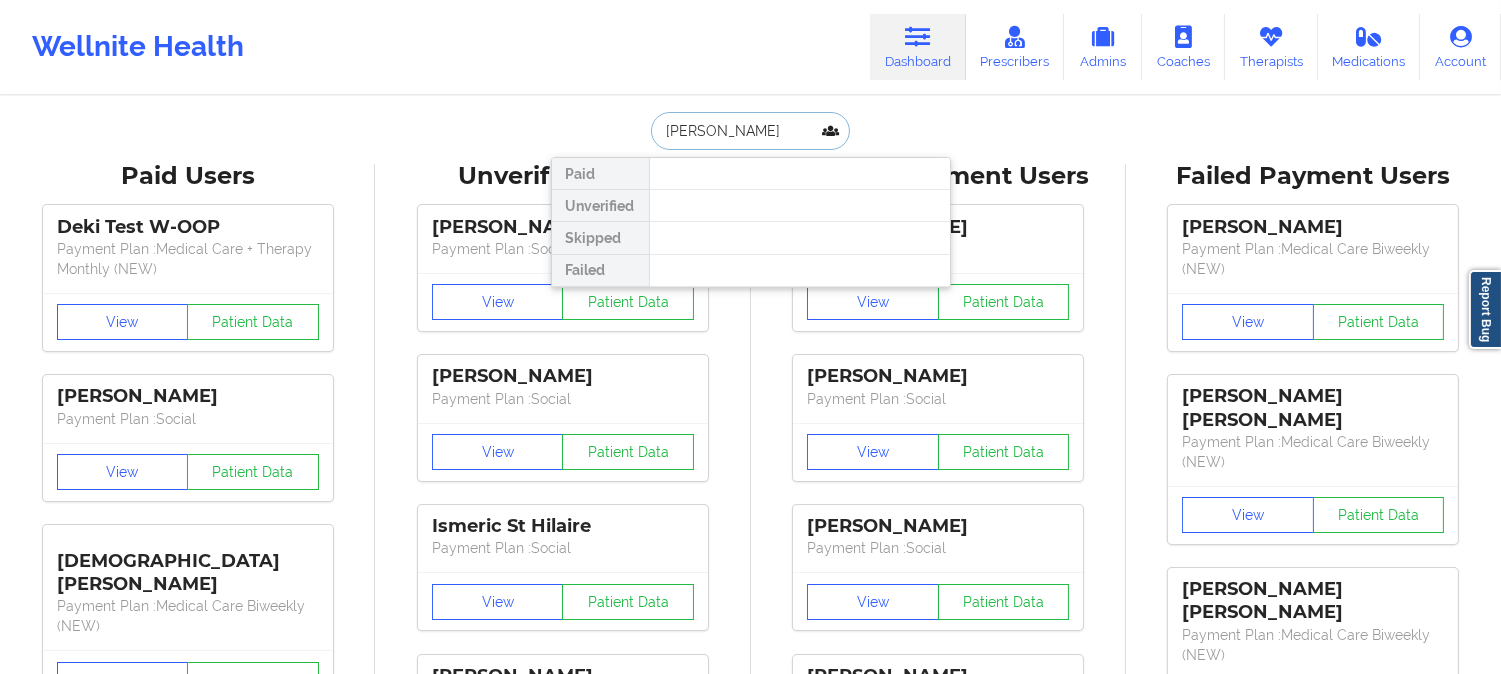 click on "[PERSON_NAME]" at bounding box center [750, 131] 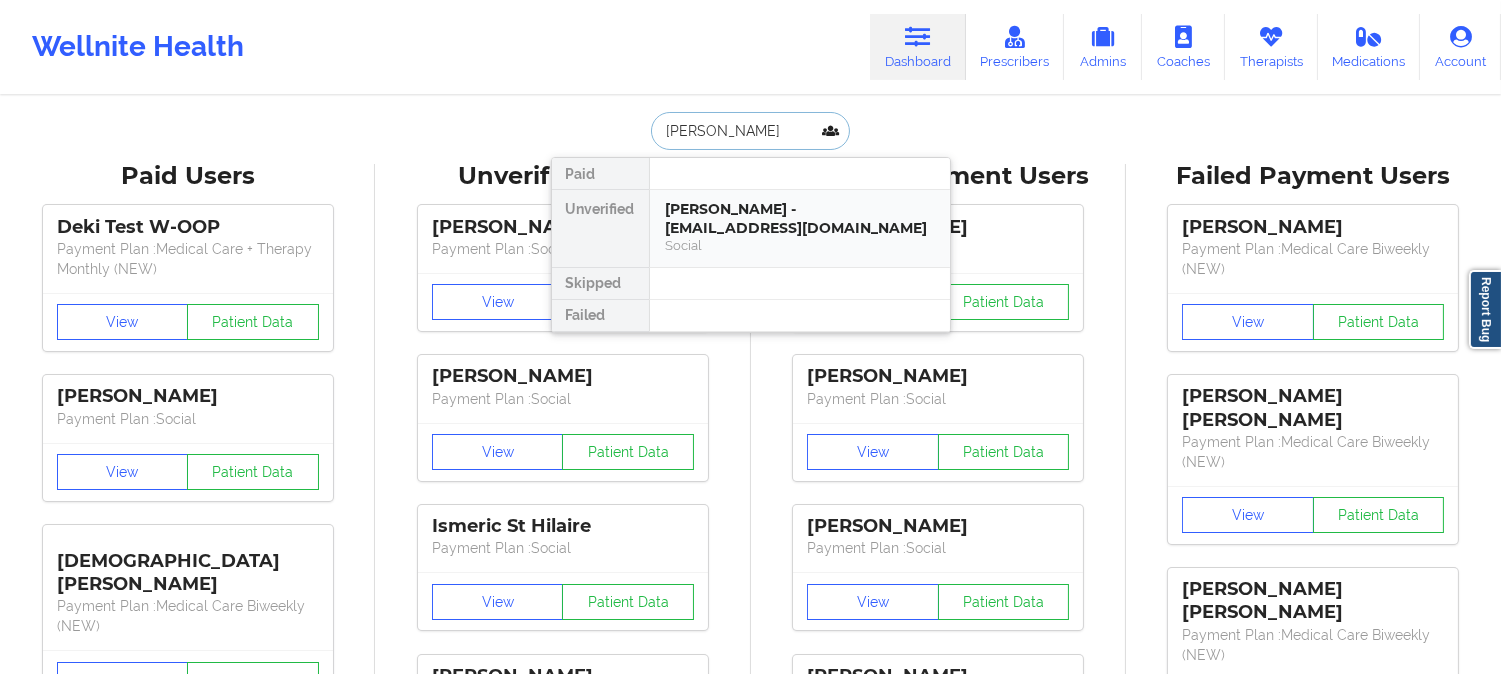 click on "[PERSON_NAME] - [EMAIL_ADDRESS][DOMAIN_NAME]" at bounding box center [800, 218] 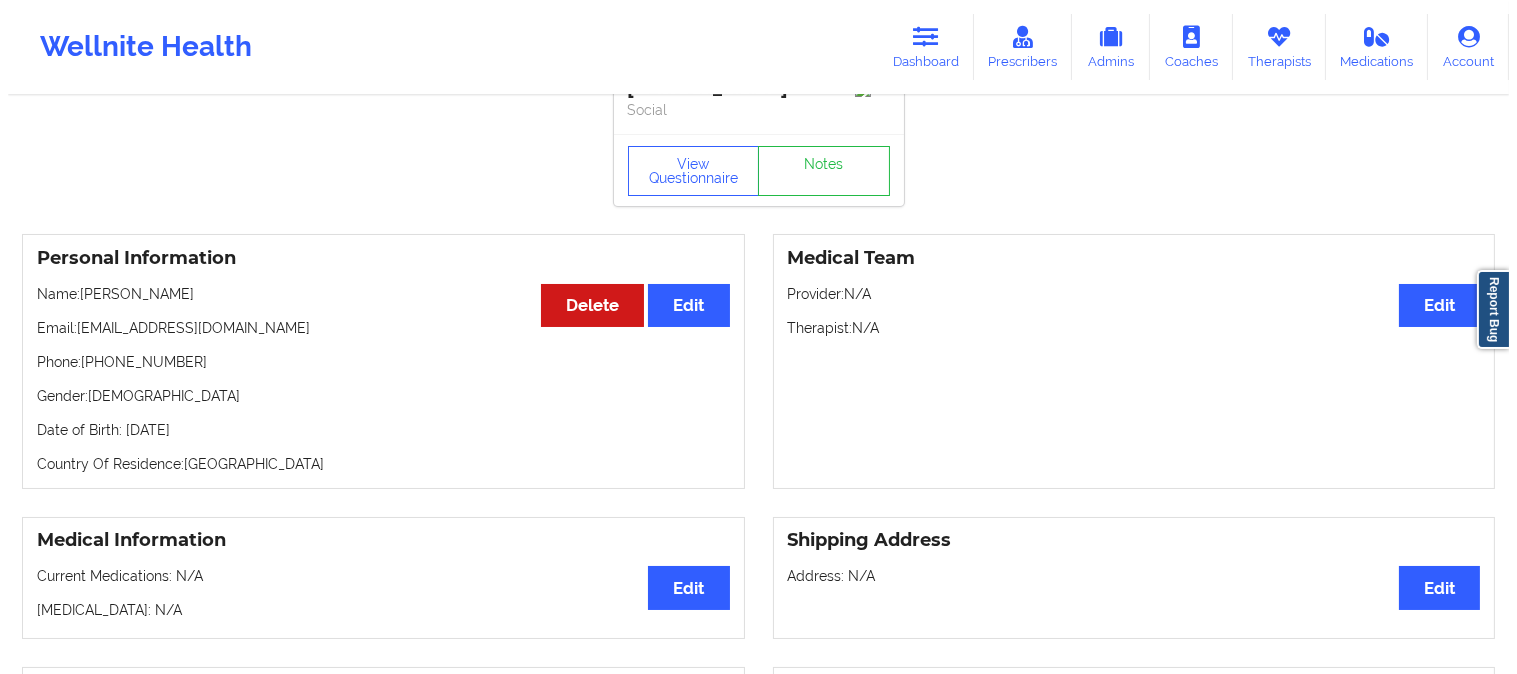 scroll, scrollTop: 0, scrollLeft: 0, axis: both 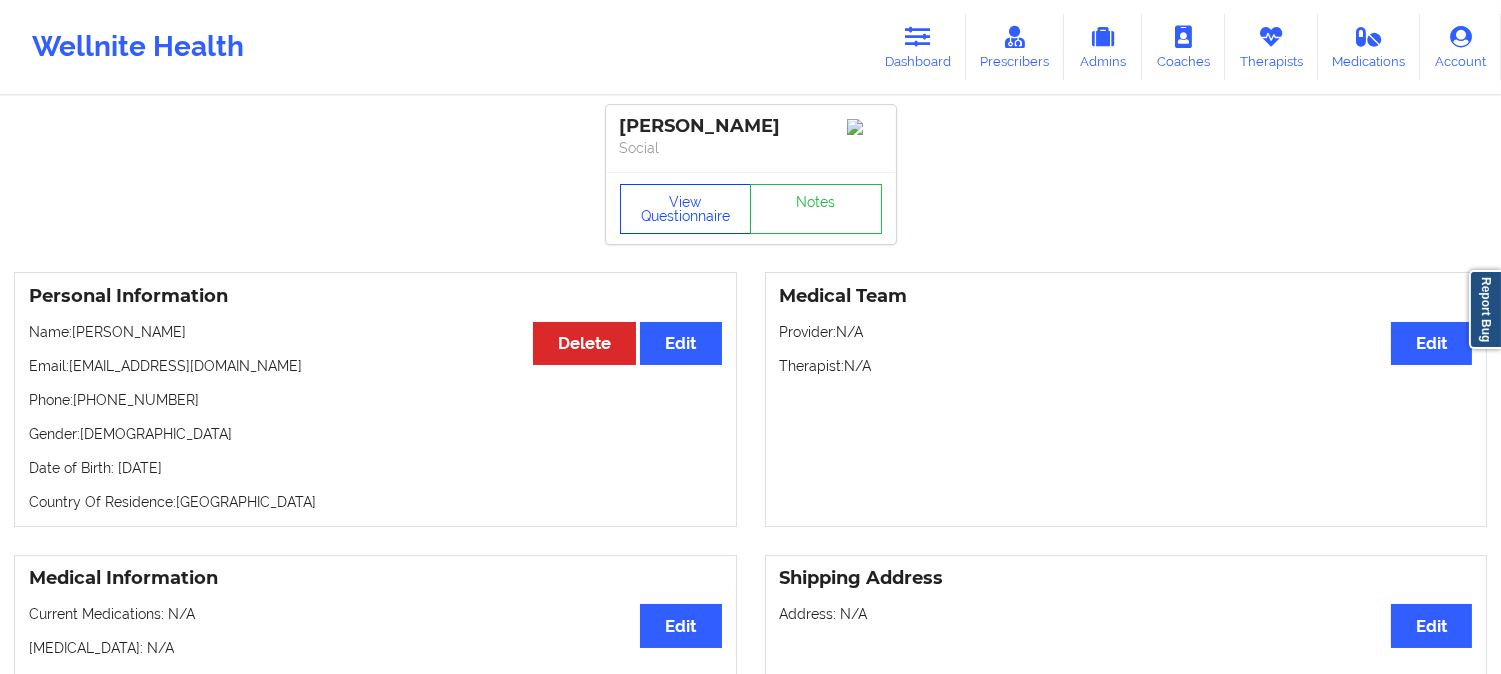 click on "View Questionnaire" at bounding box center [686, 209] 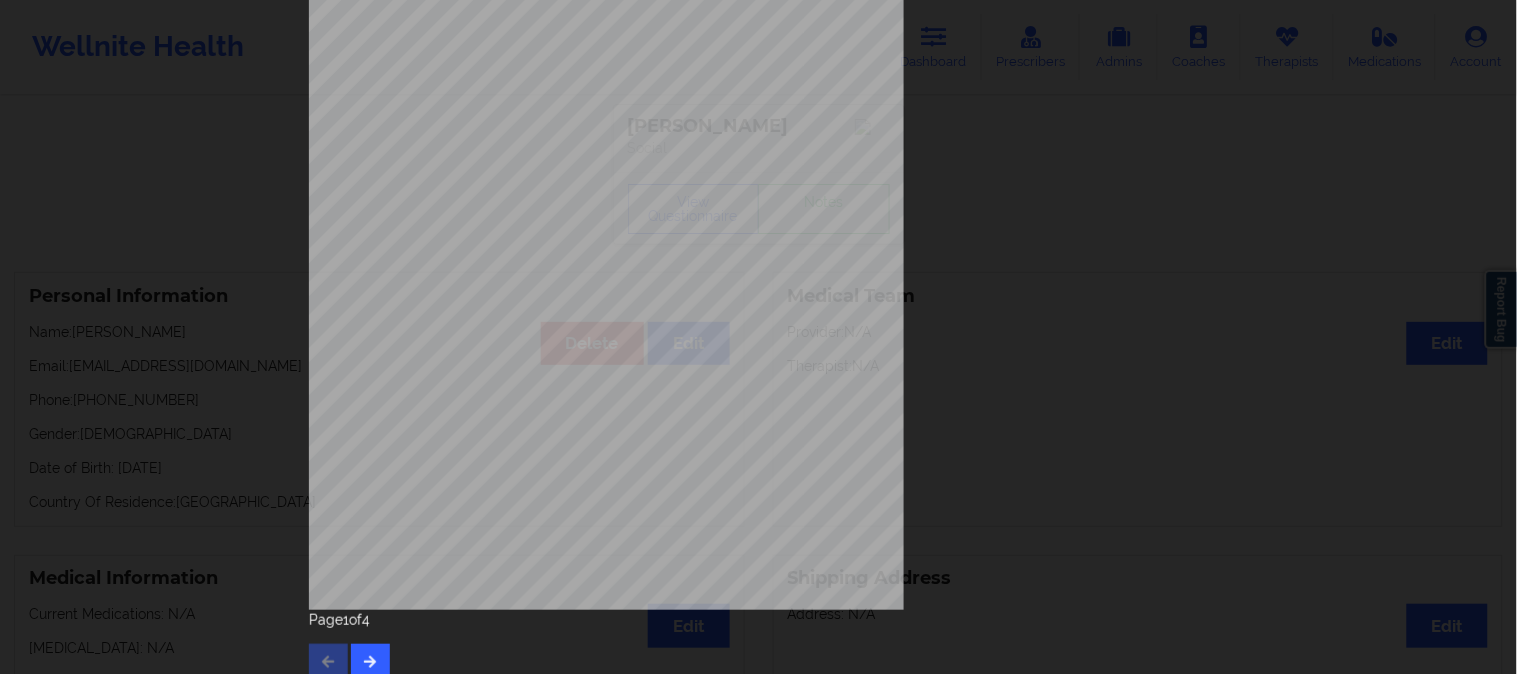 scroll, scrollTop: 280, scrollLeft: 0, axis: vertical 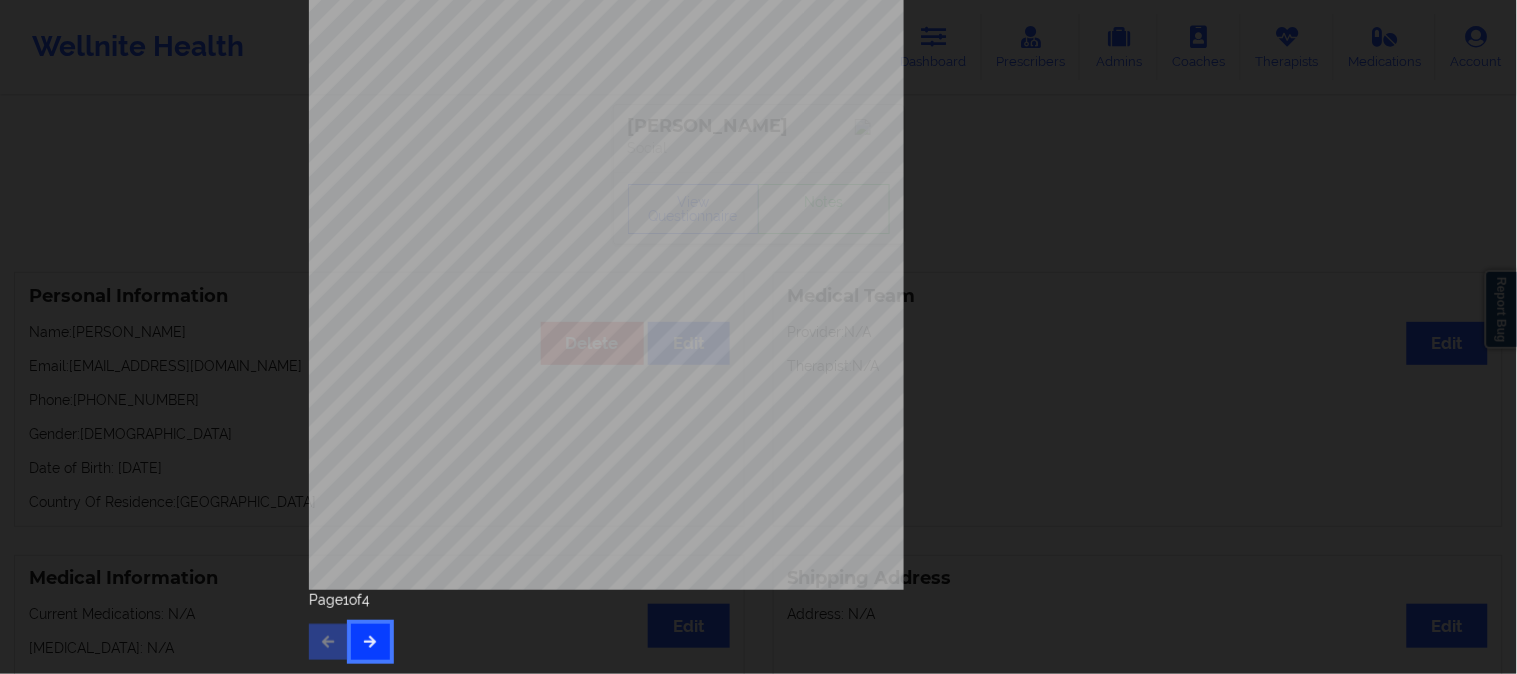 click at bounding box center [370, 641] 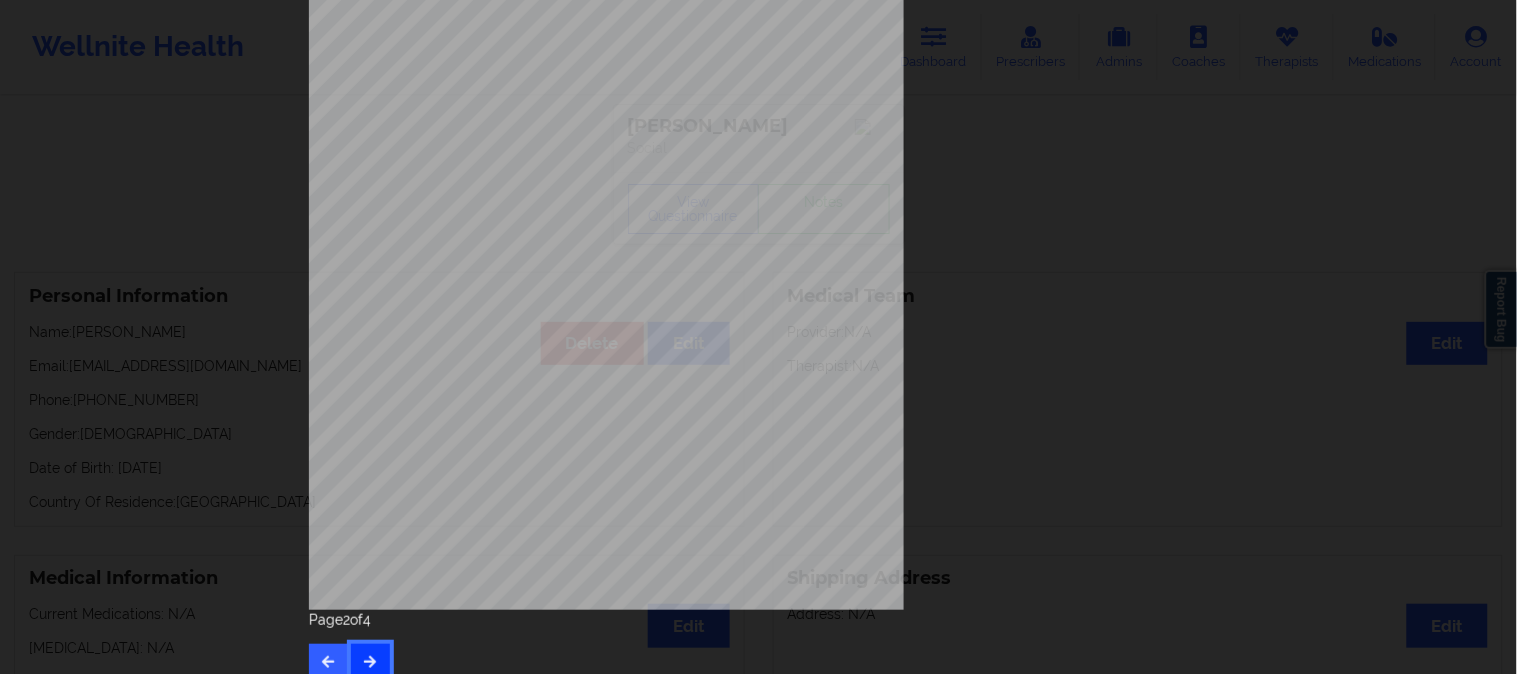 scroll, scrollTop: 280, scrollLeft: 0, axis: vertical 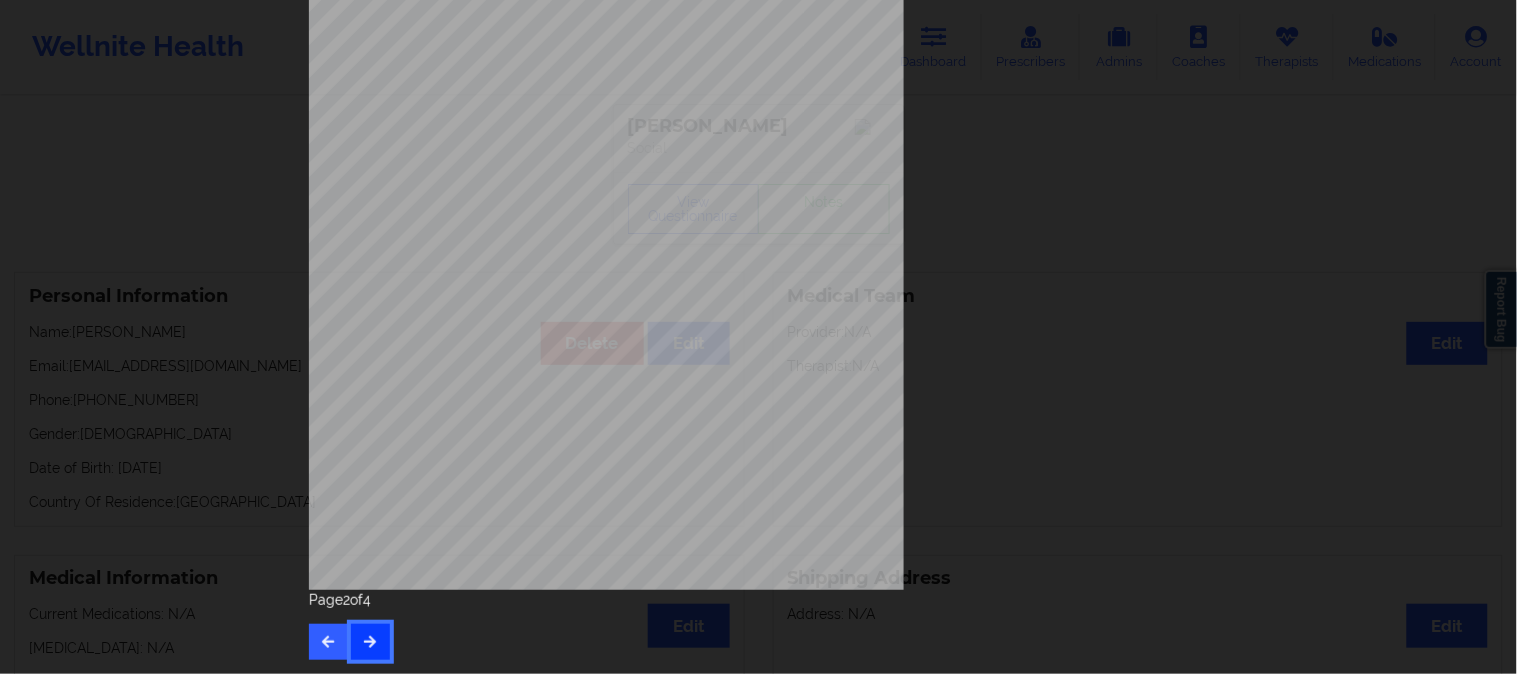click at bounding box center [370, 641] 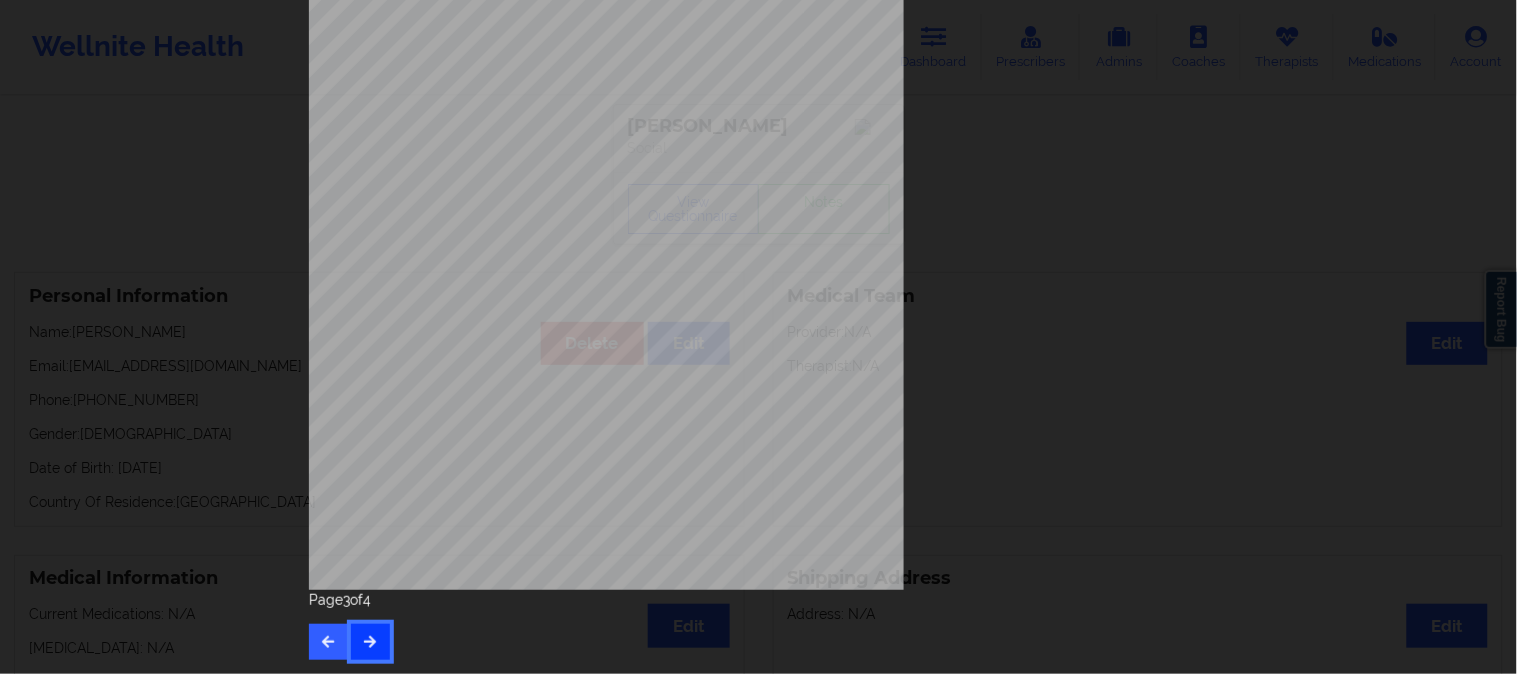 scroll, scrollTop: 57, scrollLeft: 0, axis: vertical 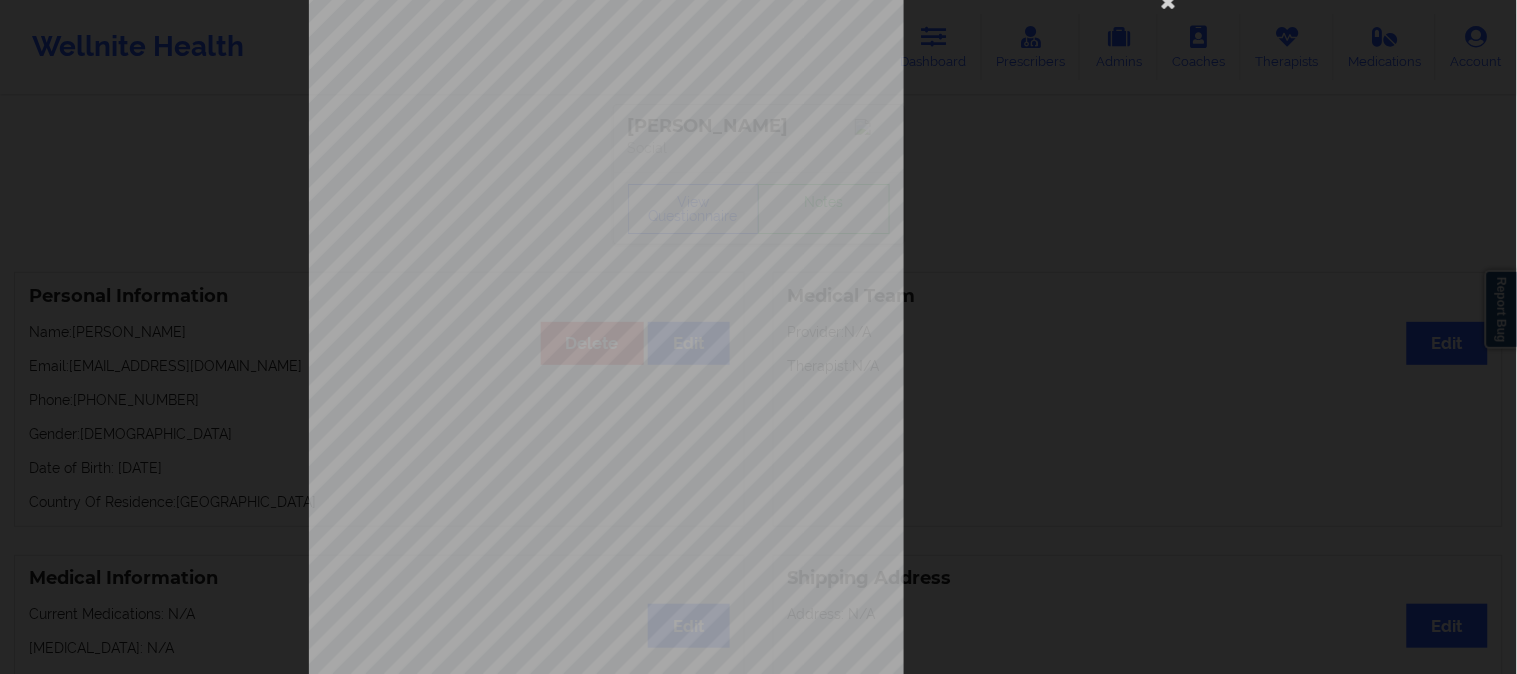 click on "commercial Insurance Member ID for patient wellsfargo Insurance company name details by patient Optum Health Behavioral Solution Insurance Company Identity number by patient Optum Health Behavioral Solution Insurance dependency status details by patient Own coverage Payment plan chosen by patient together Currently Suicidal None Local Pharmacy Data None Where patient came from Search Engine Job Information None no Cancellation Survey Data Why do you want to cancel ? How many appointments have you had with W ellnite (including both therapist and mental health coach appointments) ? Do you have healthcare insurance ? Have you been treated for anxiety and/or [MEDICAL_DATA] in the past ? Are you currently taking any medication for anxiety and/or [MEDICAL_DATA] ? How would you rate your overall experience with your doctor/provider ? How would you rate your experience with our text-based support team ? Which of the following would make W ellnite a better experience for you ?" at bounding box center (759, 392) 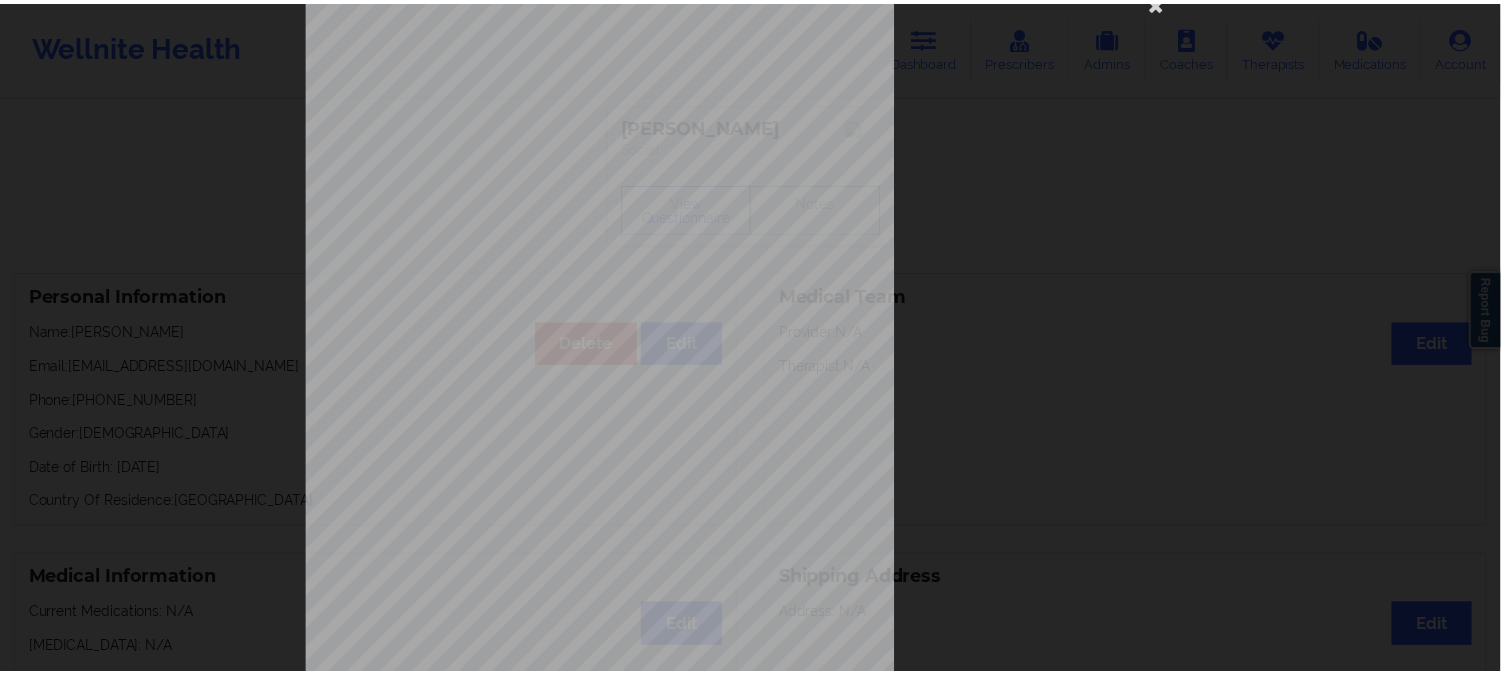scroll, scrollTop: 0, scrollLeft: 0, axis: both 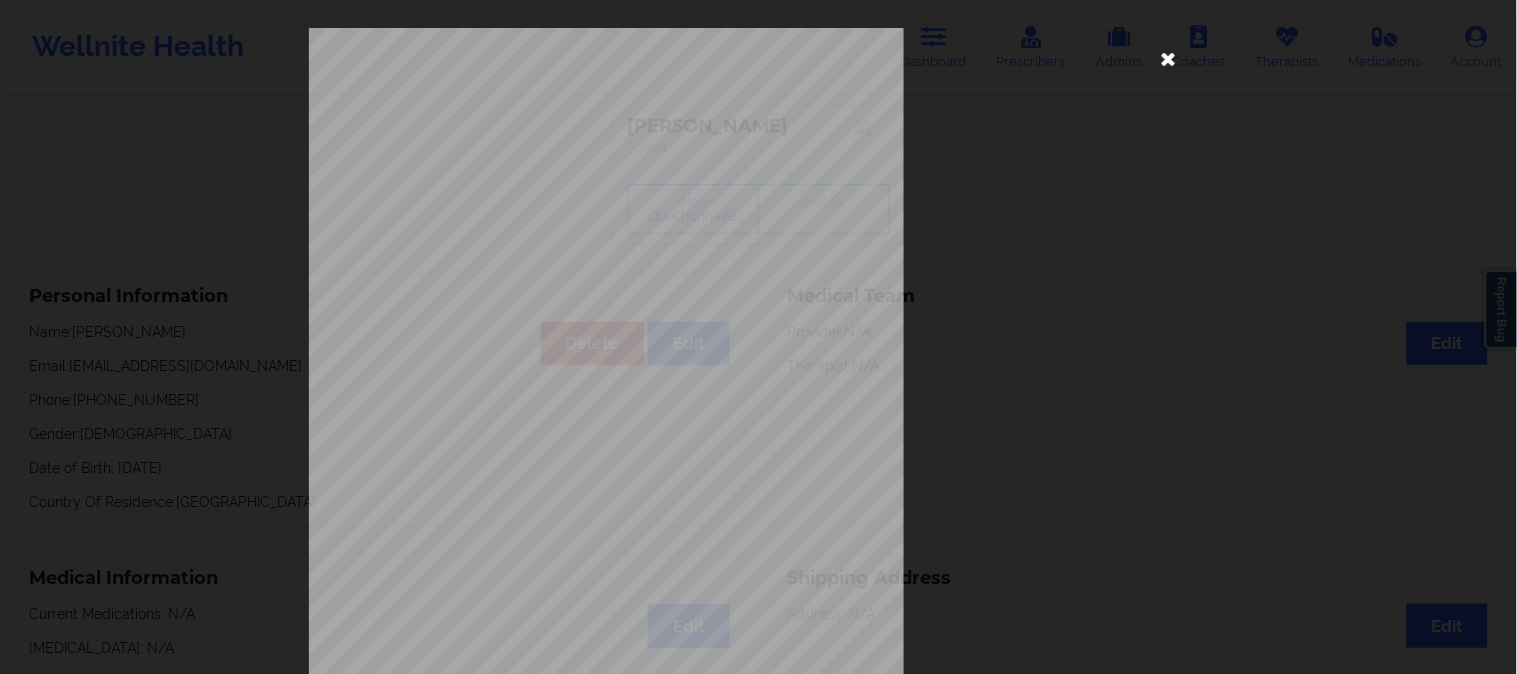 click at bounding box center (1169, 58) 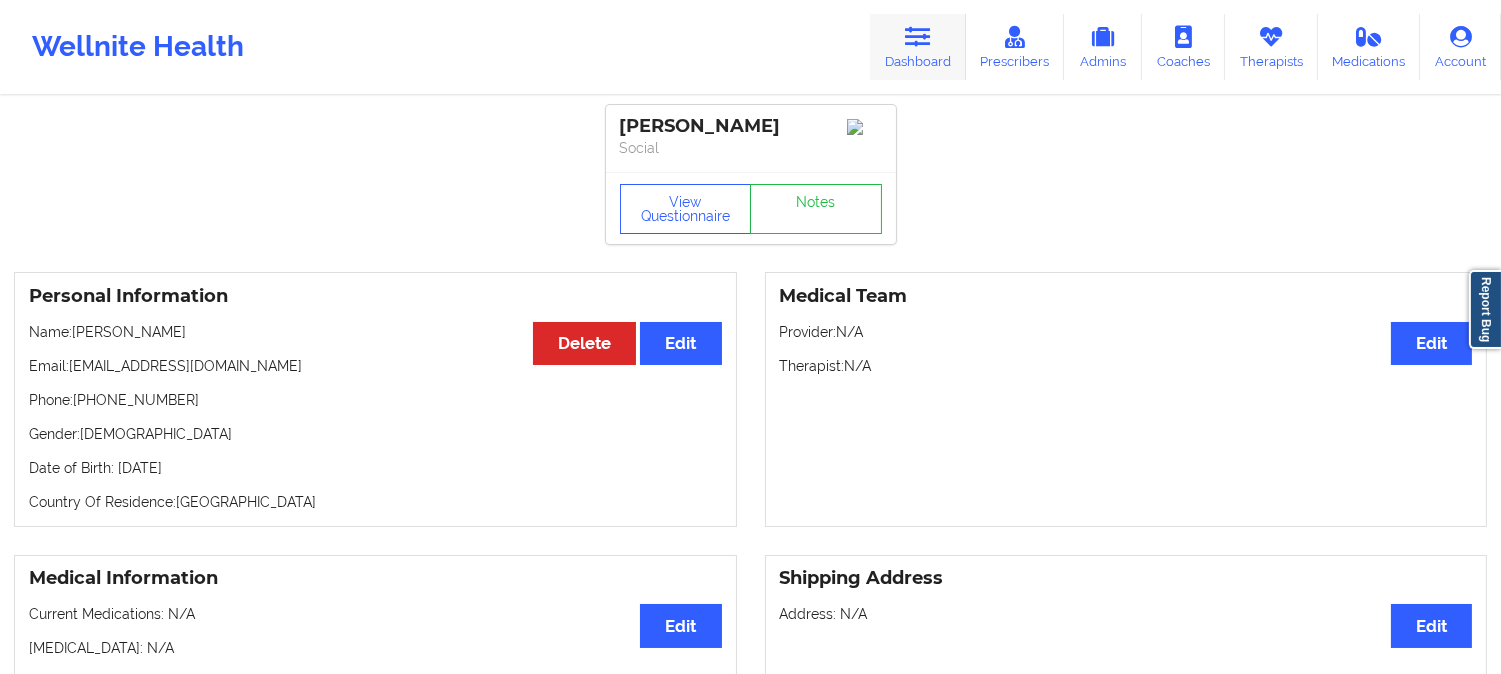 click at bounding box center [918, 37] 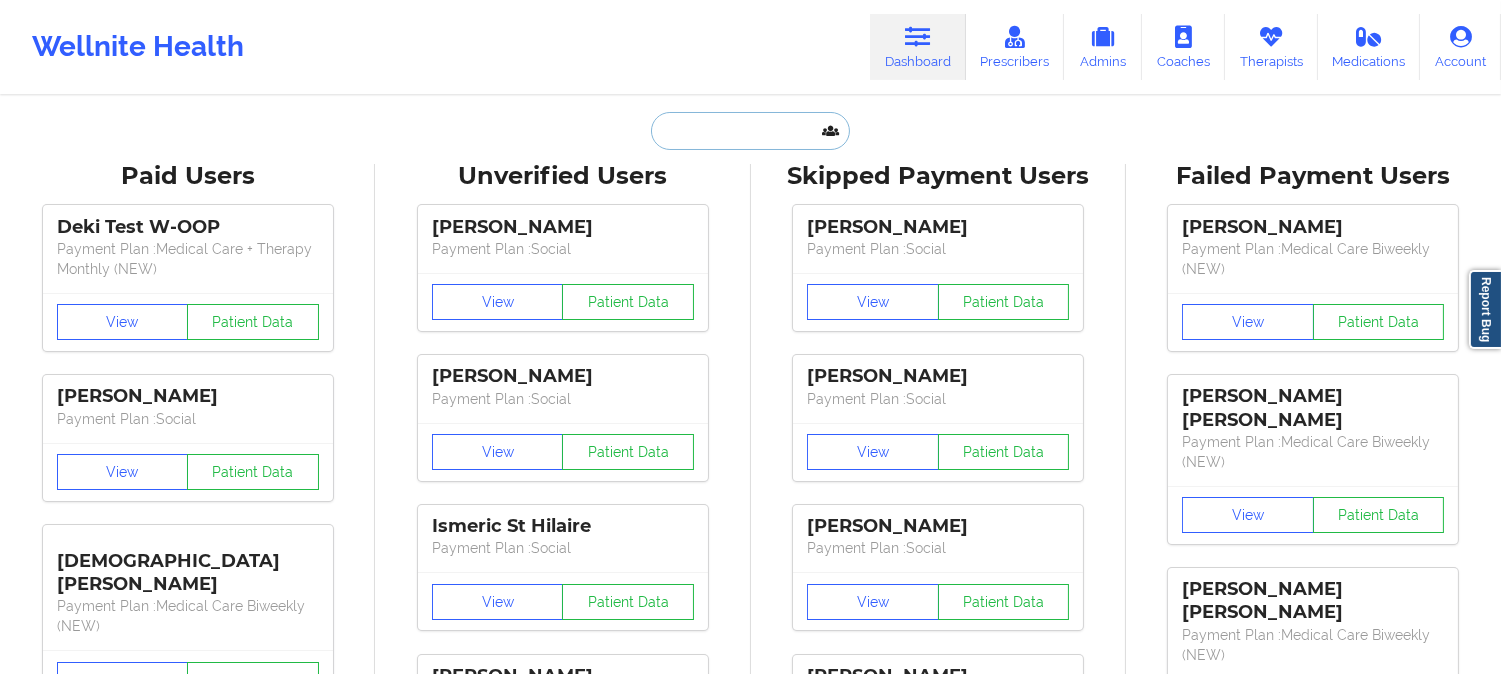 click at bounding box center [750, 131] 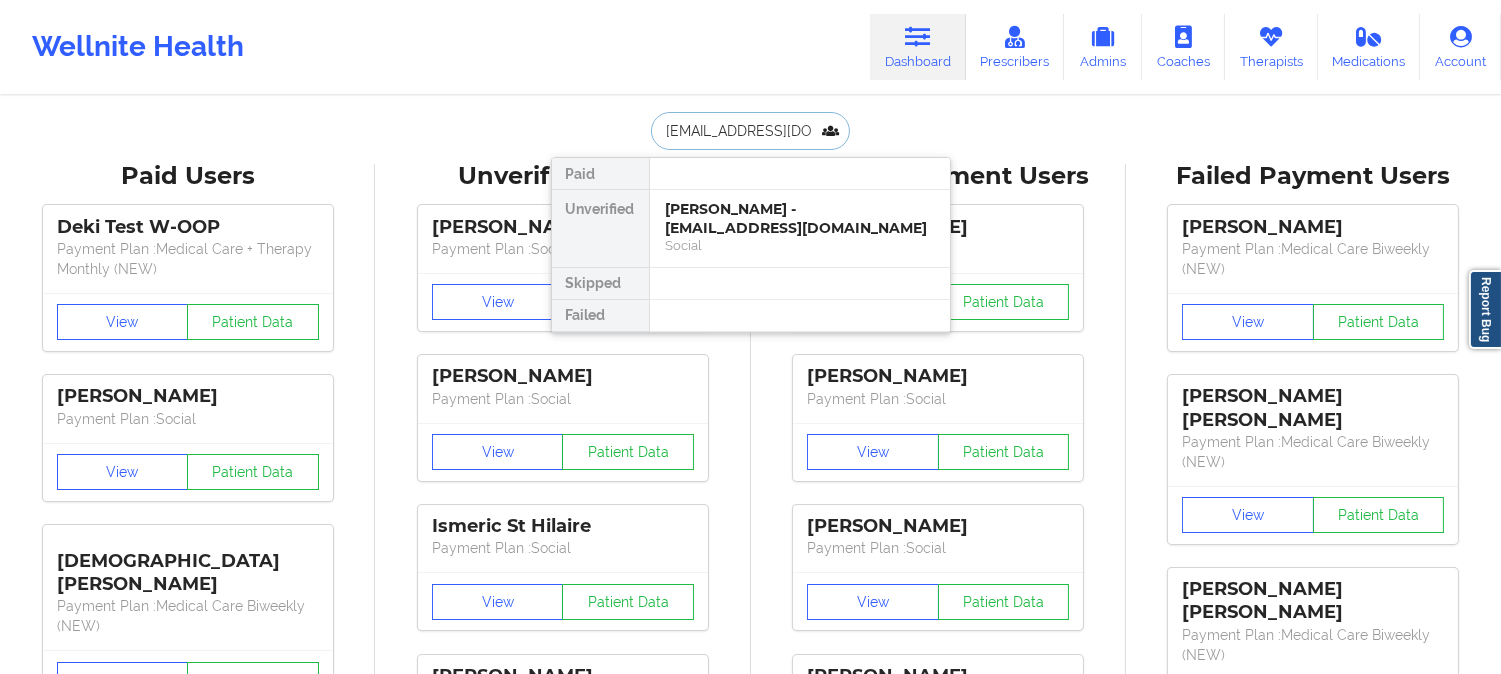 scroll, scrollTop: 0, scrollLeft: 8, axis: horizontal 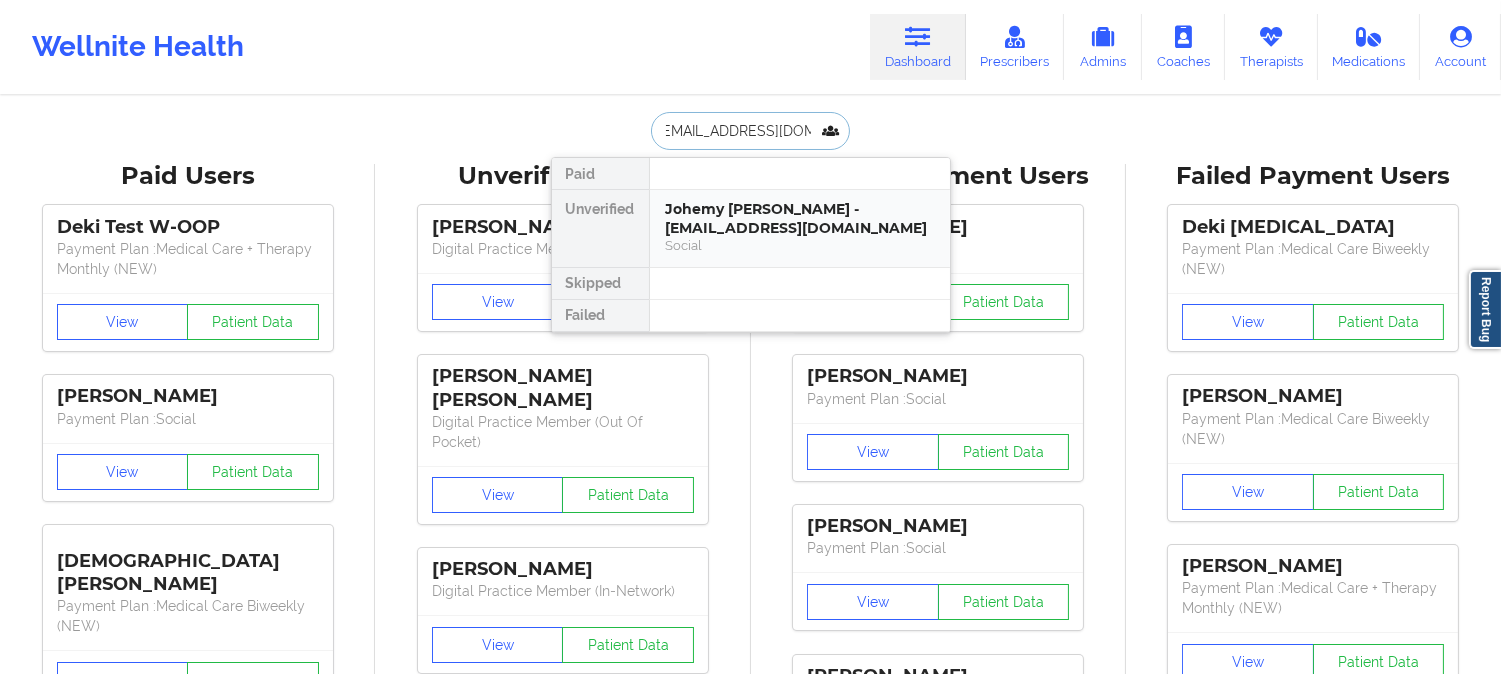 click on "Social" at bounding box center (800, 245) 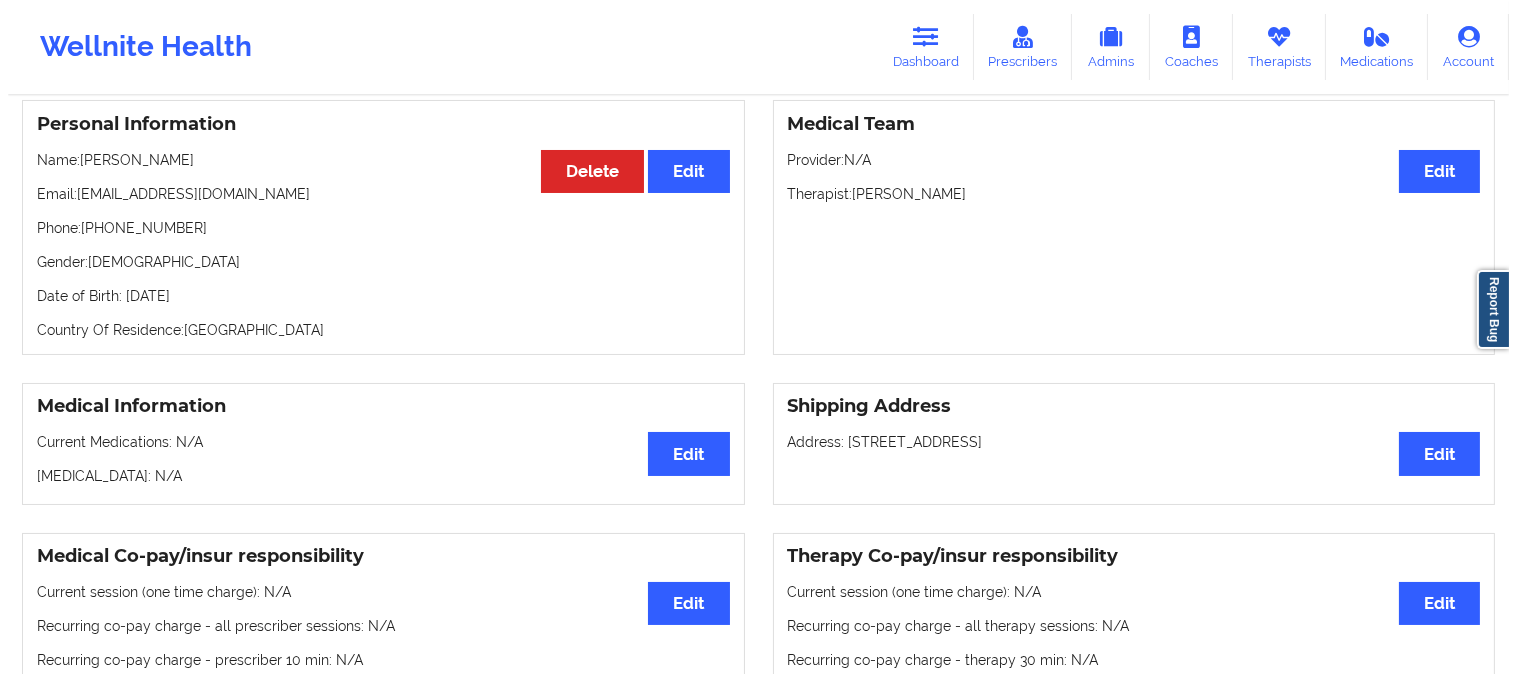 scroll, scrollTop: 0, scrollLeft: 0, axis: both 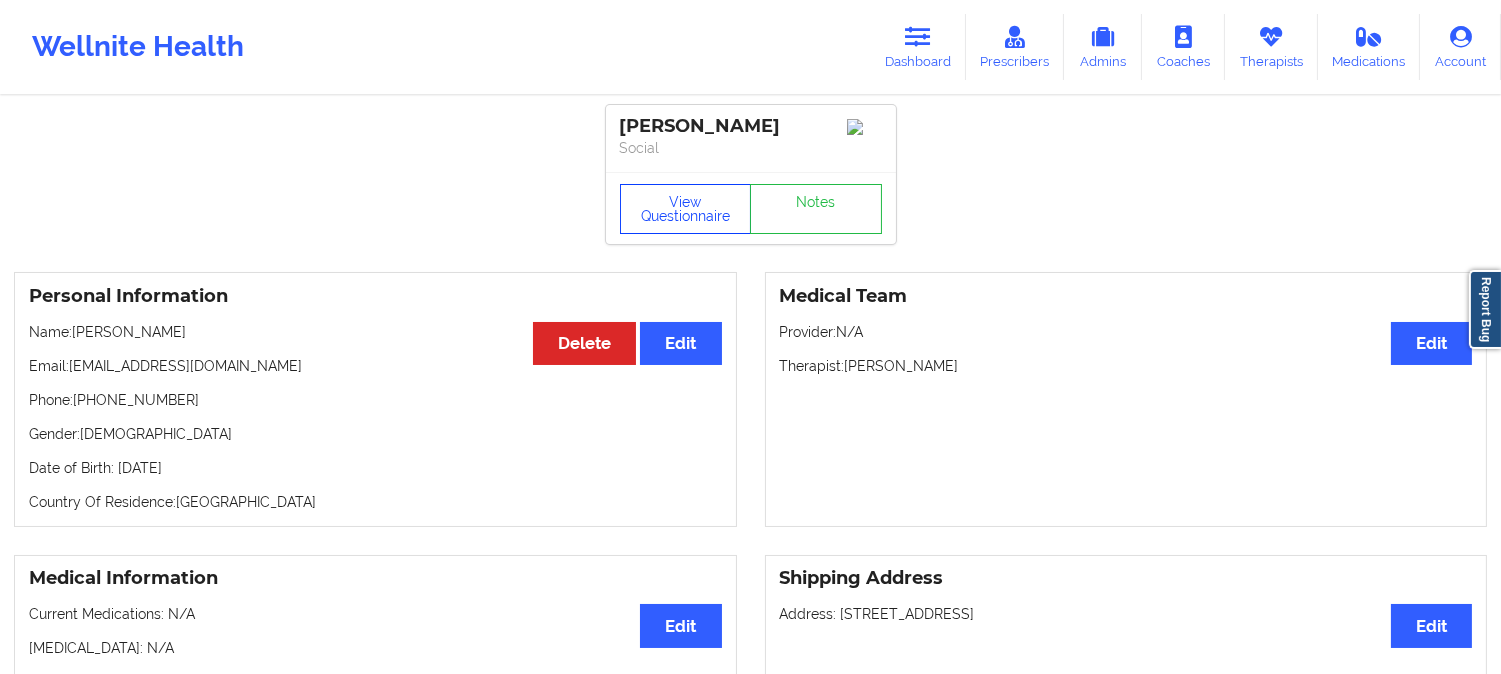 click on "View Questionnaire" at bounding box center (686, 209) 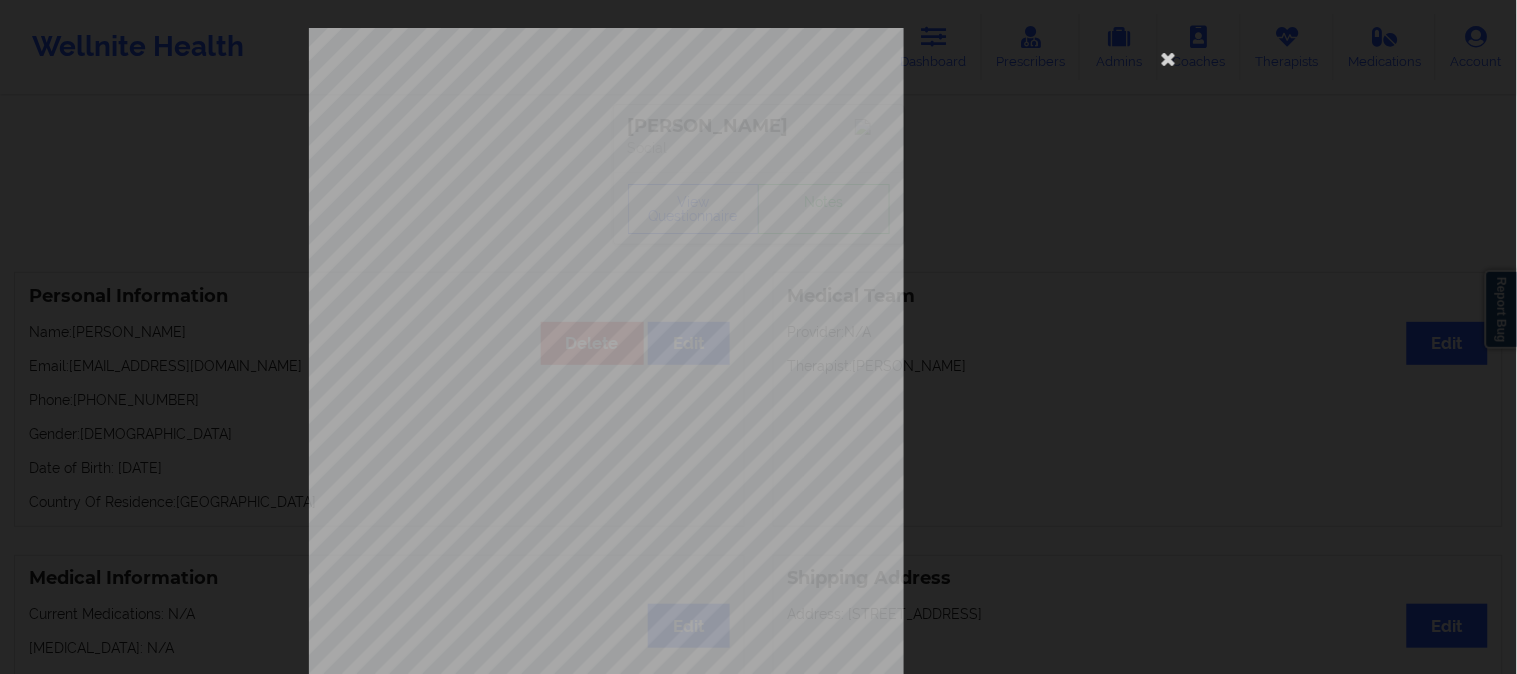 scroll, scrollTop: 280, scrollLeft: 0, axis: vertical 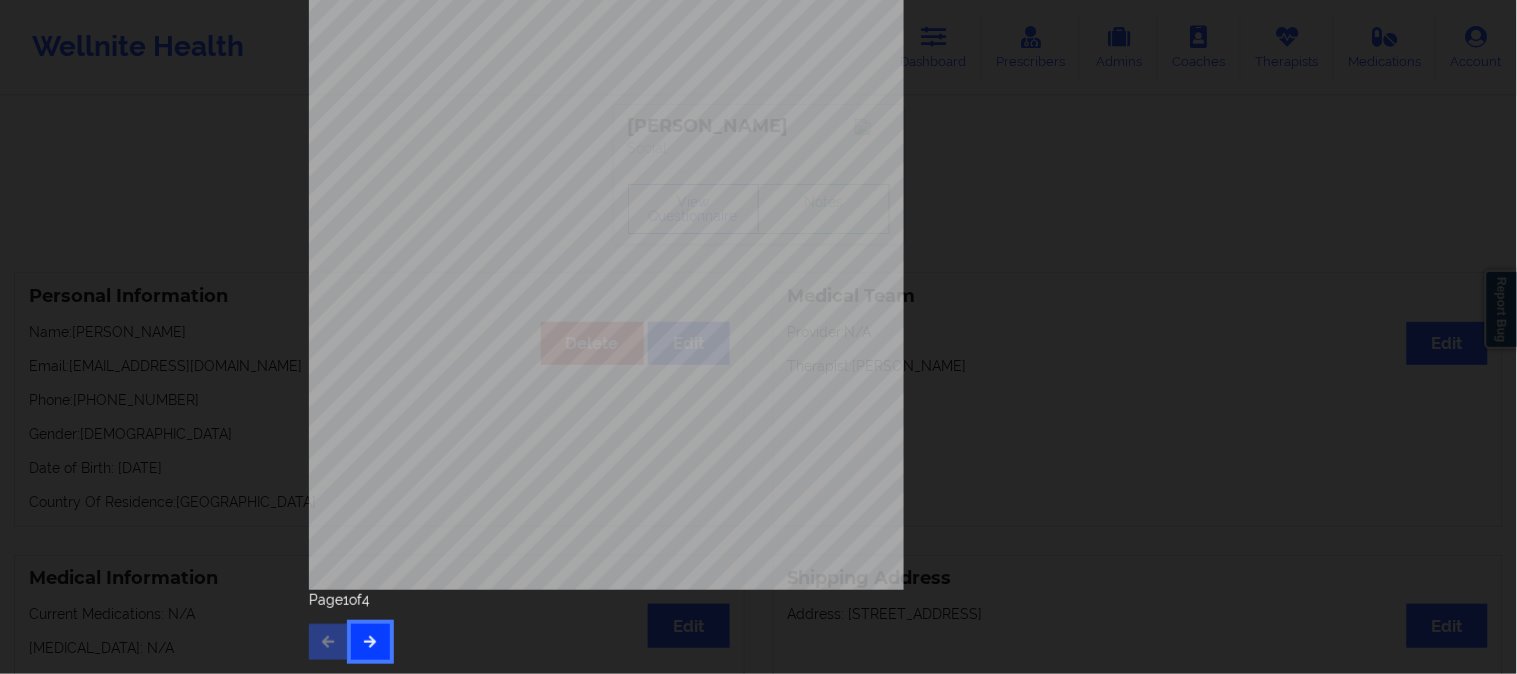 click at bounding box center (370, 641) 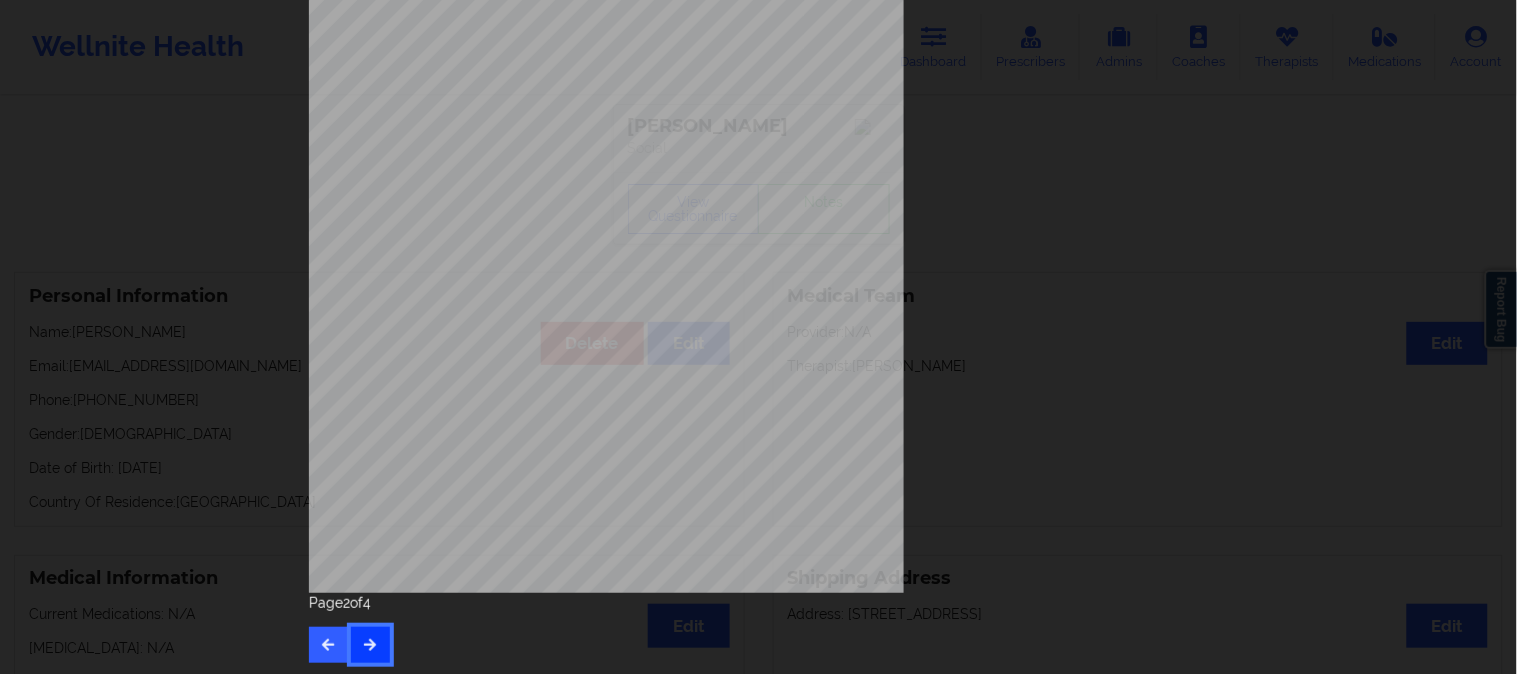 scroll, scrollTop: 280, scrollLeft: 0, axis: vertical 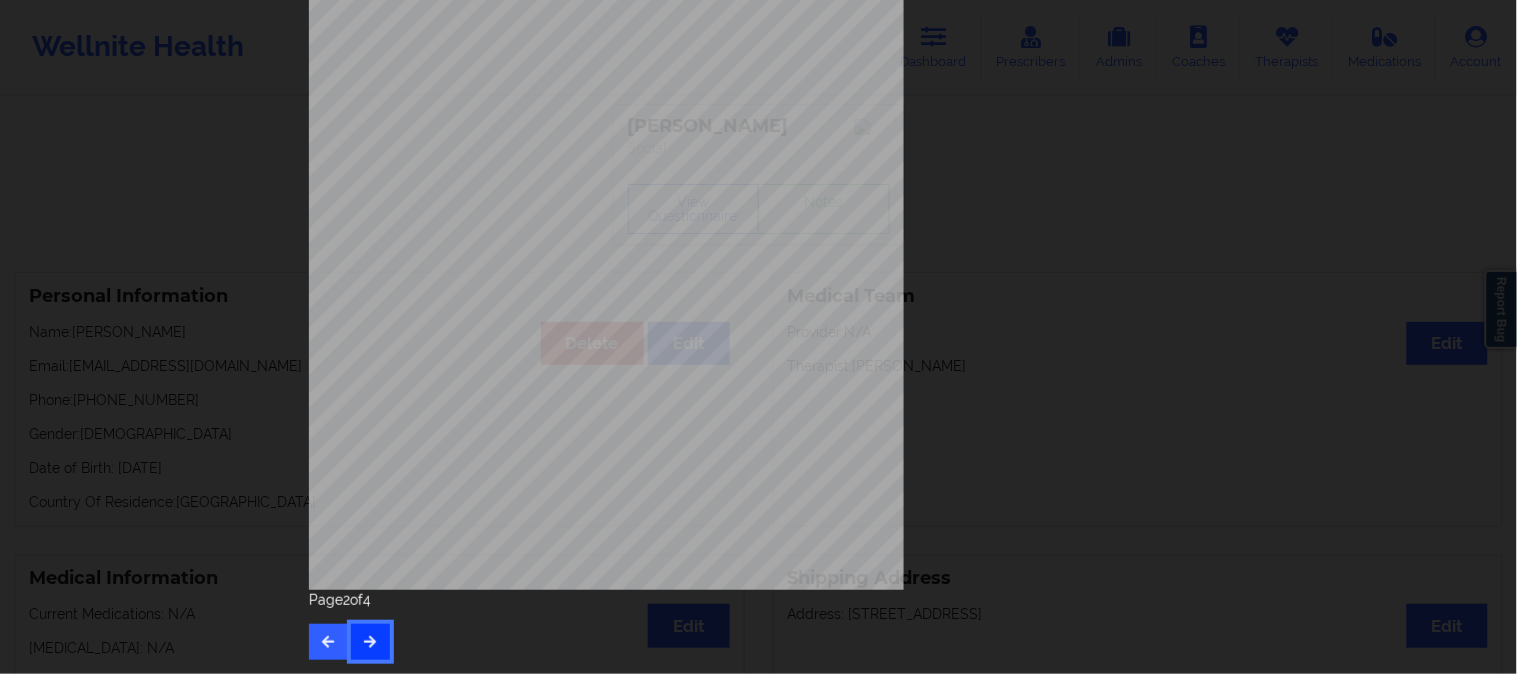 click at bounding box center (370, 641) 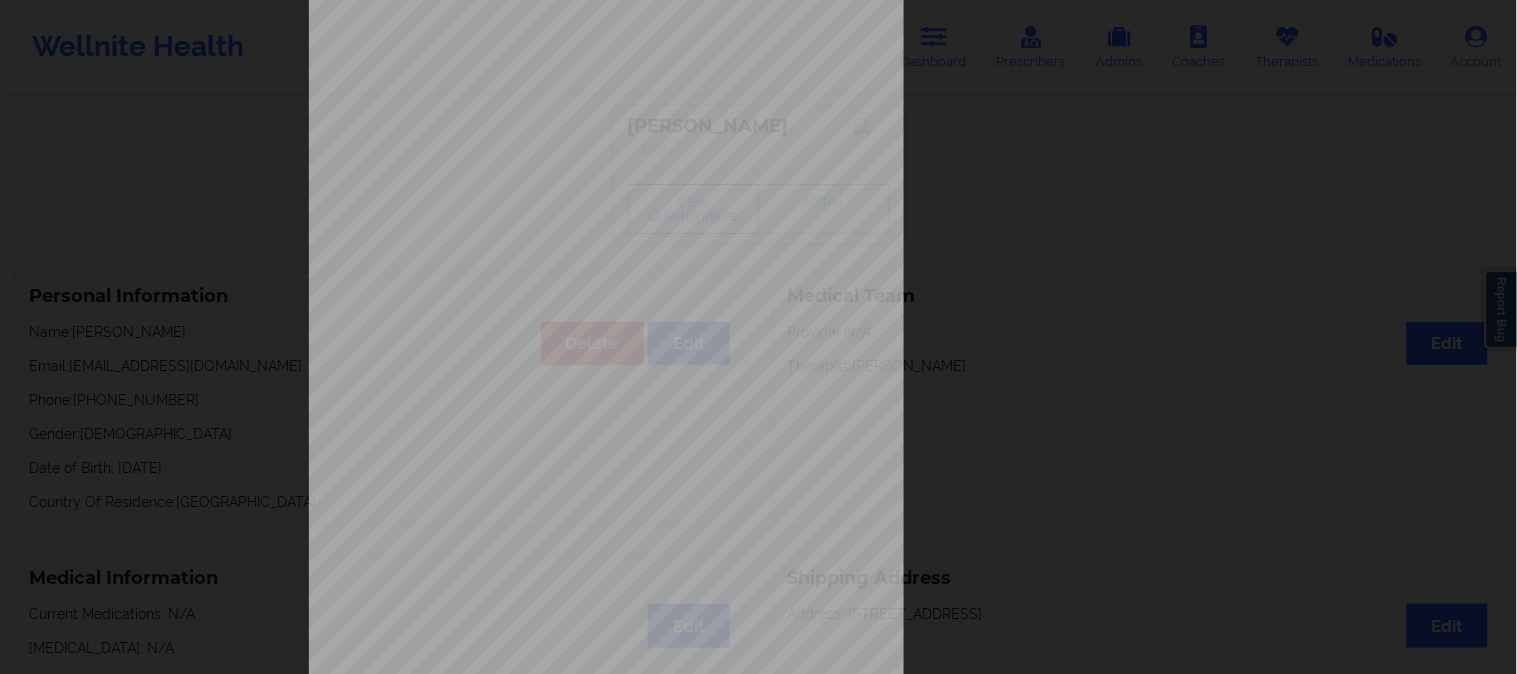 scroll, scrollTop: 222, scrollLeft: 0, axis: vertical 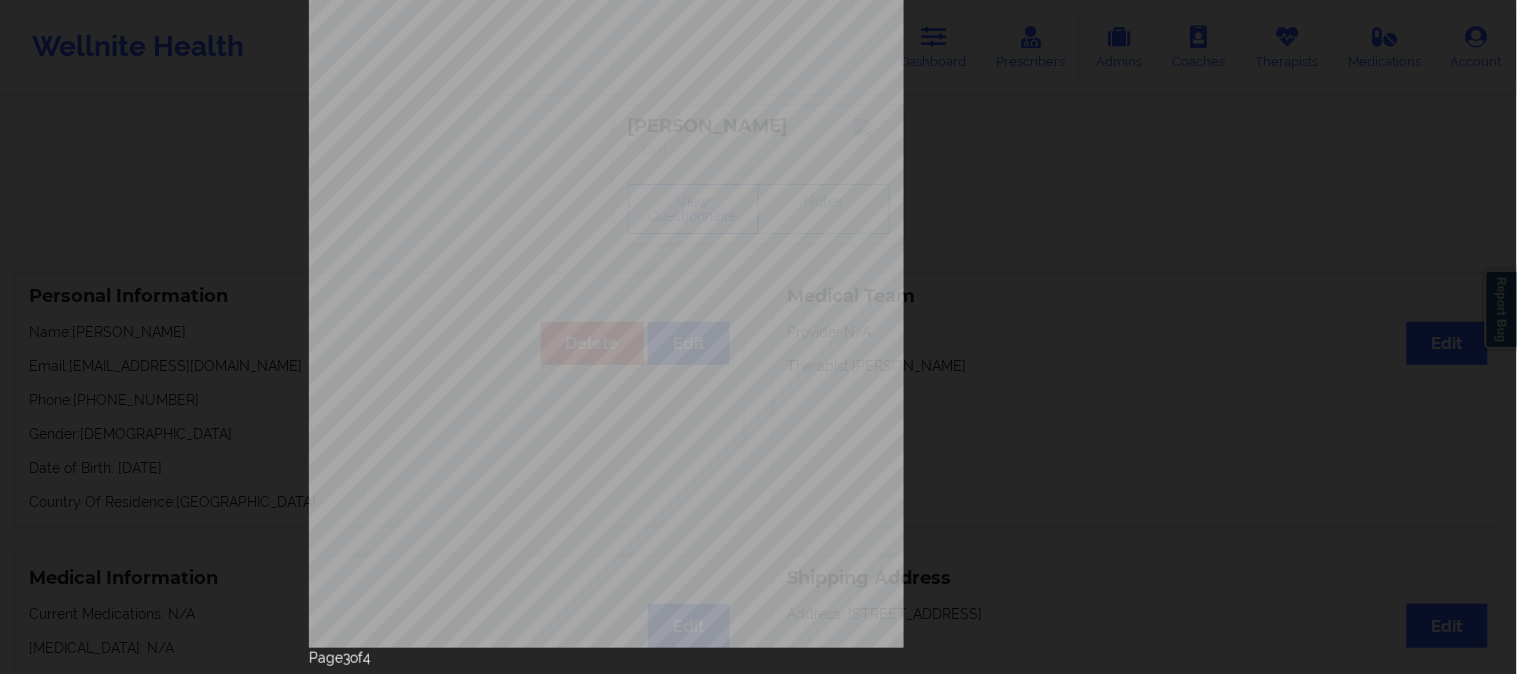 click on "none Insurance Member ID for patient This patient has not provided his Member ID Insurance company name details by patient This patient has not provided the name of insurance company Insurance Company Identity number by patient This patient has not provided the identity number of insurance Insurance dependency status details by patient This patient has not provided his/her dependency status of insurance Payment plan chosen by patient together Currently Suicidal None Local Pharmacy Data None Where patient came from Anthem Job Information None no Cancellation Survey Data Why do you want to cancel ? How many appointments have you had with W ellnite (including both therapist and mental health coach appointments) ? Do you have healthcare insurance ? Have you been treated for anxiety and/or [MEDICAL_DATA] in the past ? Are you currently taking any medication for anxiety and/or [MEDICAL_DATA] ? How would you rate your overall experience with your doctor/provider ? Which of the following would make W" at bounding box center (759, 227) 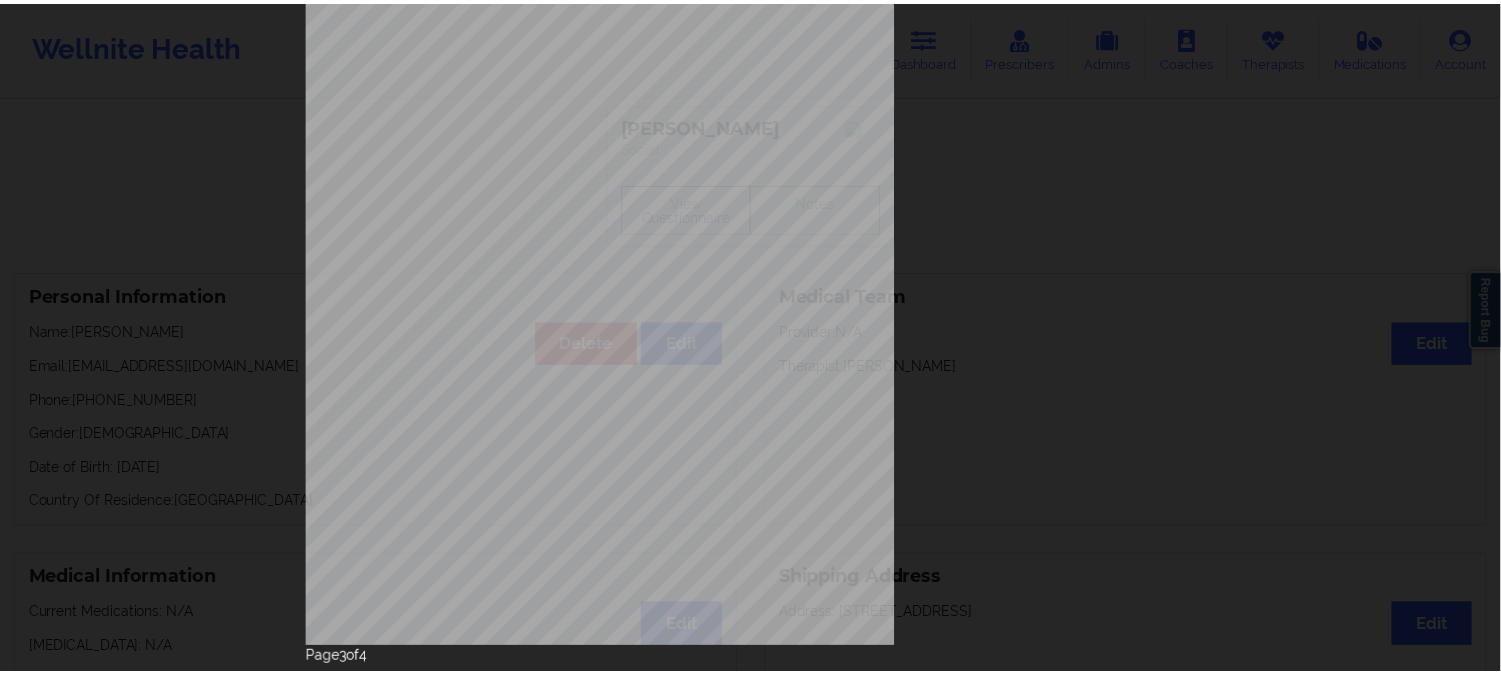 scroll, scrollTop: 0, scrollLeft: 0, axis: both 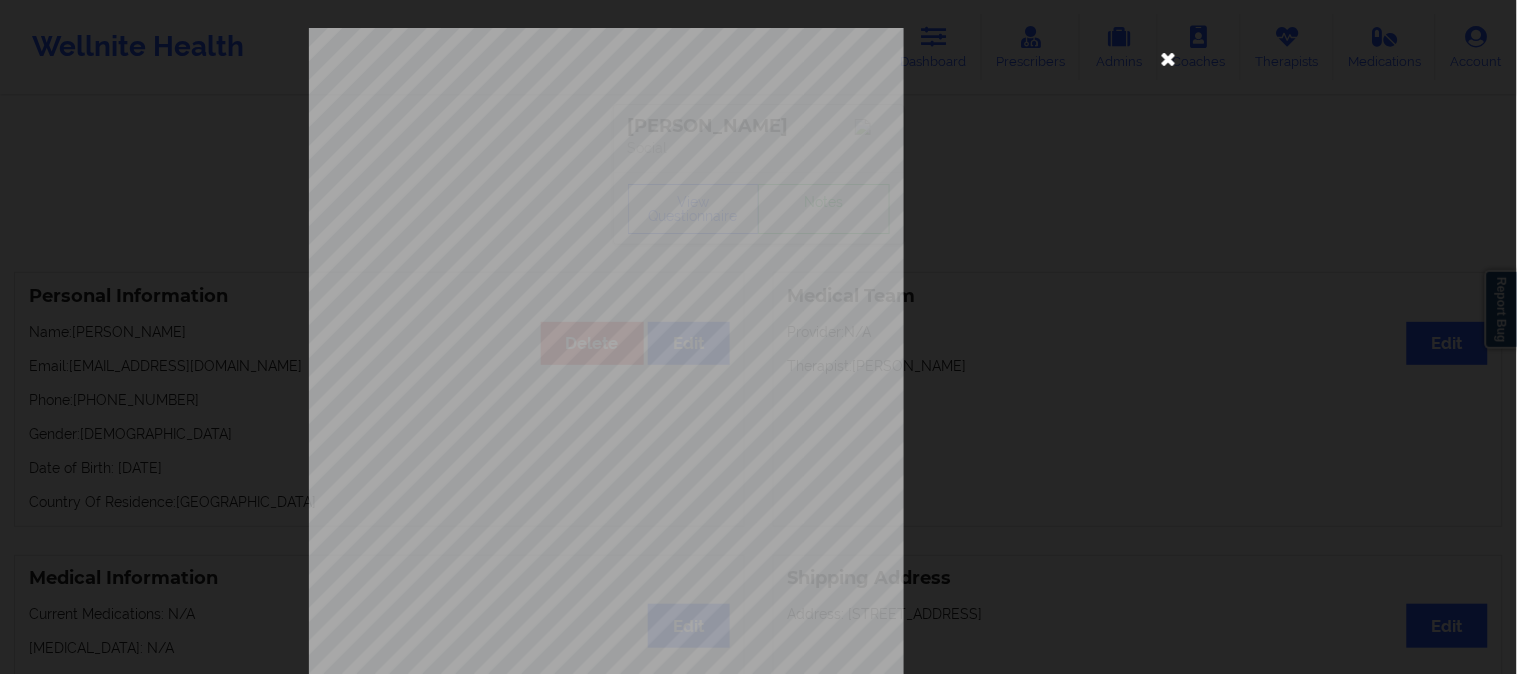 click at bounding box center (1169, 58) 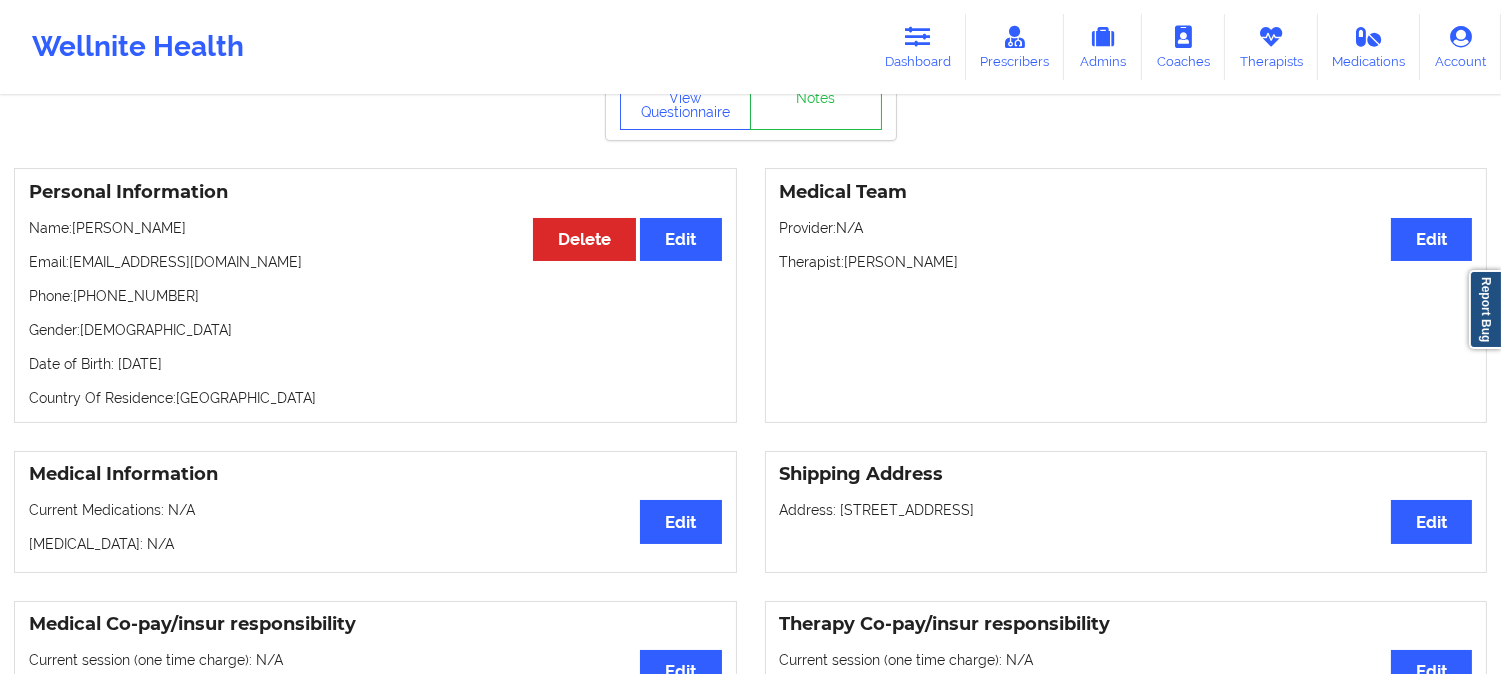 scroll, scrollTop: 0, scrollLeft: 0, axis: both 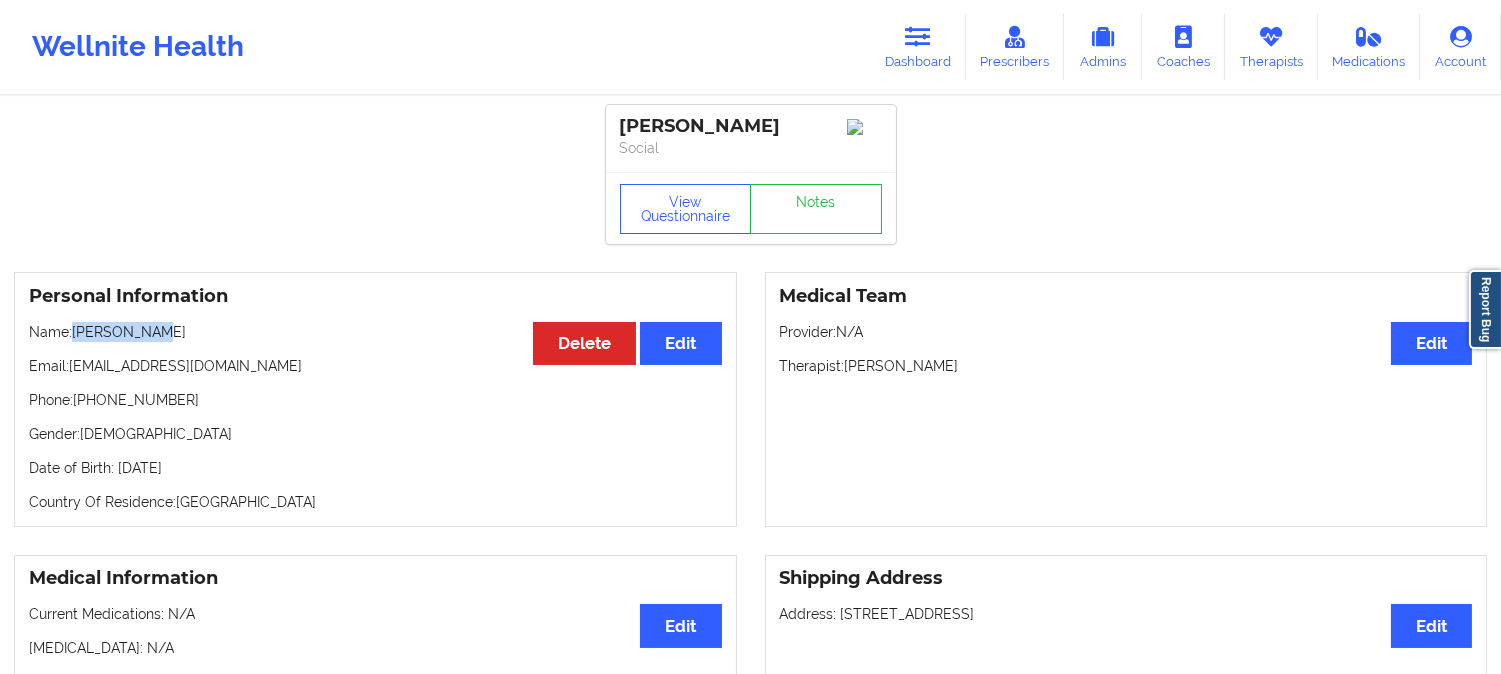 drag, startPoint x: 177, startPoint y: 346, endPoint x: 74, endPoint y: 336, distance: 103.4843 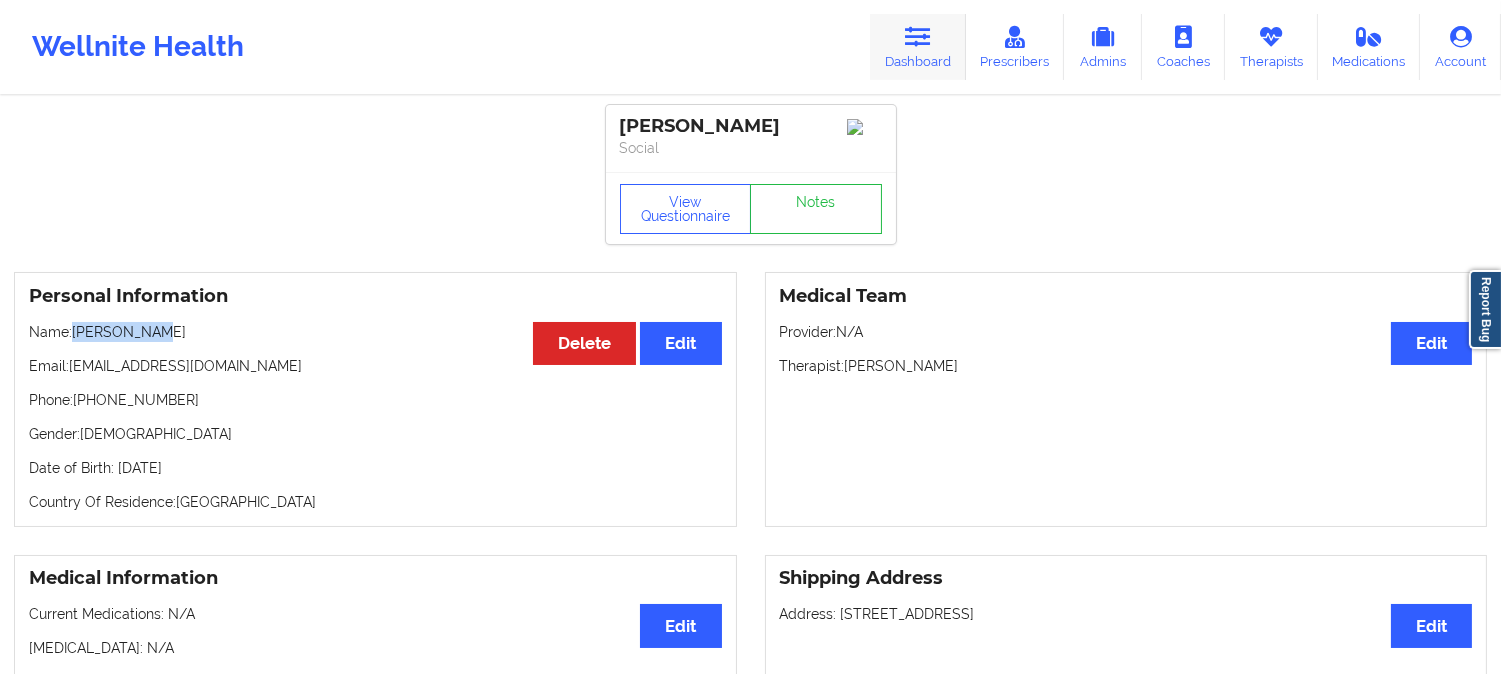 click at bounding box center (918, 37) 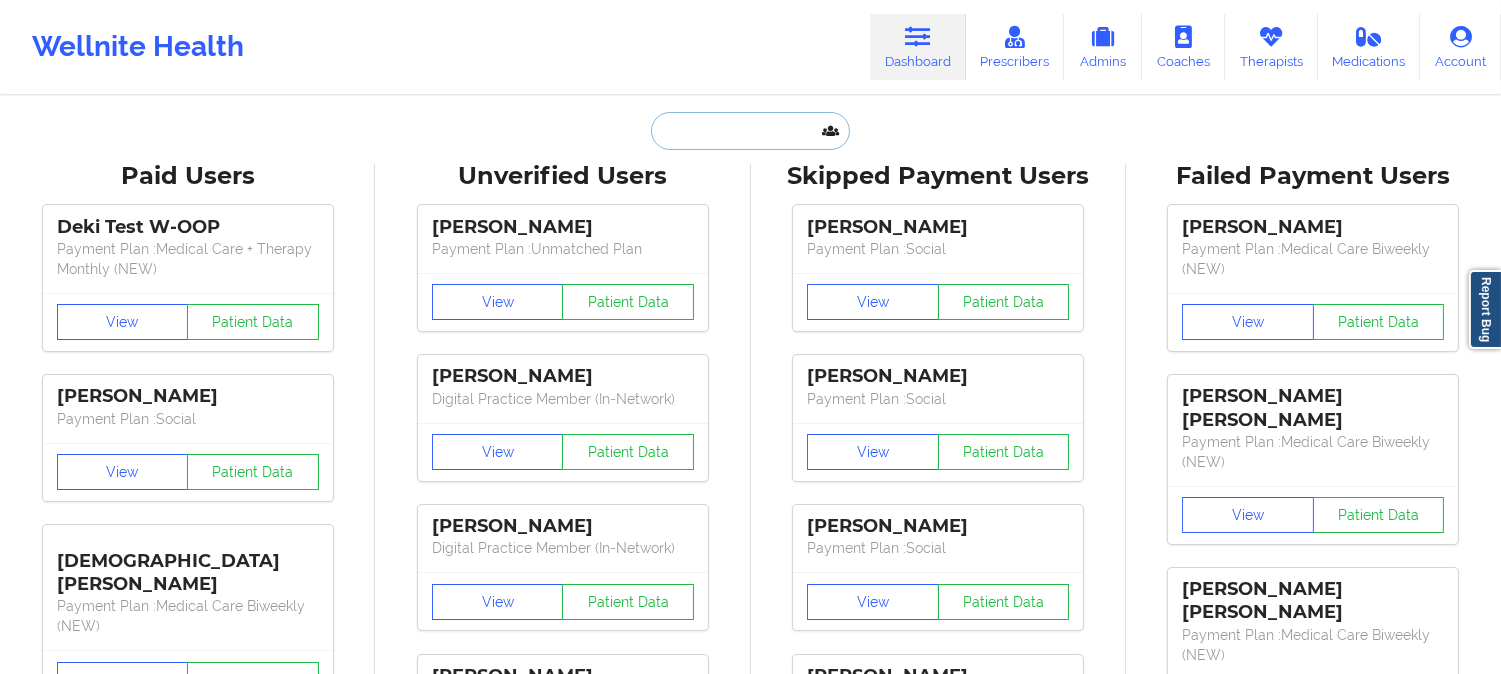 click at bounding box center [750, 131] 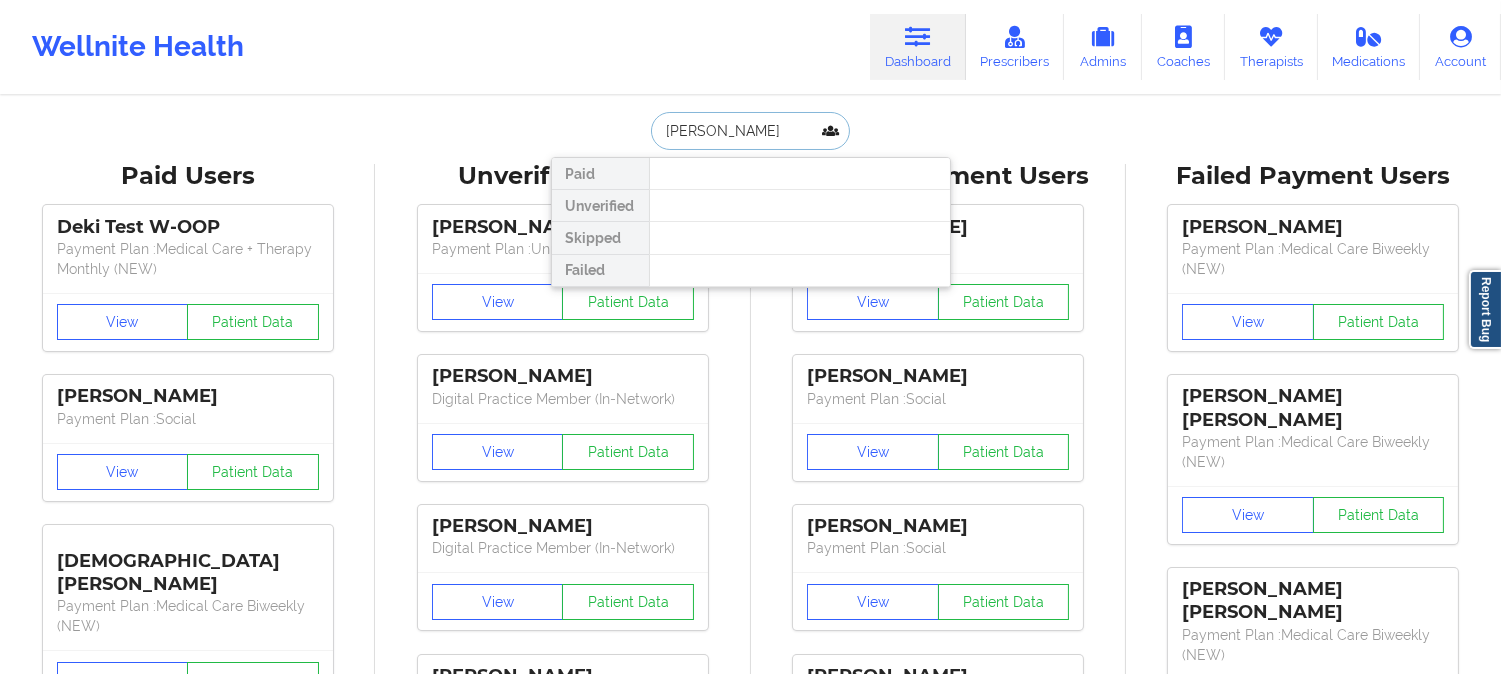 click on "[PERSON_NAME]" at bounding box center [750, 131] 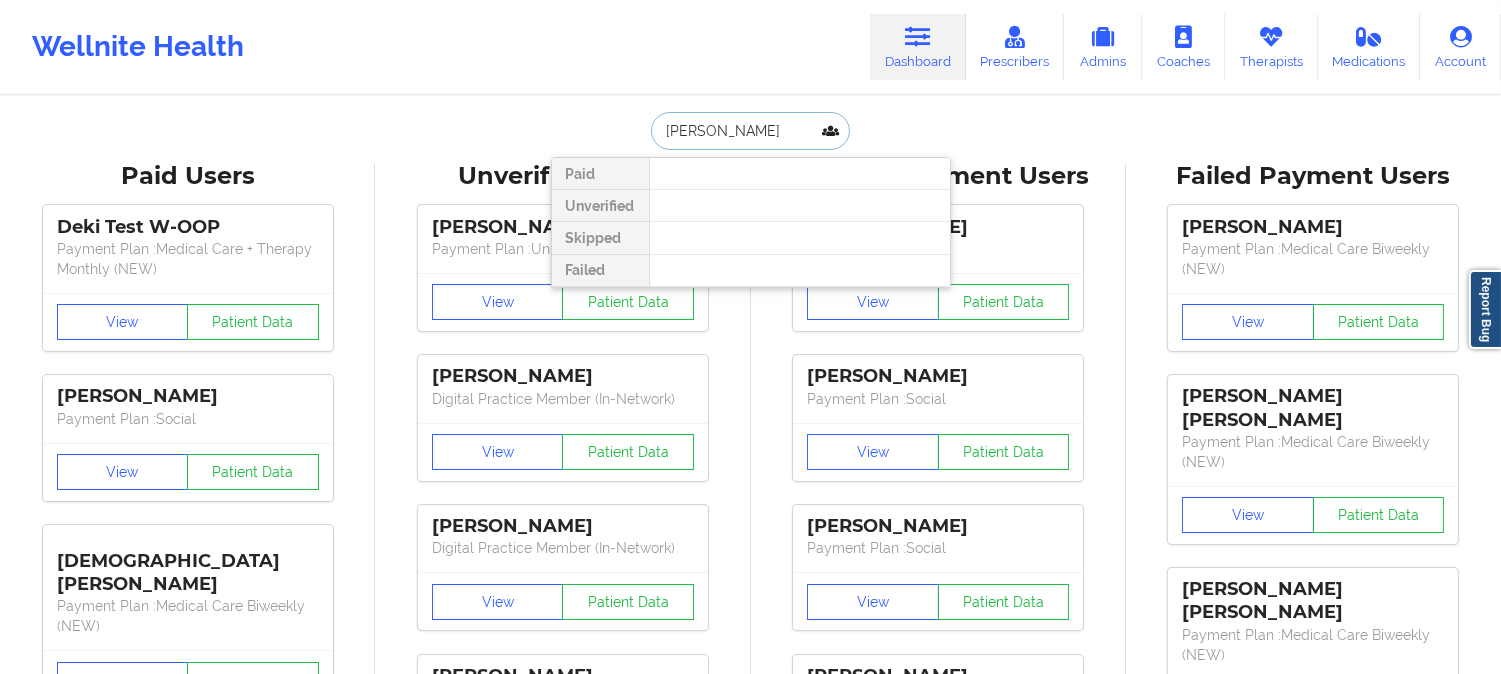 click on "[PERSON_NAME]" at bounding box center (750, 131) 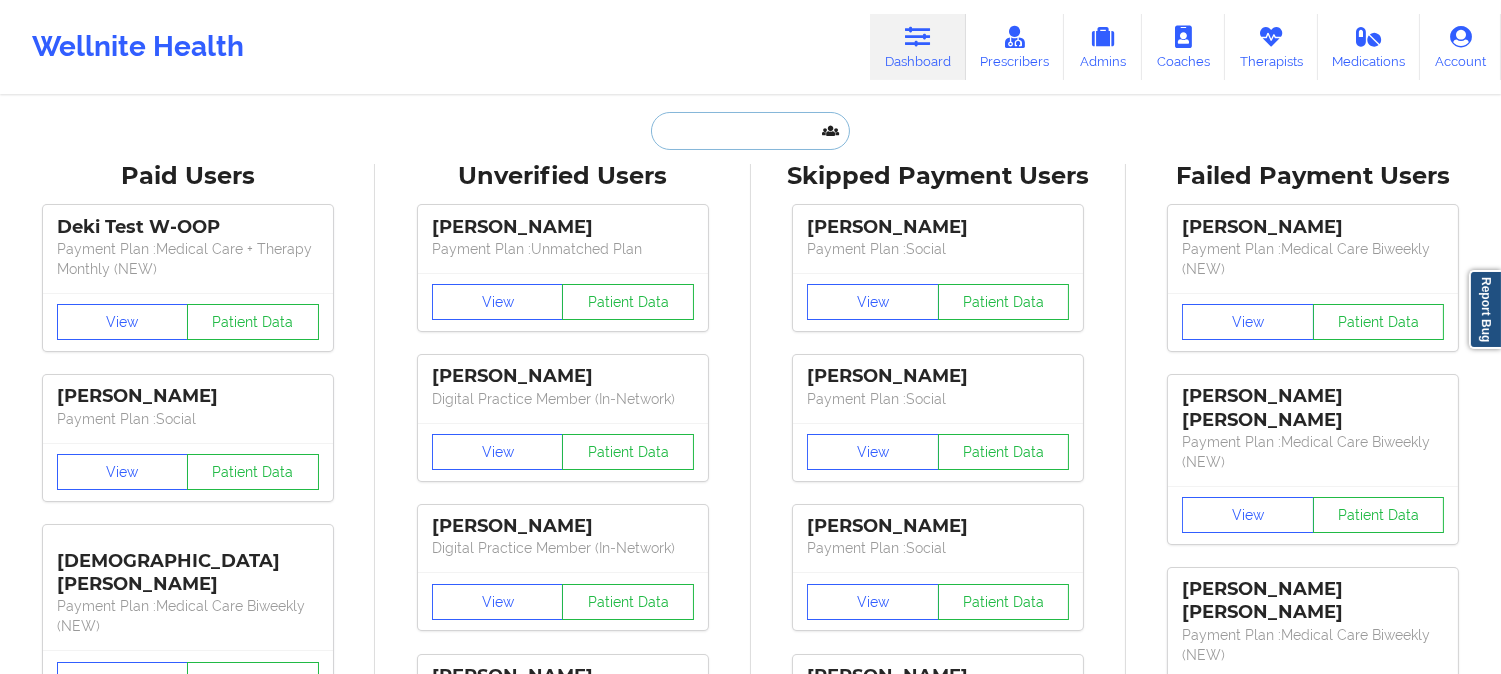 paste on "[EMAIL_ADDRESS][DOMAIN_NAME]" 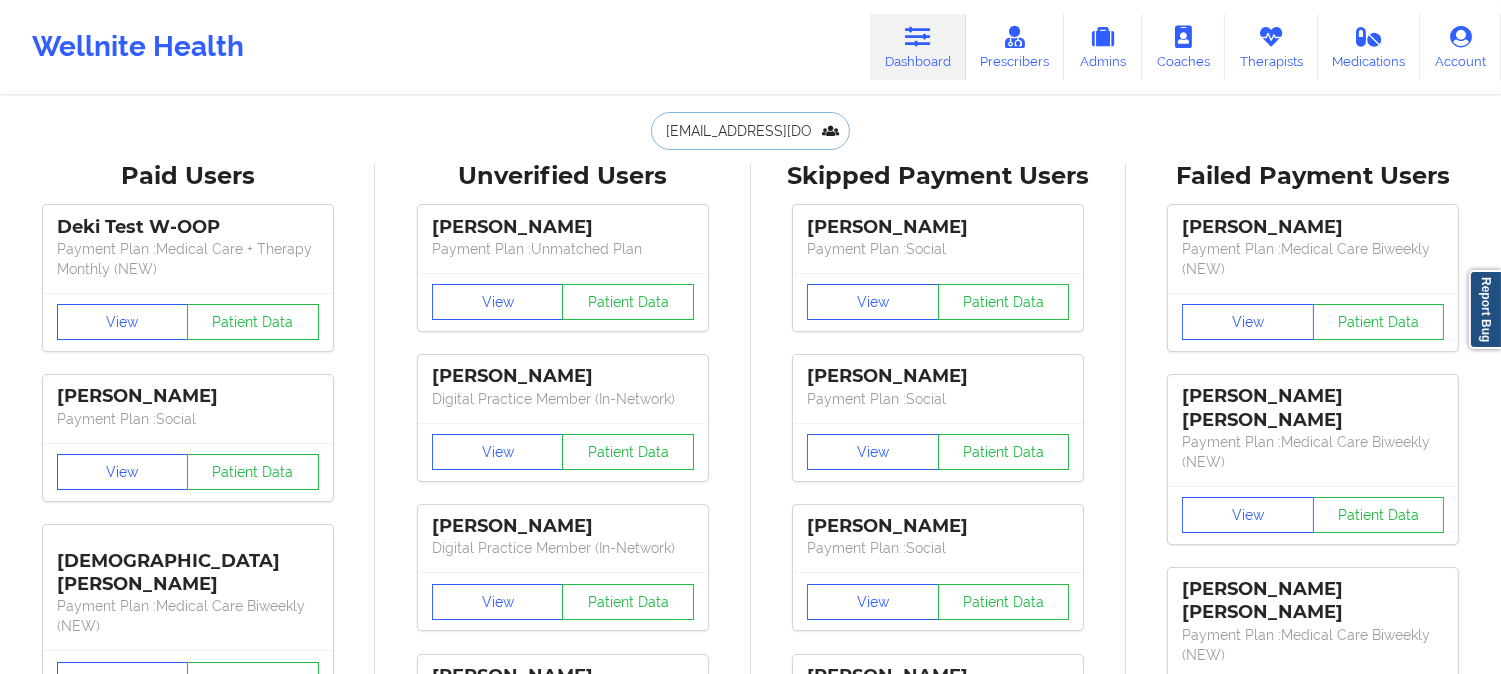 scroll, scrollTop: 0, scrollLeft: 8, axis: horizontal 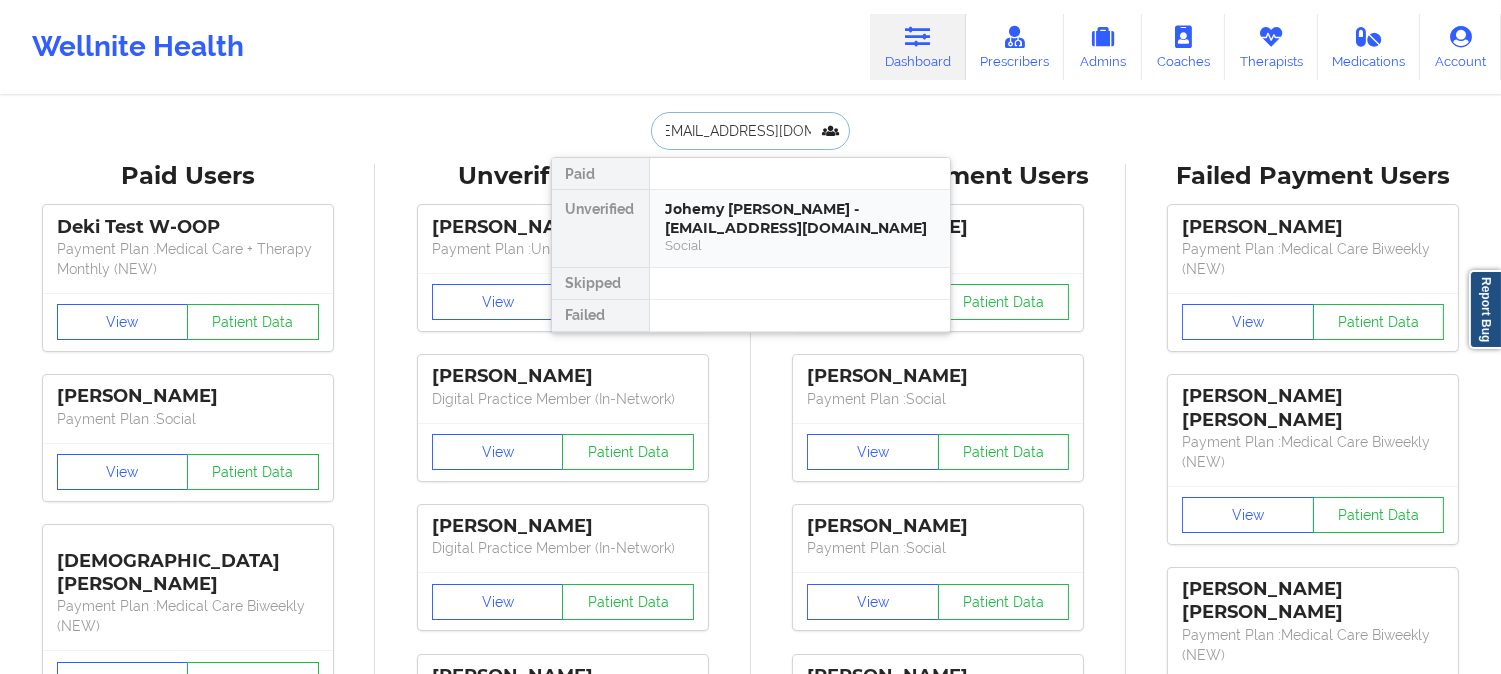 click on "Johemy [PERSON_NAME] - [EMAIL_ADDRESS][DOMAIN_NAME]" at bounding box center [800, 218] 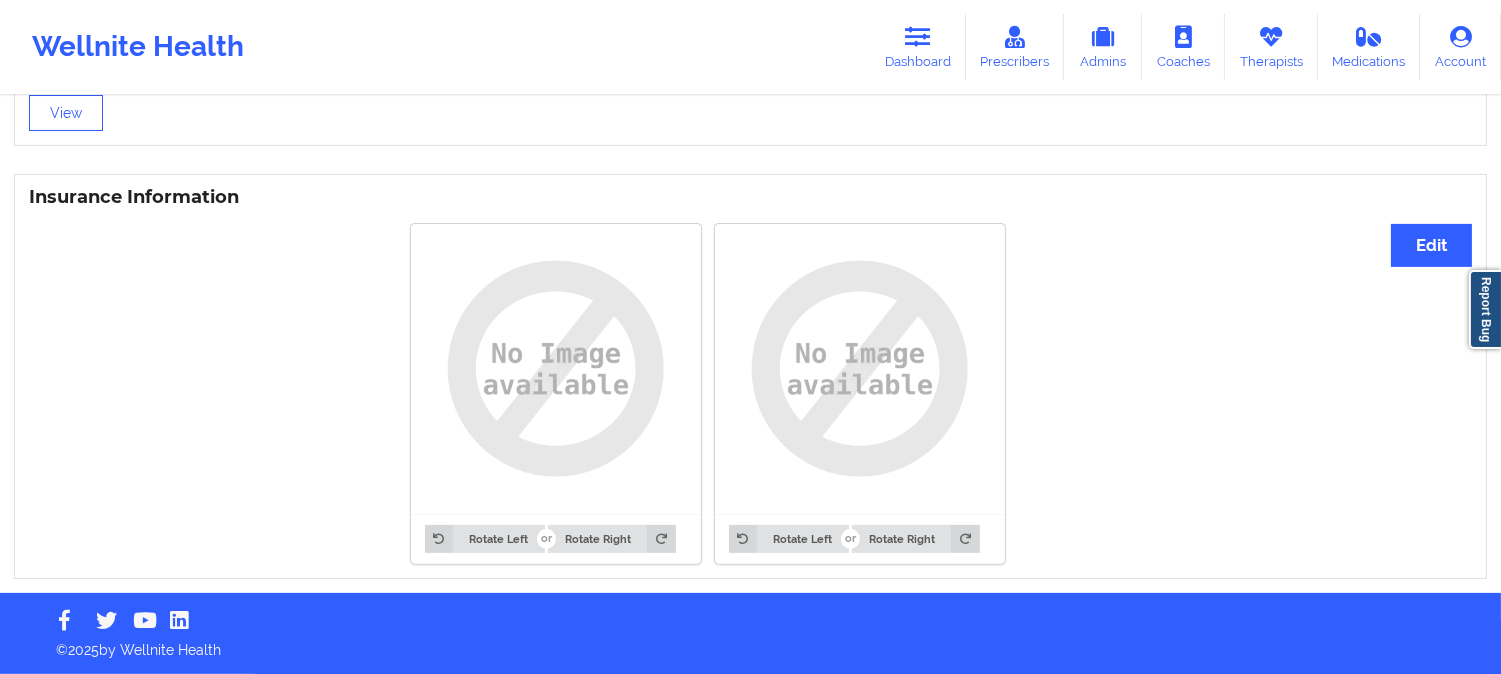 scroll, scrollTop: 1421, scrollLeft: 0, axis: vertical 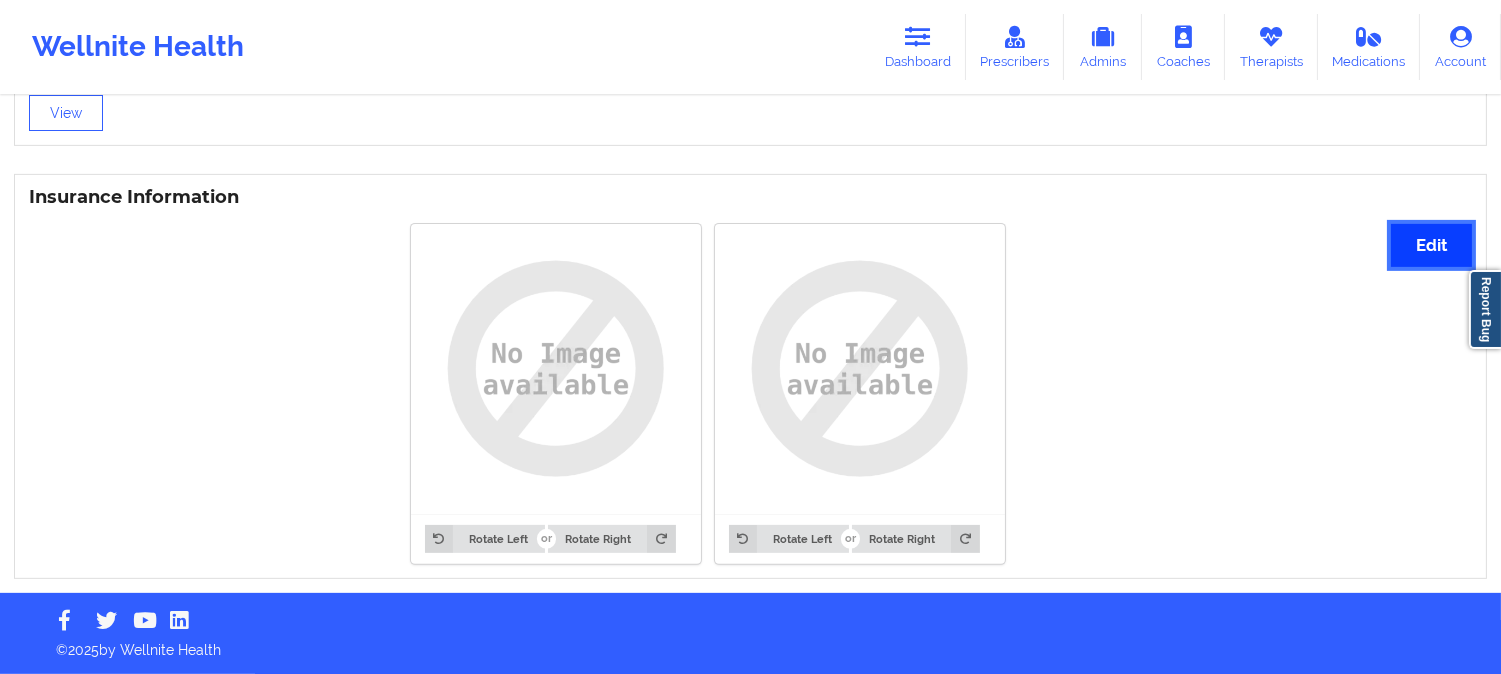 click on "Edit" at bounding box center [1431, 245] 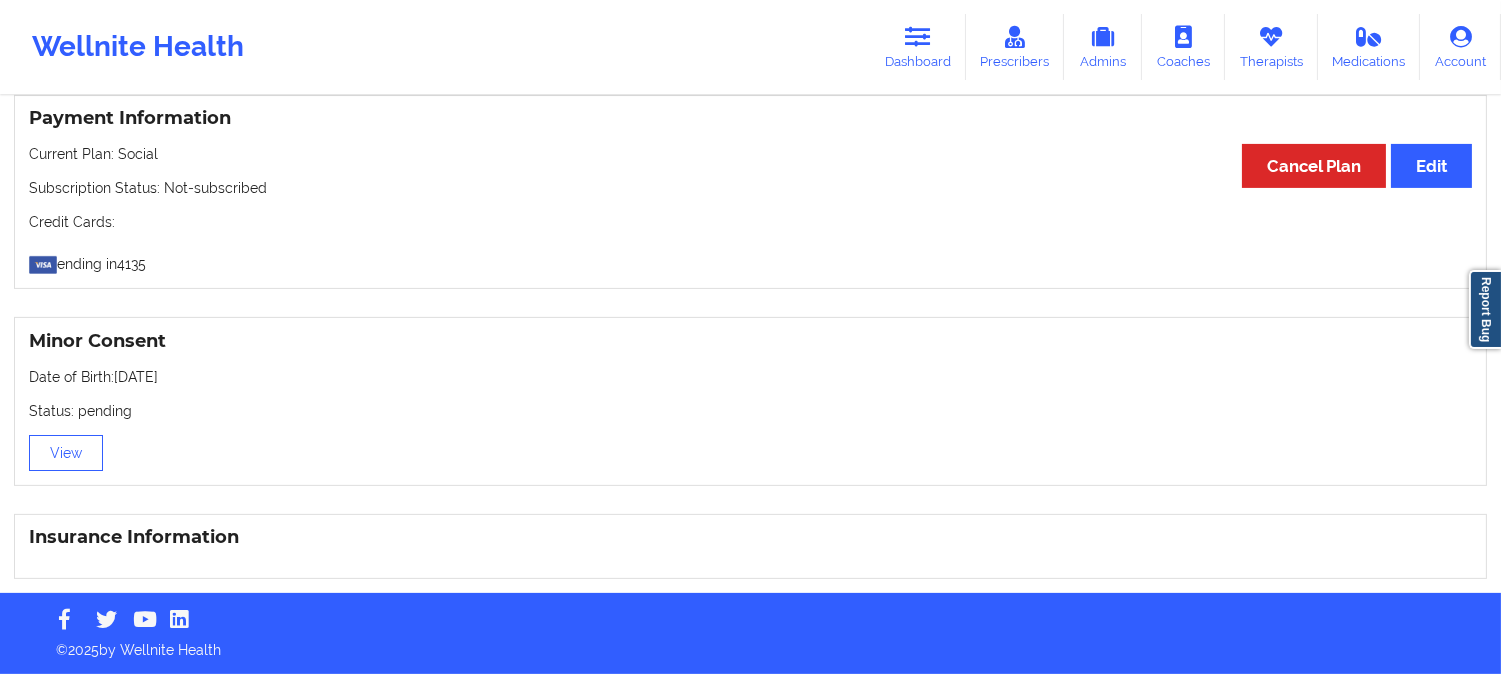 scroll, scrollTop: 1421, scrollLeft: 0, axis: vertical 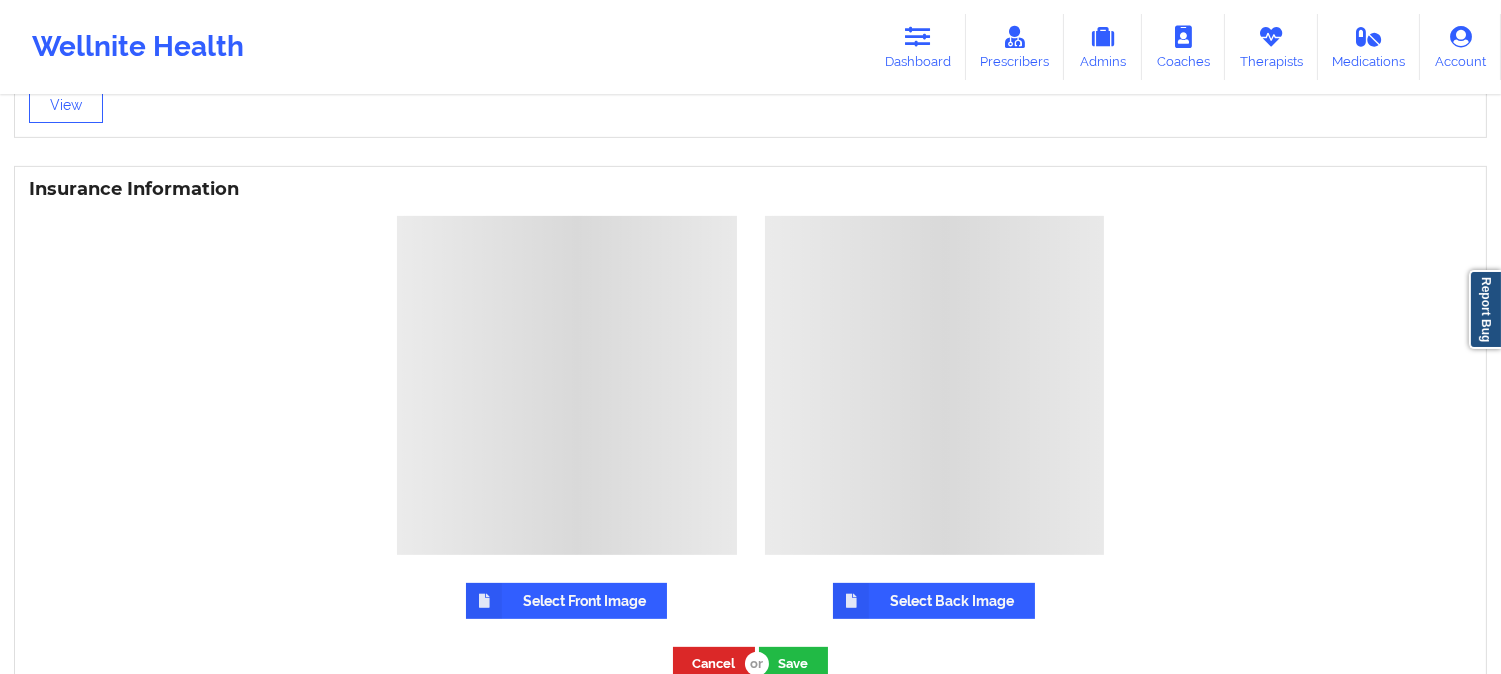 click on "Select Front Image" at bounding box center (566, 601) 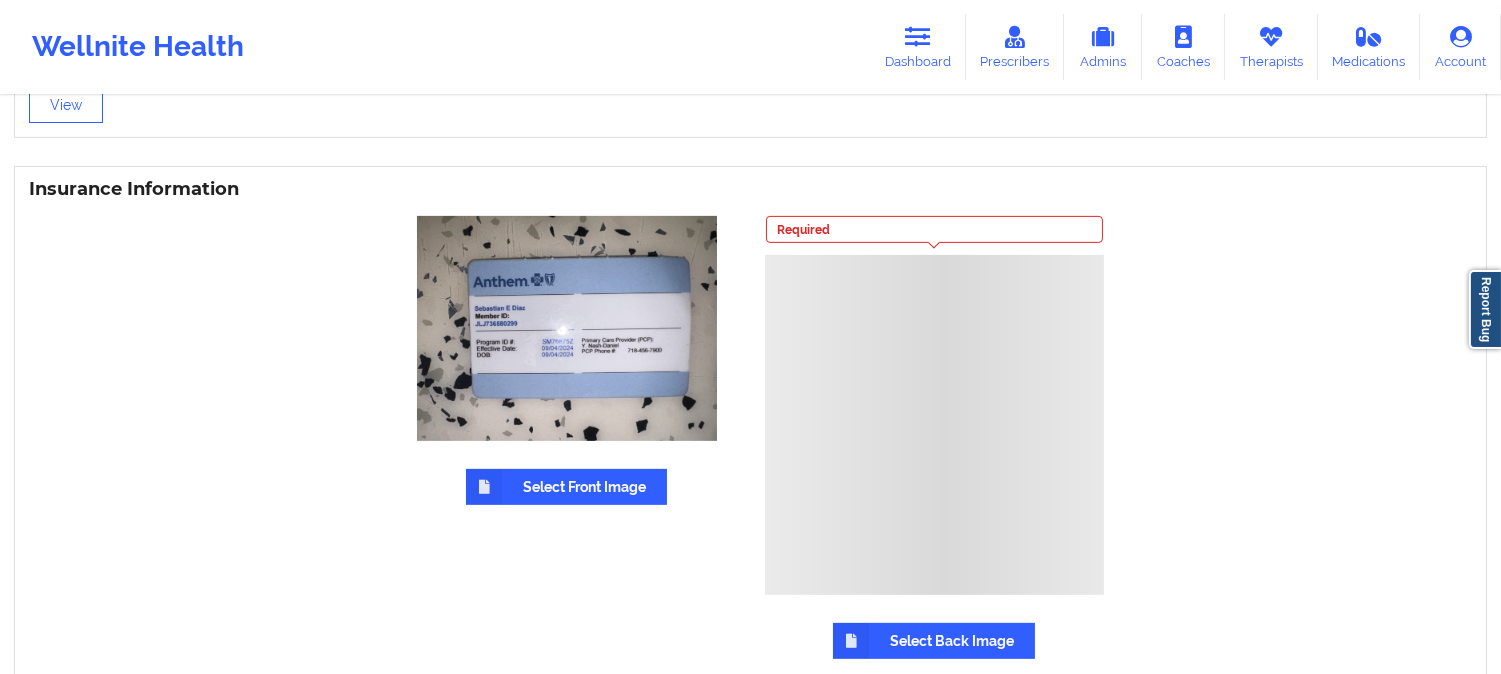 click on "Select Back Image" at bounding box center [934, 641] 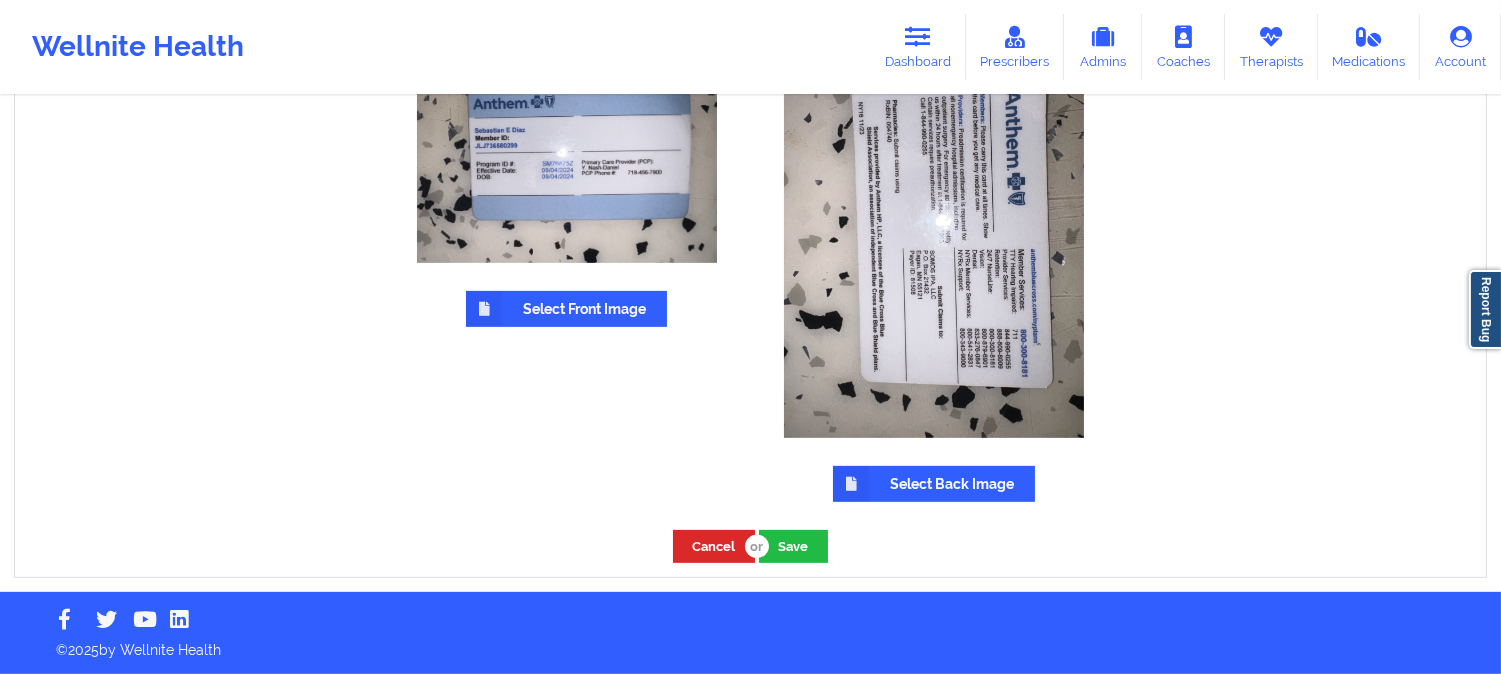 scroll, scrollTop: 1605, scrollLeft: 0, axis: vertical 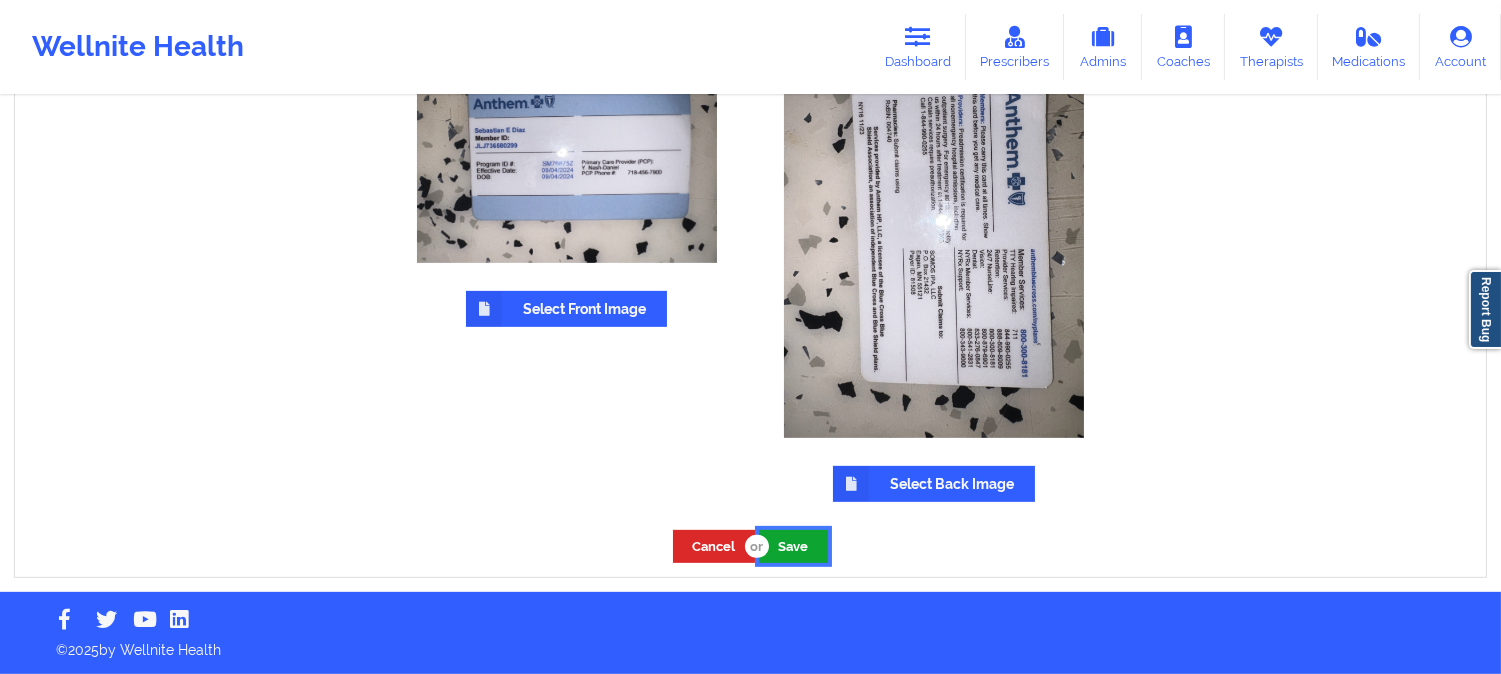 click on "Save" at bounding box center (793, 546) 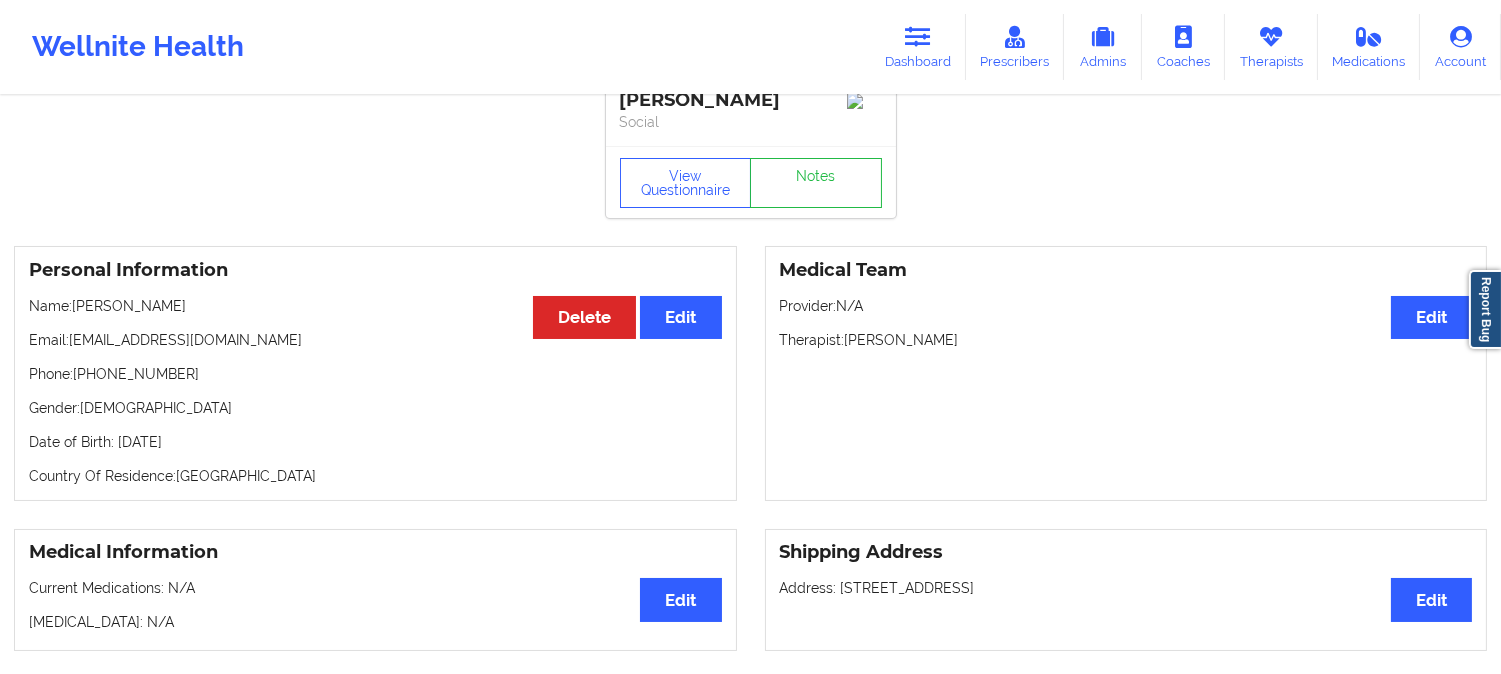 scroll, scrollTop: 0, scrollLeft: 0, axis: both 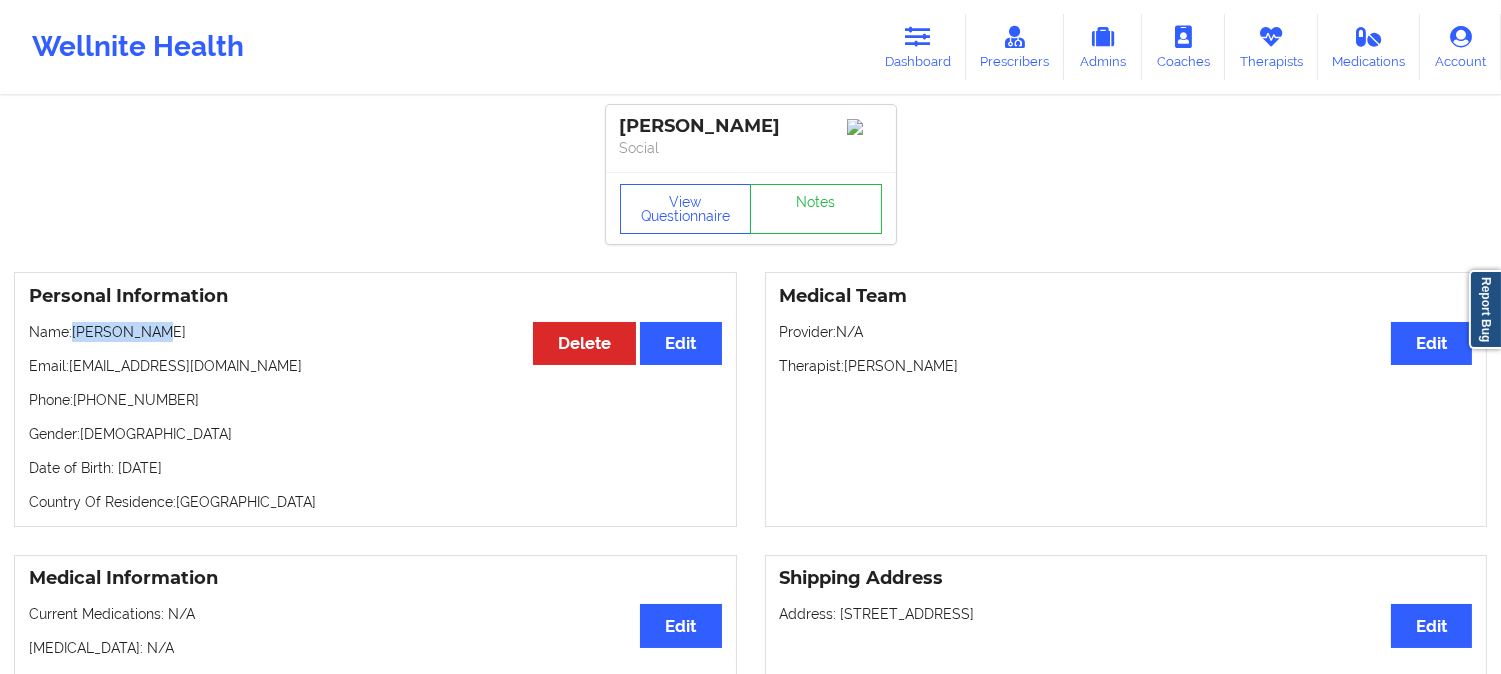 drag, startPoint x: 173, startPoint y: 338, endPoint x: 75, endPoint y: 338, distance: 98 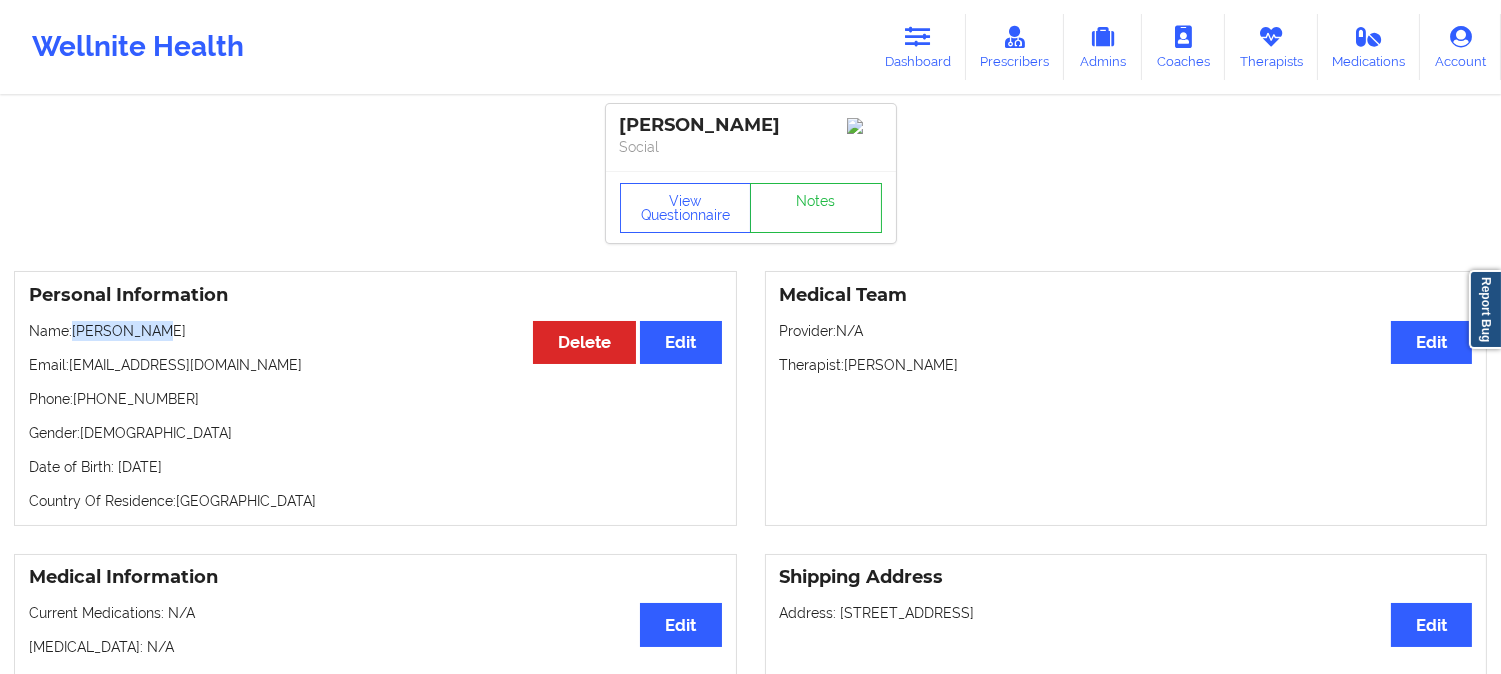 scroll, scrollTop: 0, scrollLeft: 0, axis: both 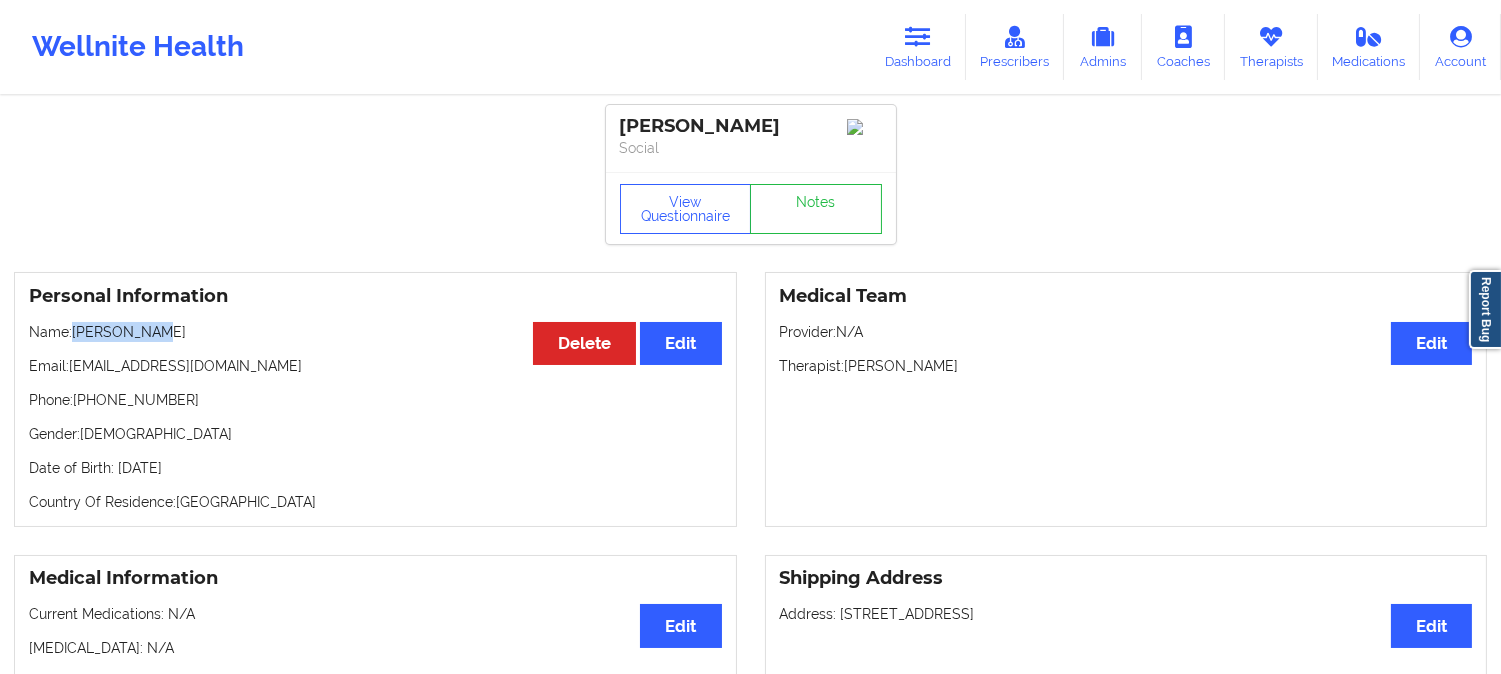 copy on "[PERSON_NAME]" 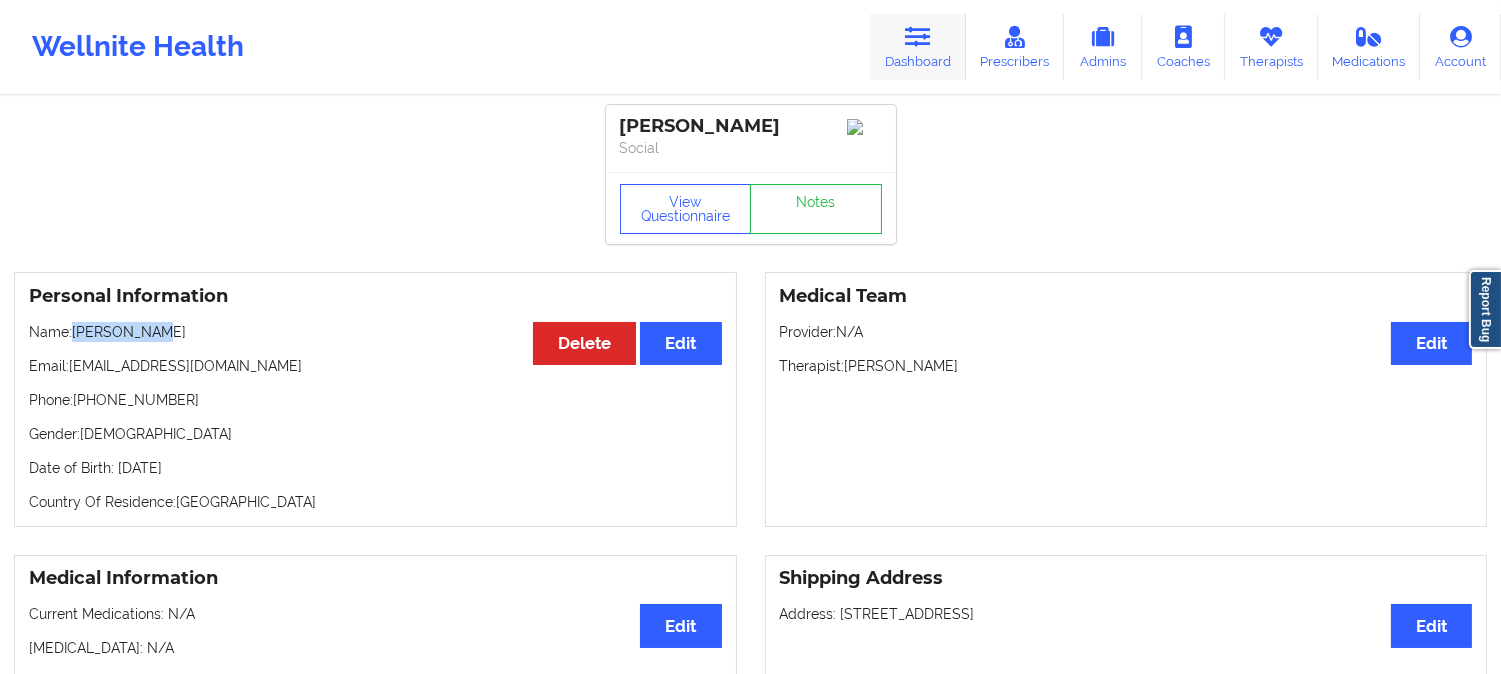 click at bounding box center [918, 37] 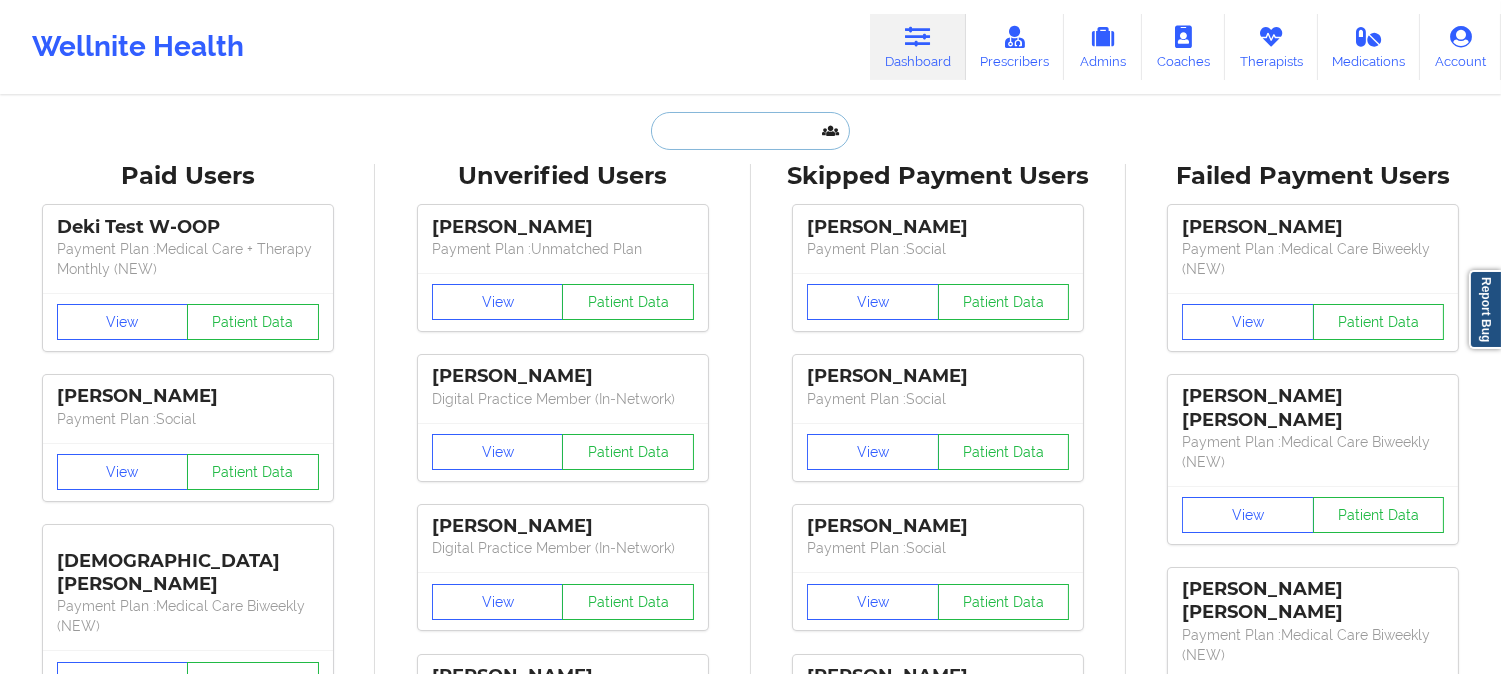 click at bounding box center [750, 131] 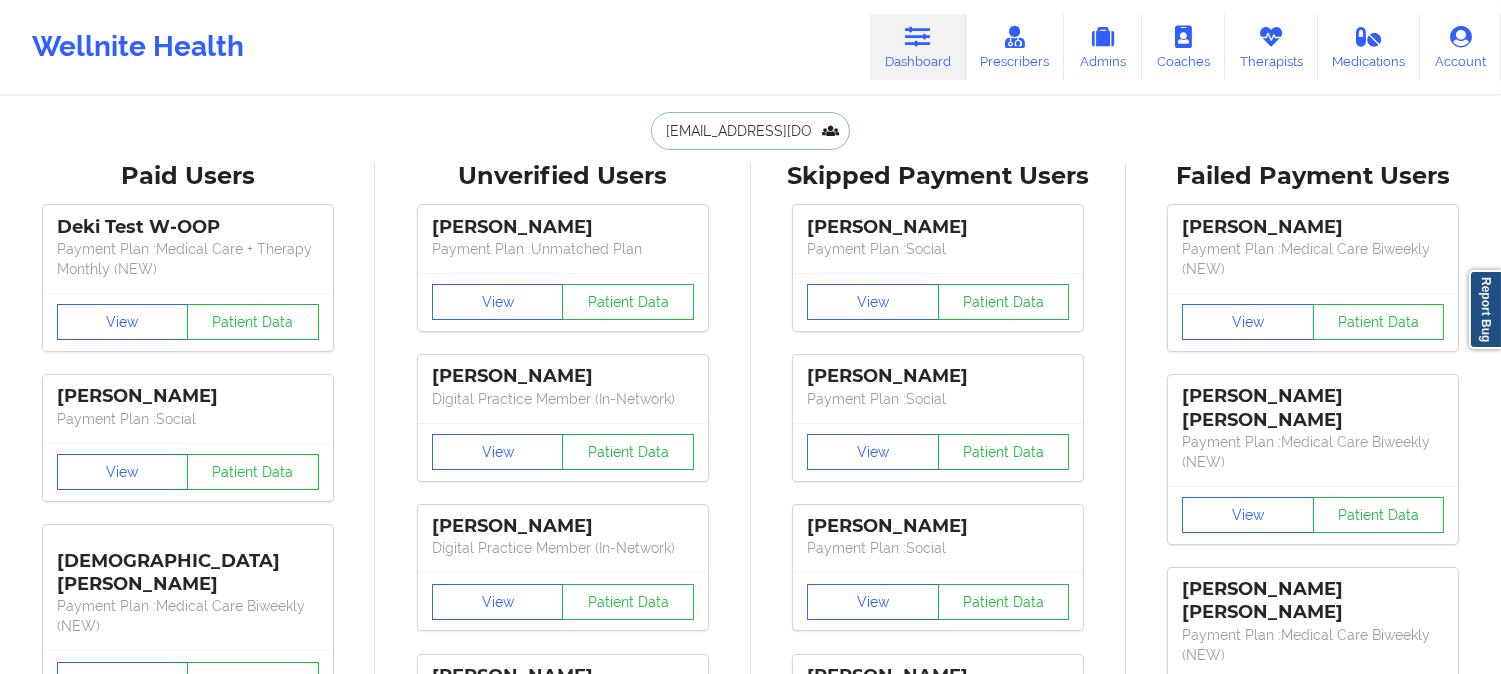 scroll, scrollTop: 0, scrollLeft: 2, axis: horizontal 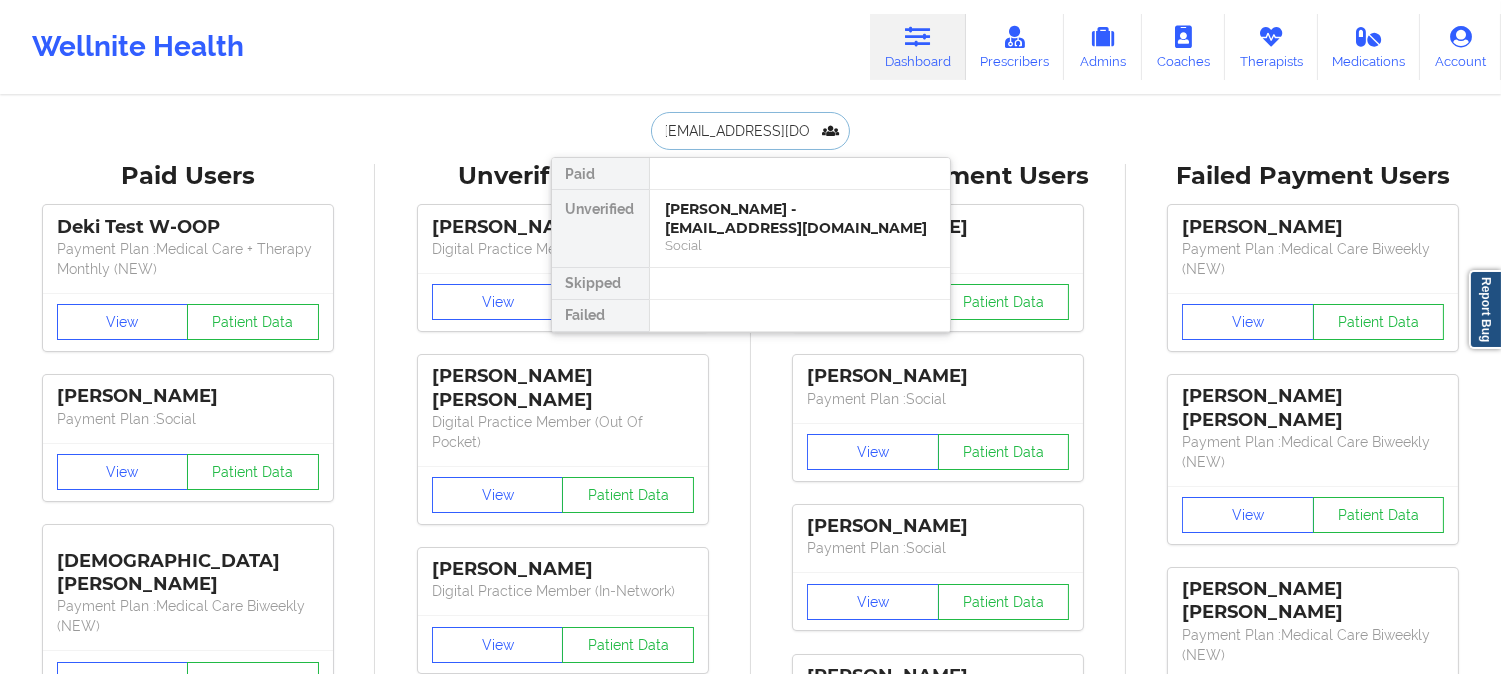 click on "Social" at bounding box center (800, 245) 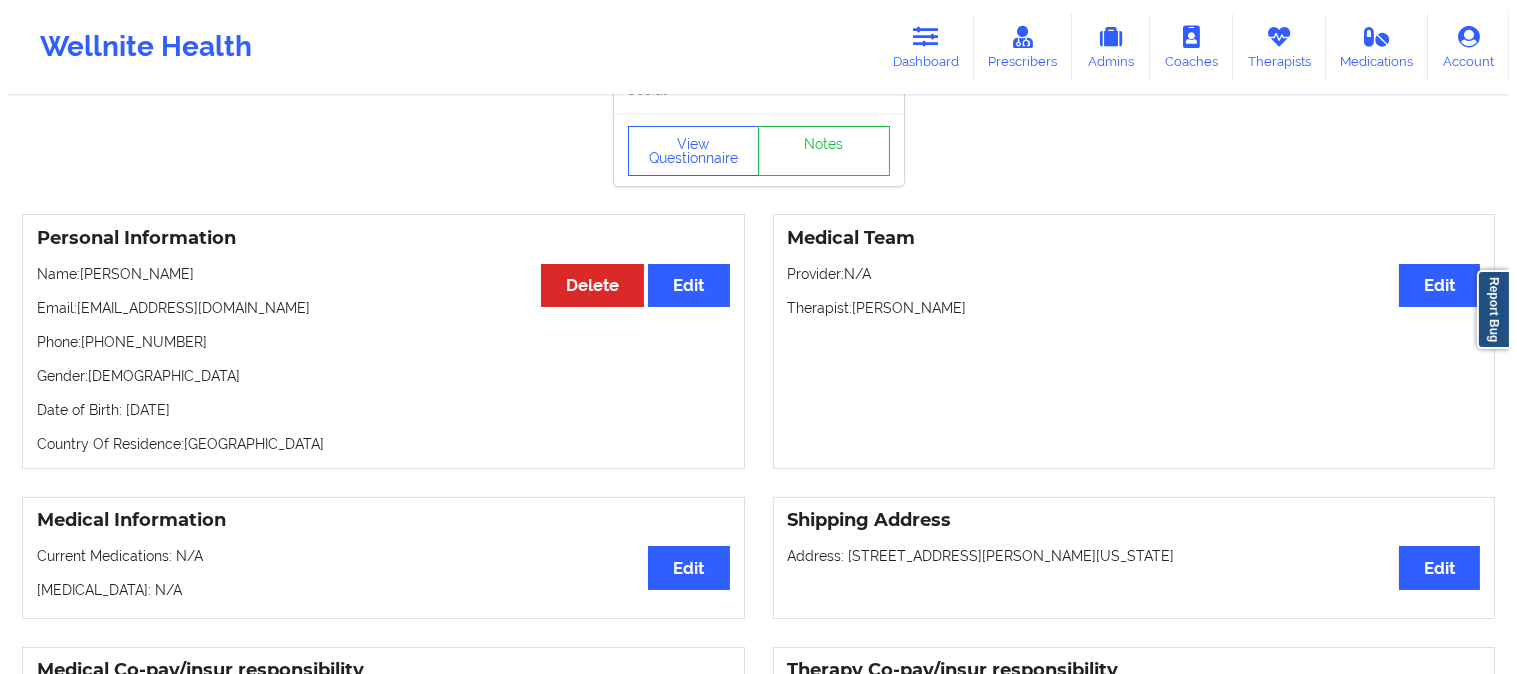 scroll, scrollTop: 0, scrollLeft: 0, axis: both 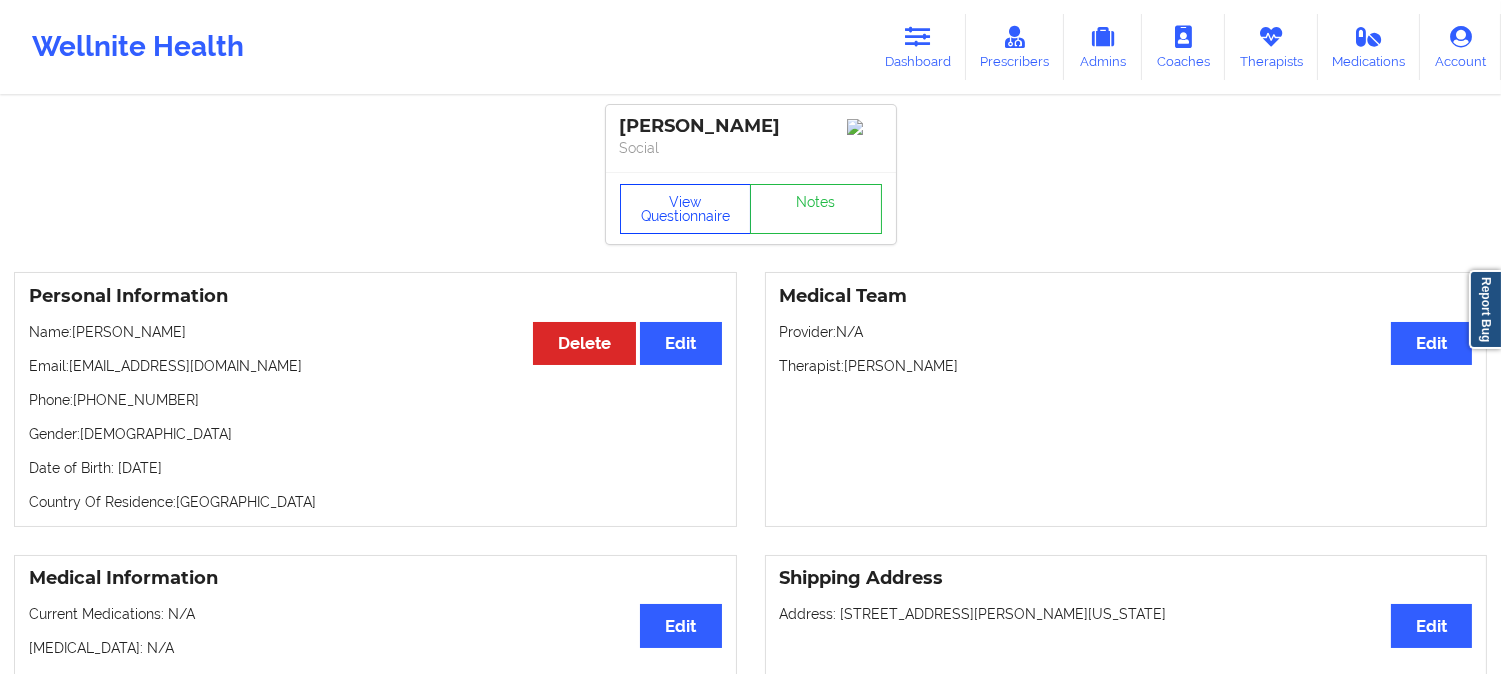 click on "View Questionnaire" at bounding box center (686, 209) 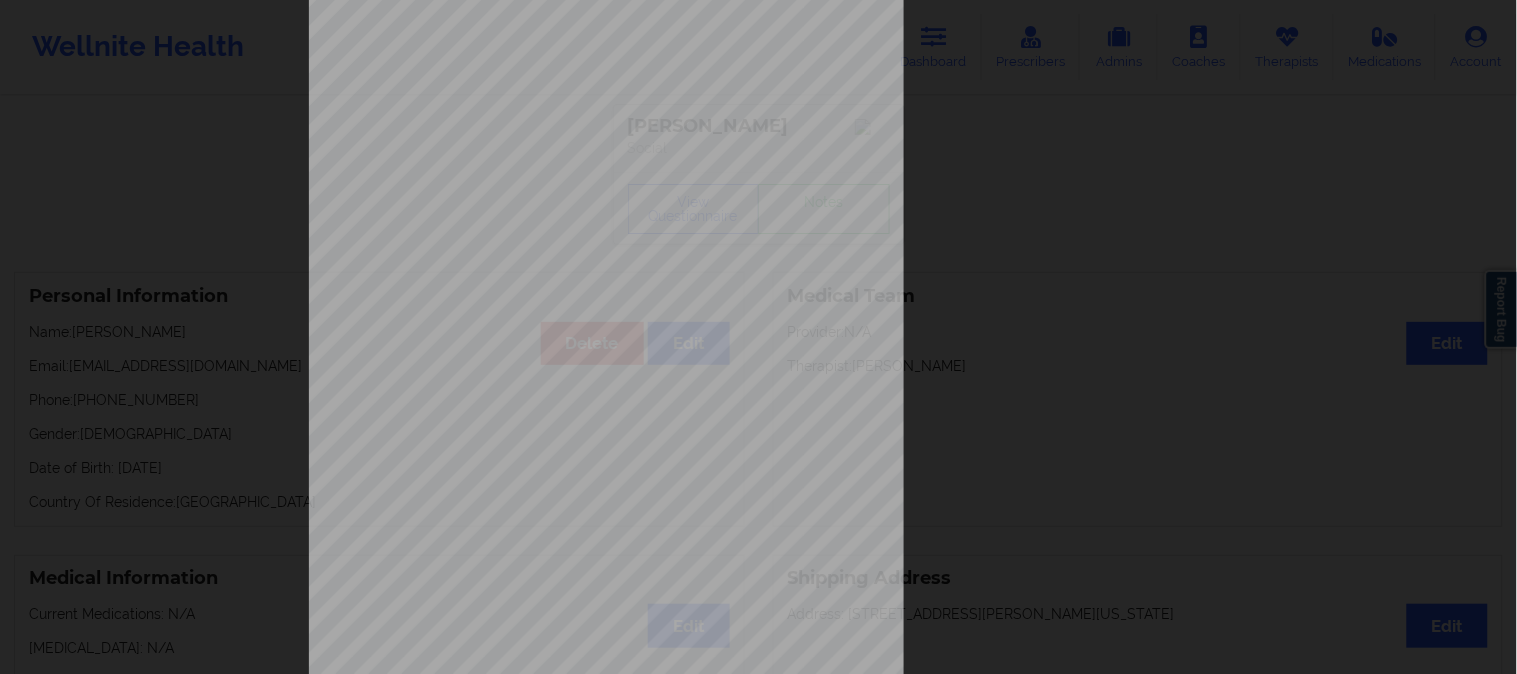 scroll, scrollTop: 280, scrollLeft: 0, axis: vertical 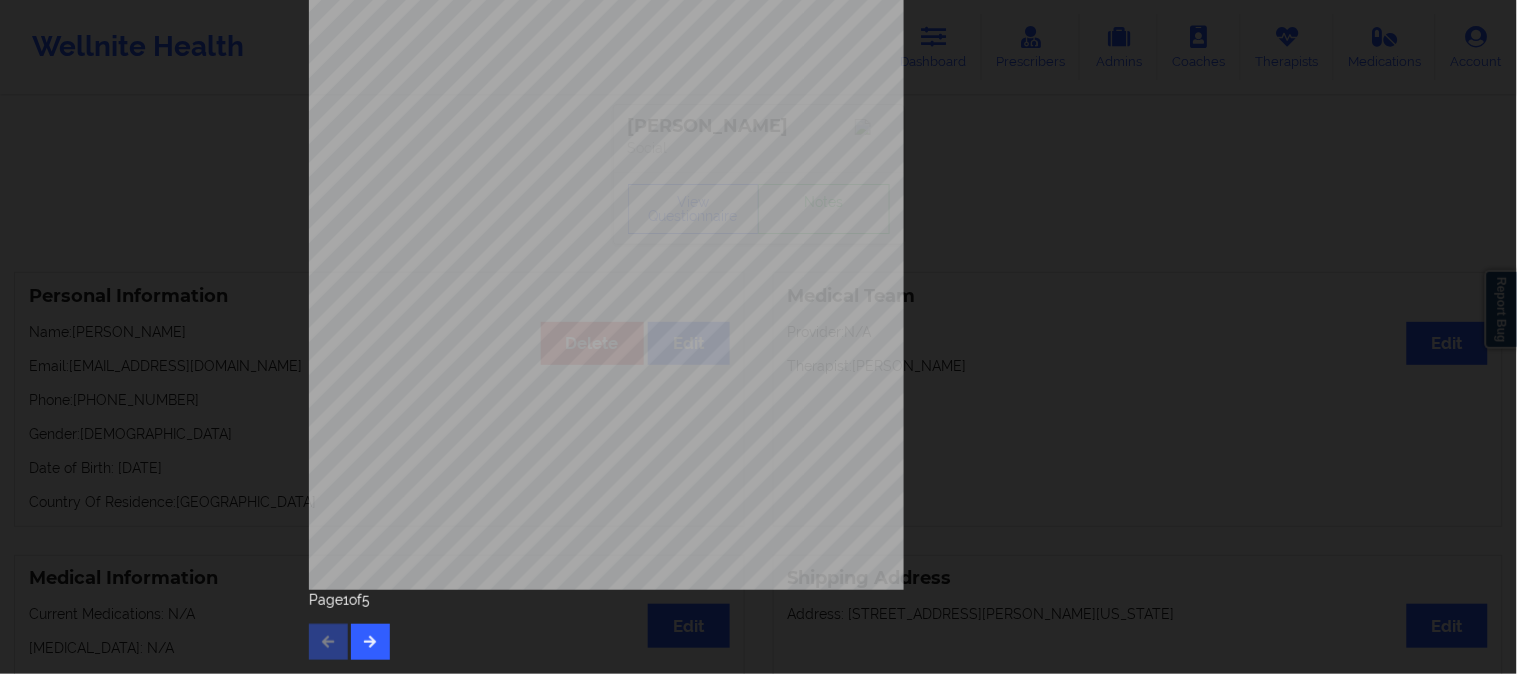click on "Page  1  of  5" at bounding box center (759, 625) 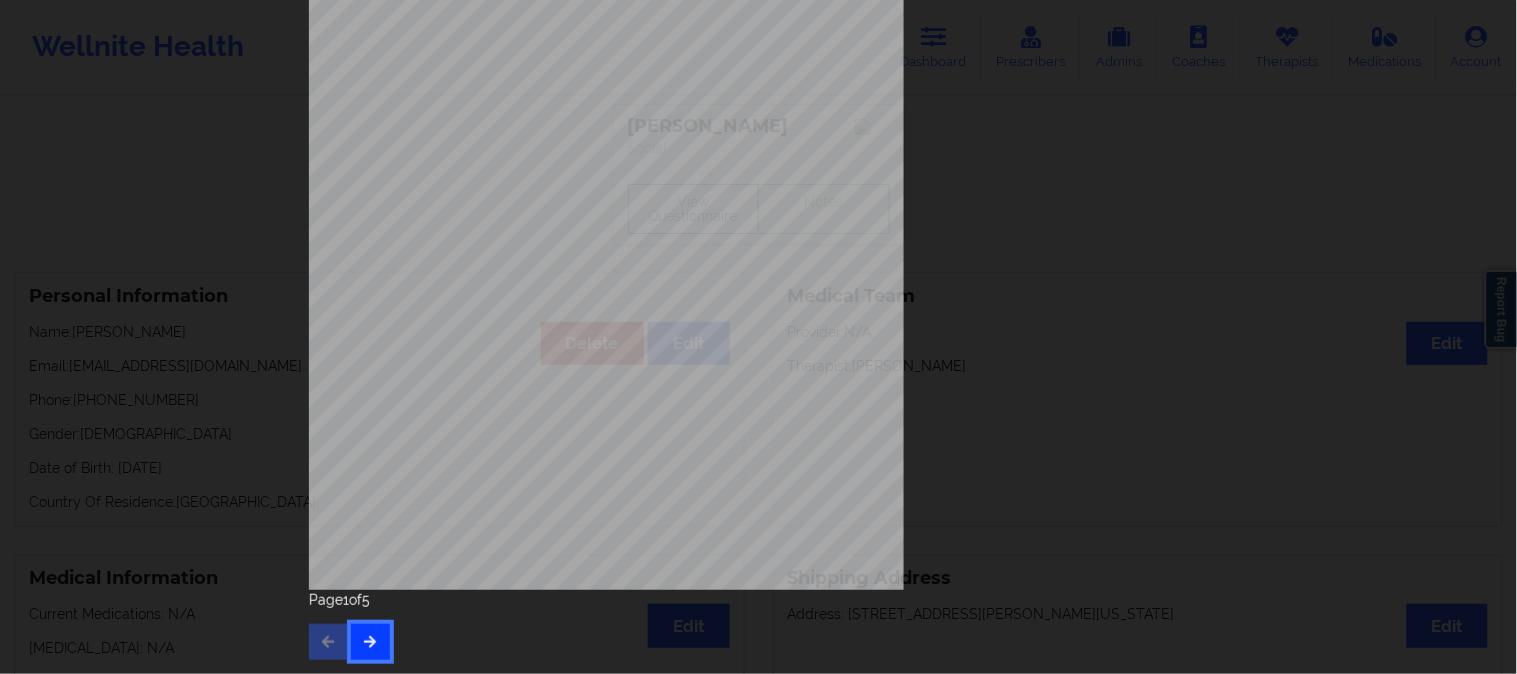 click at bounding box center (370, 641) 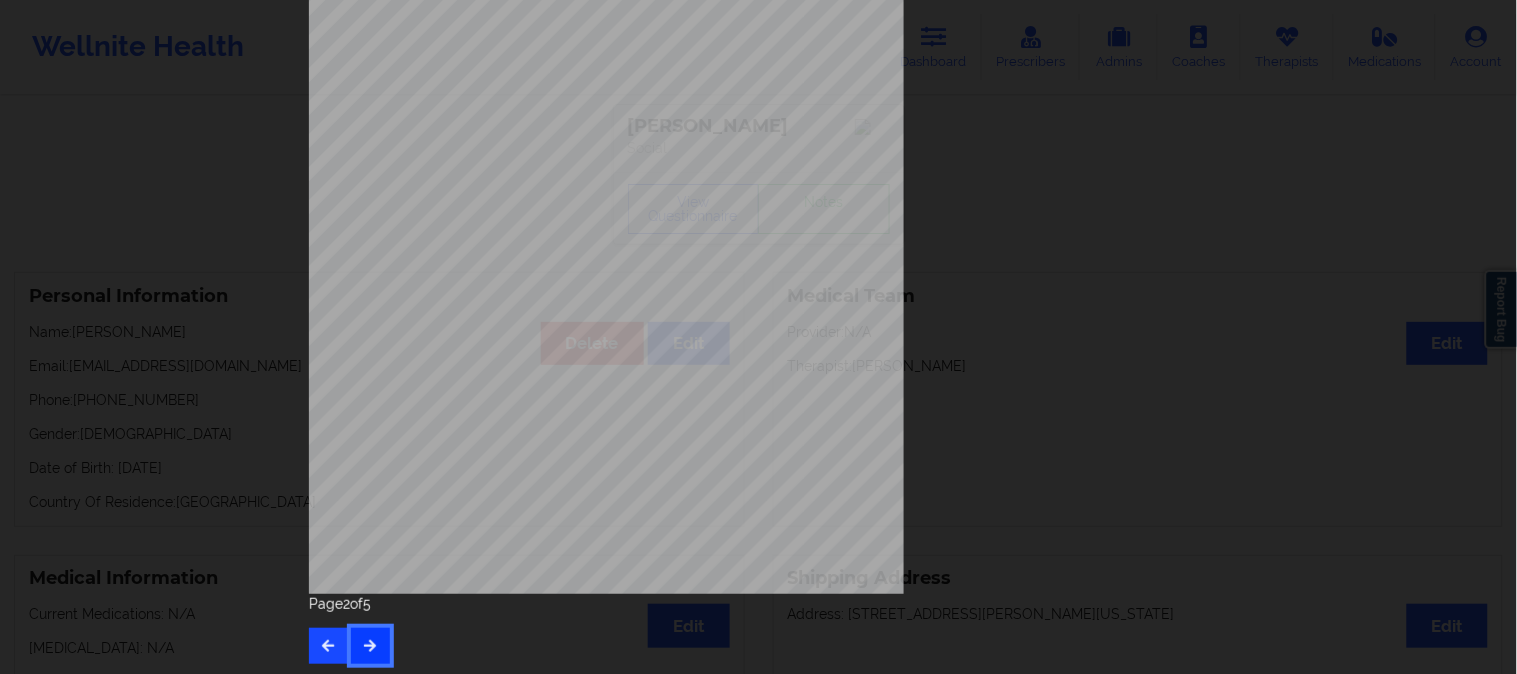 scroll, scrollTop: 280, scrollLeft: 0, axis: vertical 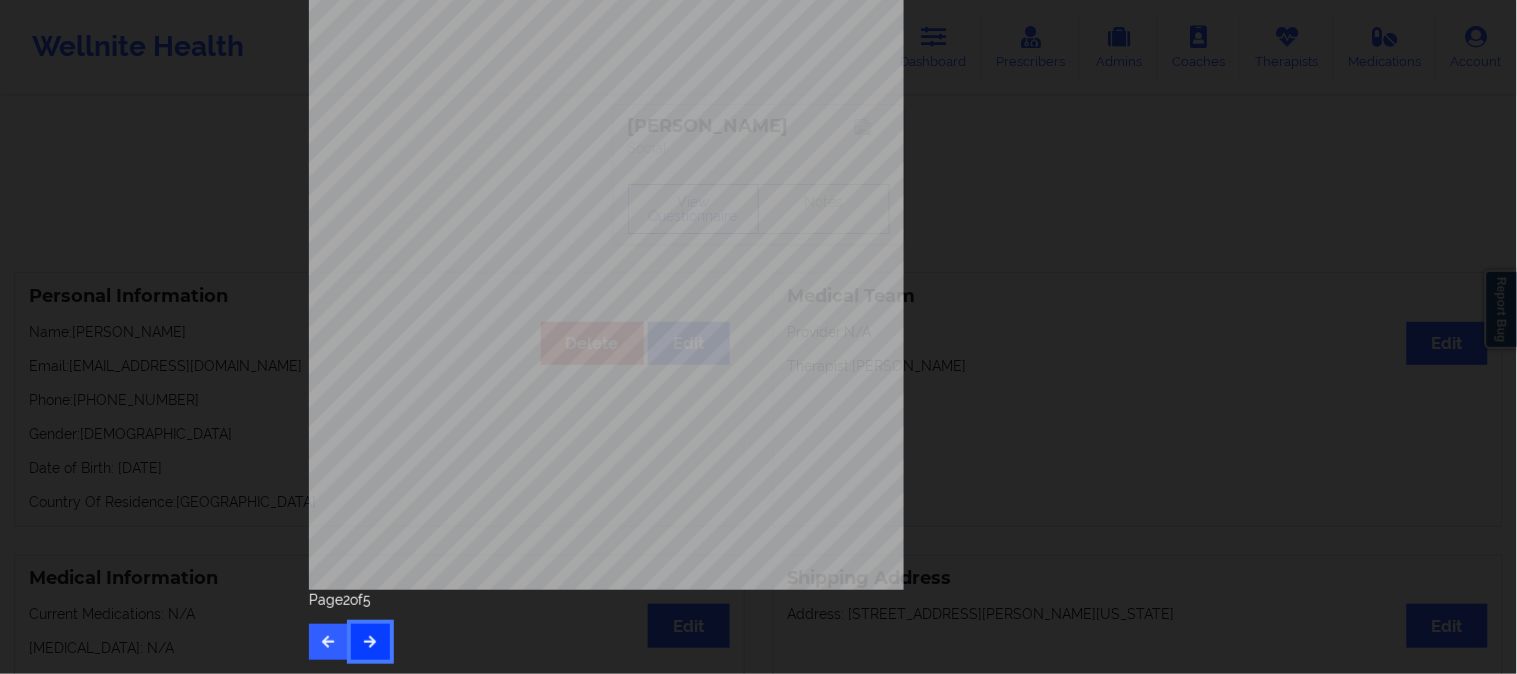 click at bounding box center (370, 641) 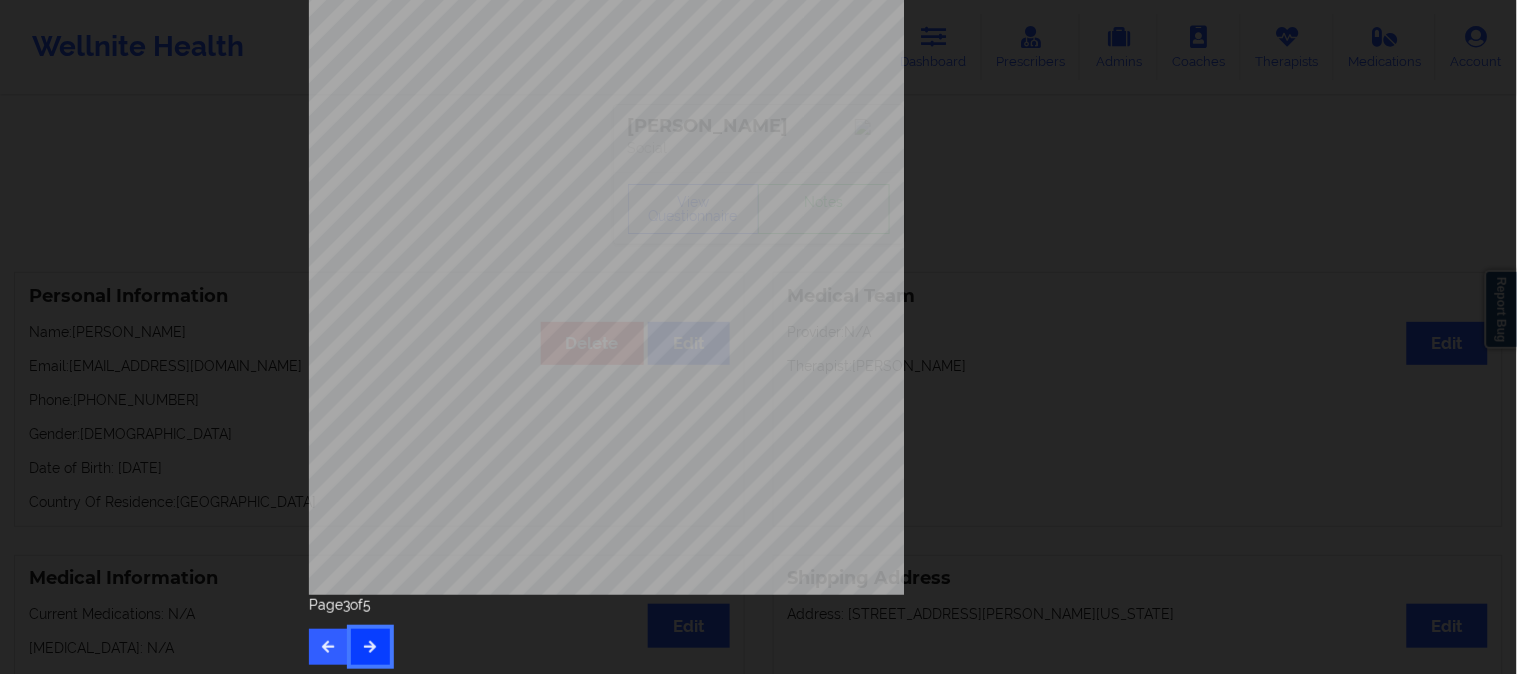 scroll, scrollTop: 280, scrollLeft: 0, axis: vertical 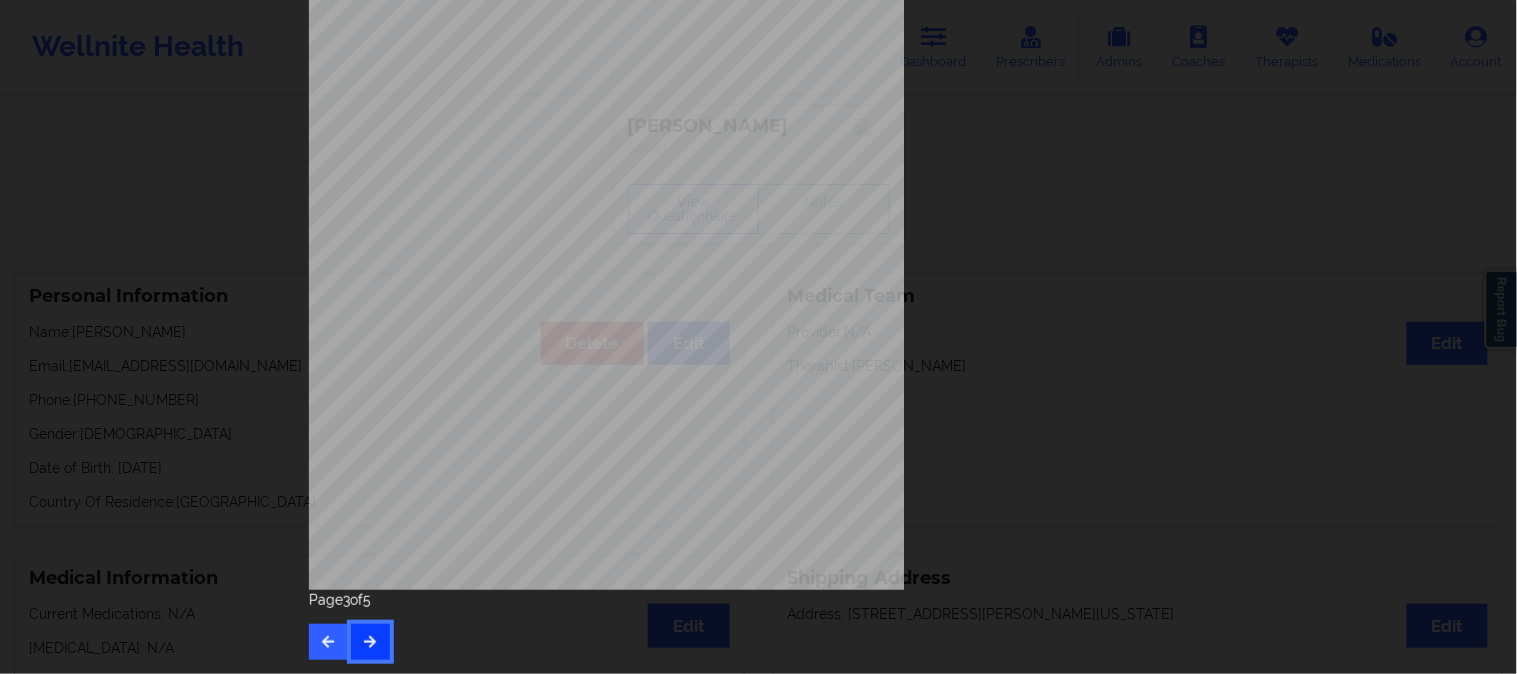 click at bounding box center (370, 641) 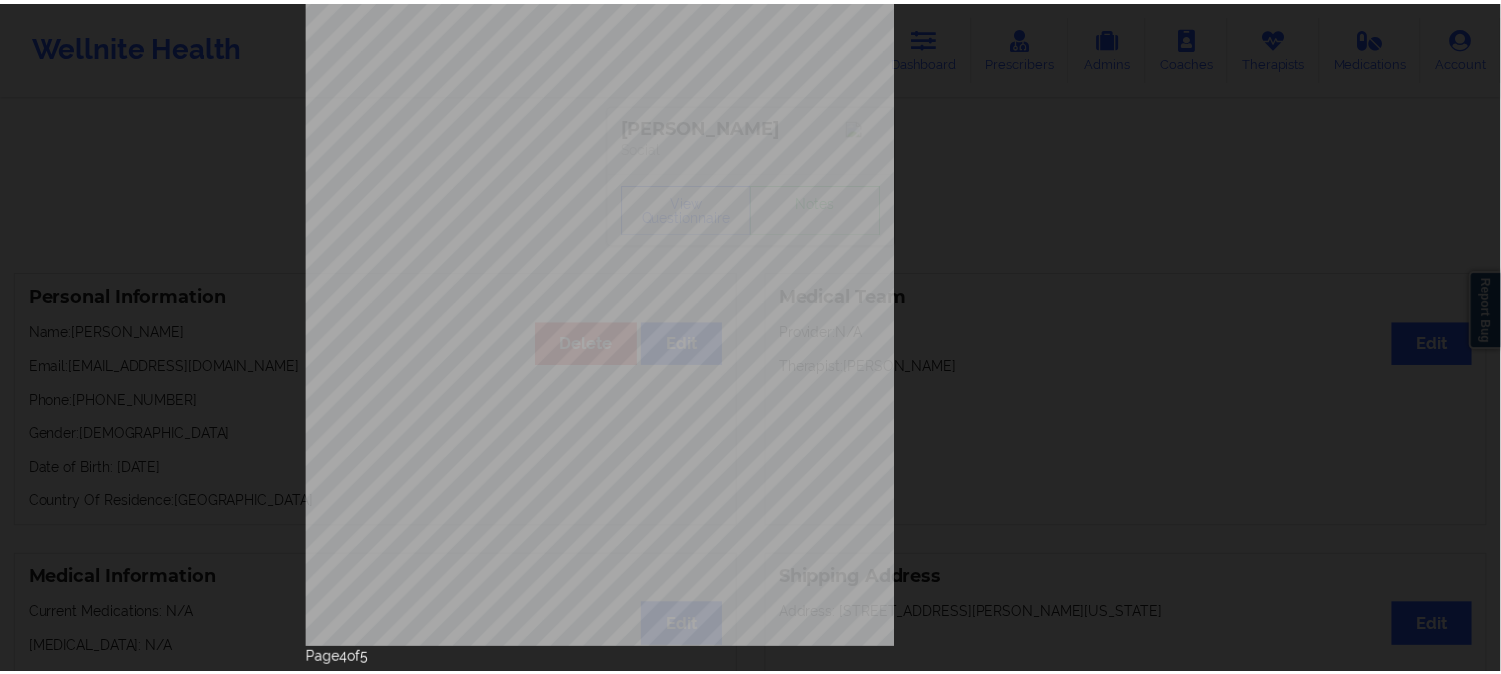 scroll, scrollTop: 222, scrollLeft: 0, axis: vertical 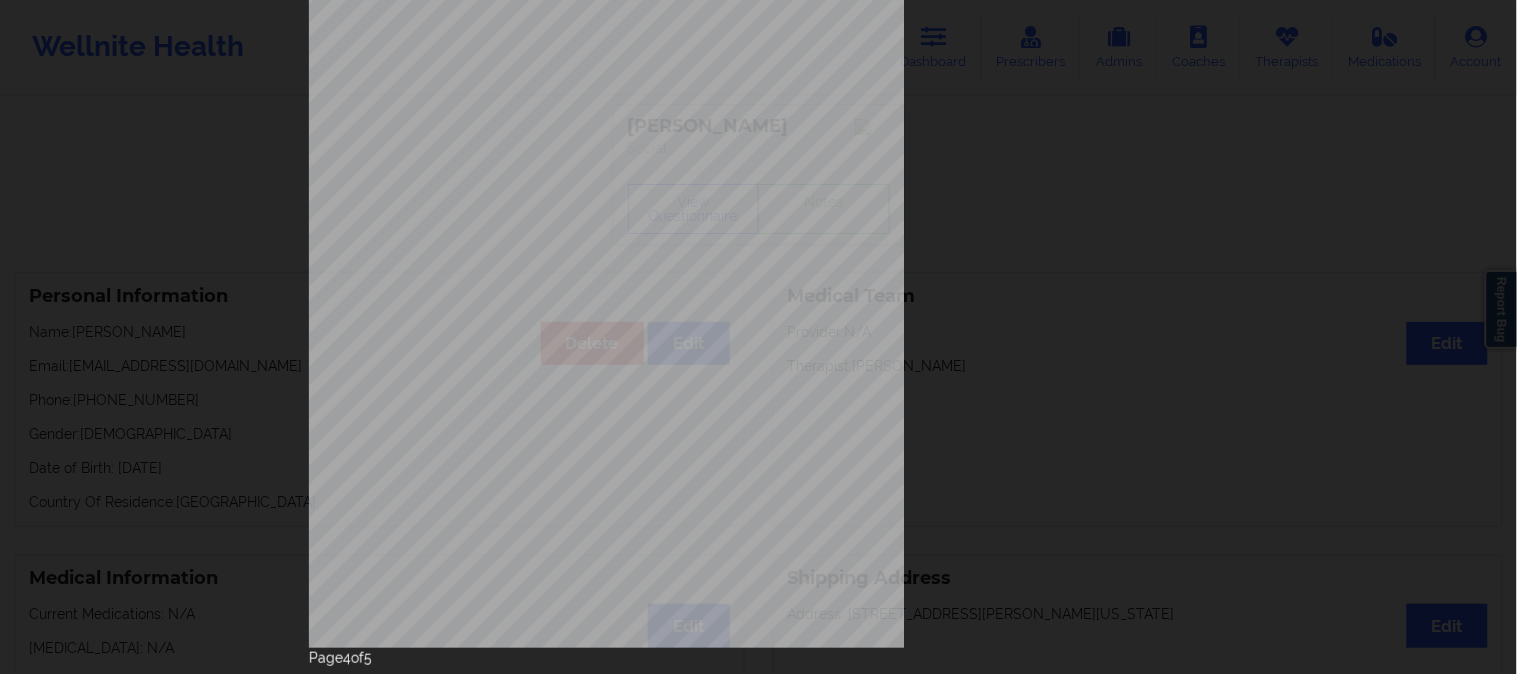 click on "Insurance company type details by patient commercial Insurance Member ID for patient OPH731A23311 Insurance company name details by patient BCBS OH Insurance Company Identity number by patient BCBS OH Insurance dependency status details by patient Own coverage Payment plan chosen by patient together Currently Suicidal Page  4  of  5" at bounding box center [758, 337] 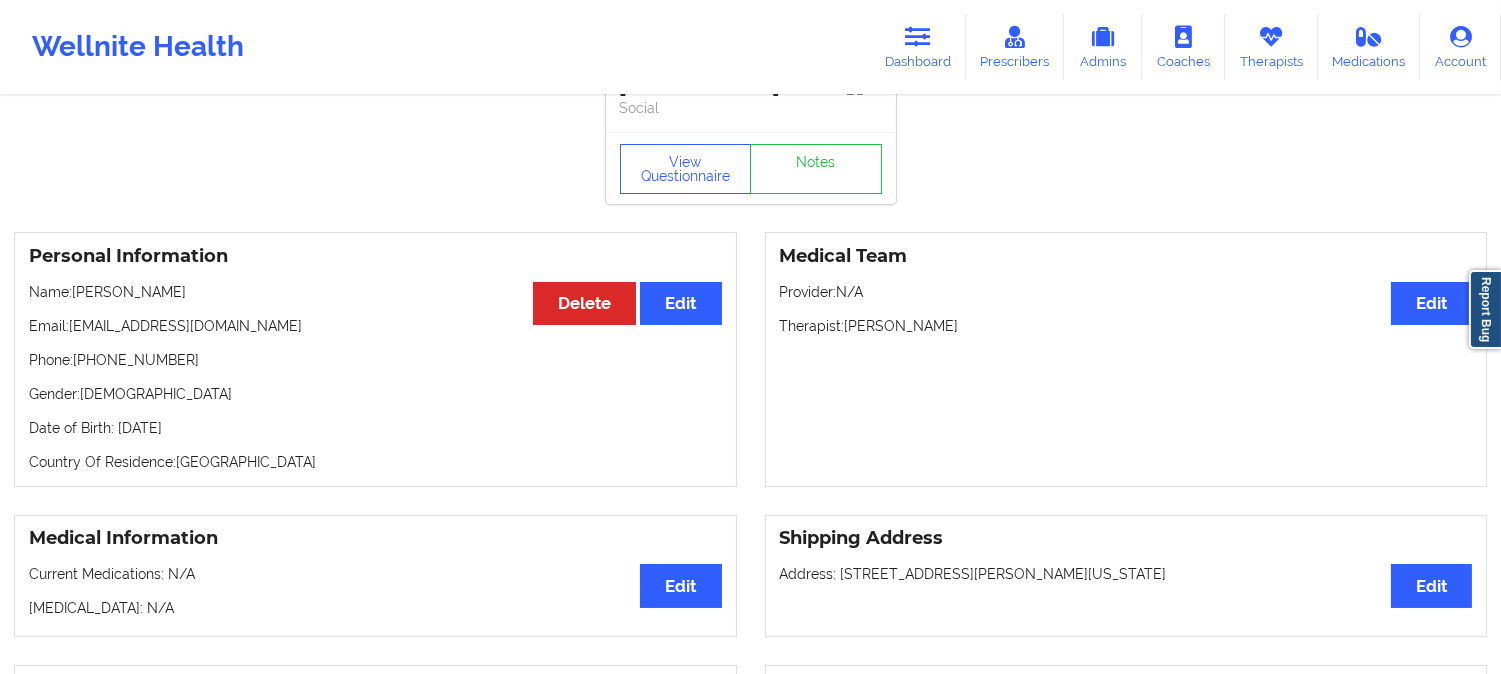 scroll, scrollTop: 0, scrollLeft: 0, axis: both 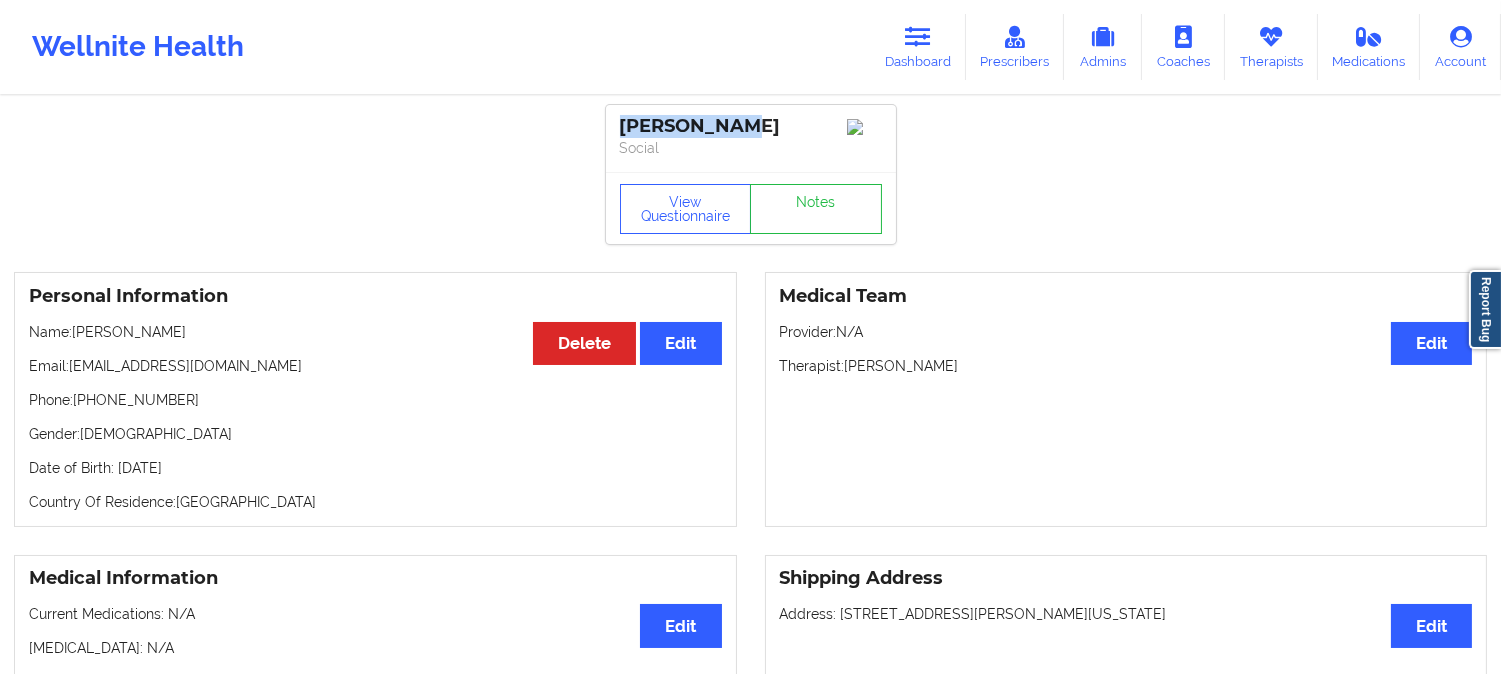 drag, startPoint x: 771, startPoint y: 130, endPoint x: 615, endPoint y: 120, distance: 156.32019 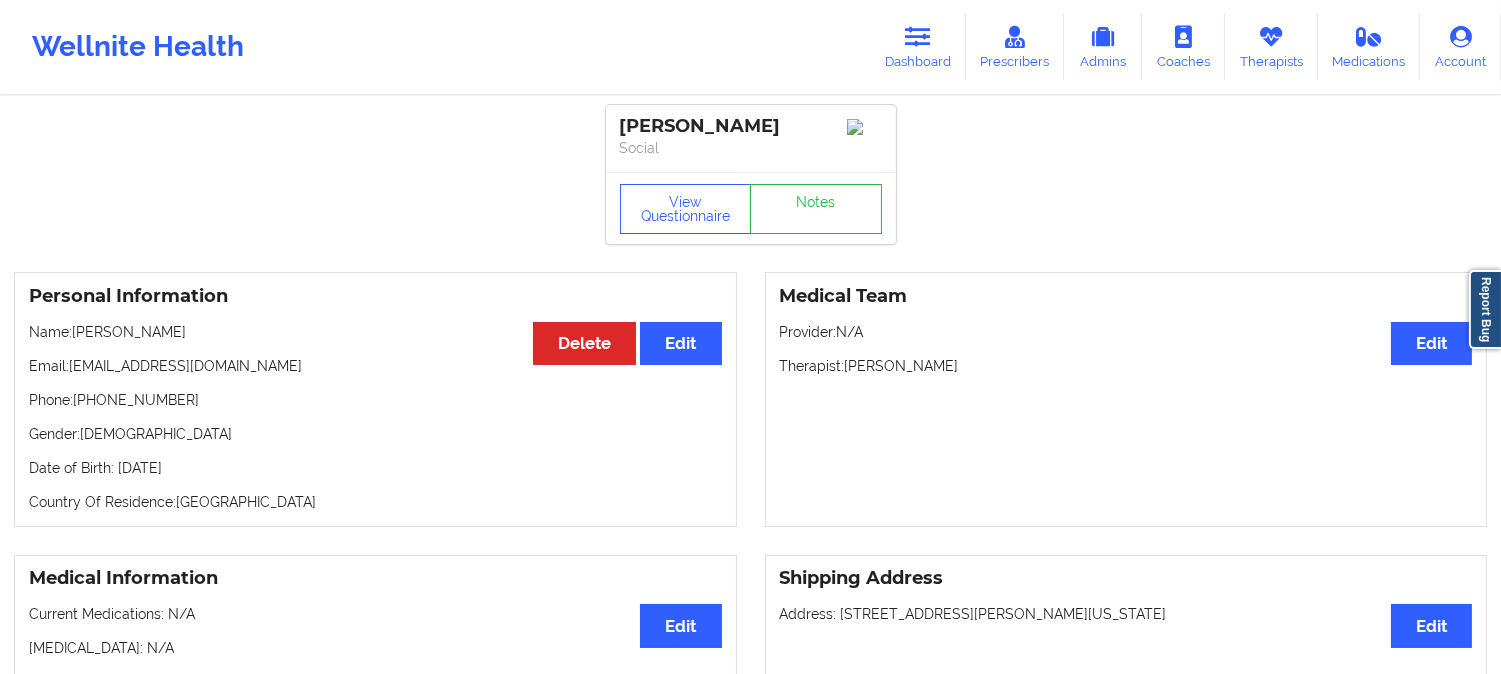 click on "Social" at bounding box center [751, 148] 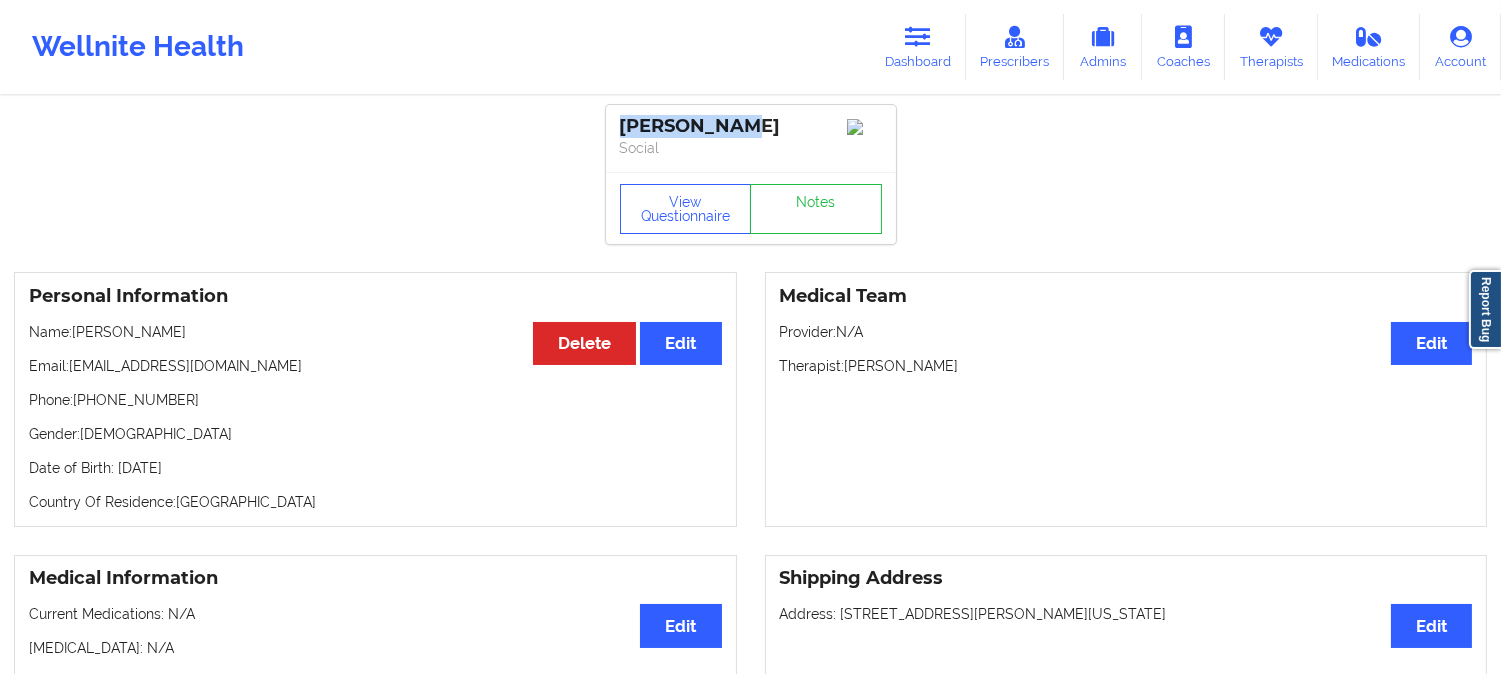 drag, startPoint x: 753, startPoint y: 136, endPoint x: 610, endPoint y: 123, distance: 143.58969 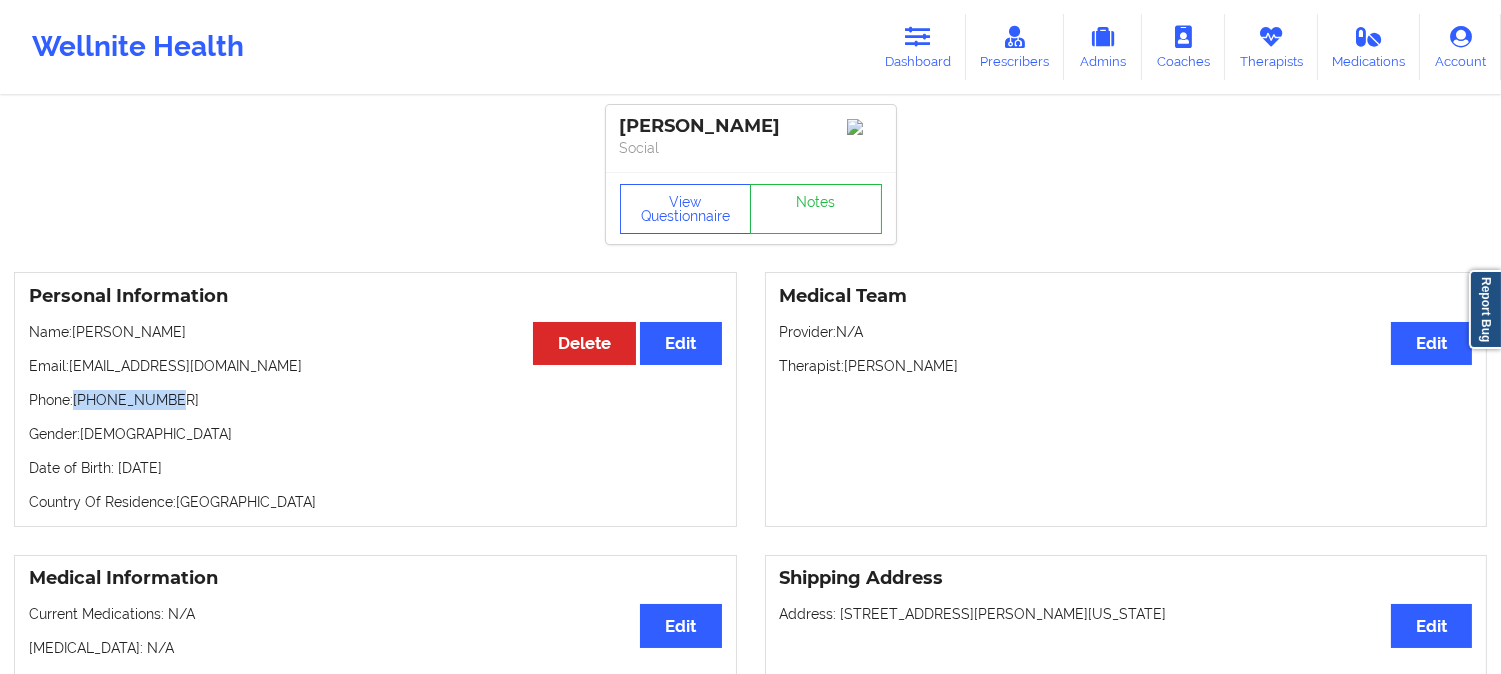drag, startPoint x: 186, startPoint y: 412, endPoint x: 78, endPoint y: 404, distance: 108.29589 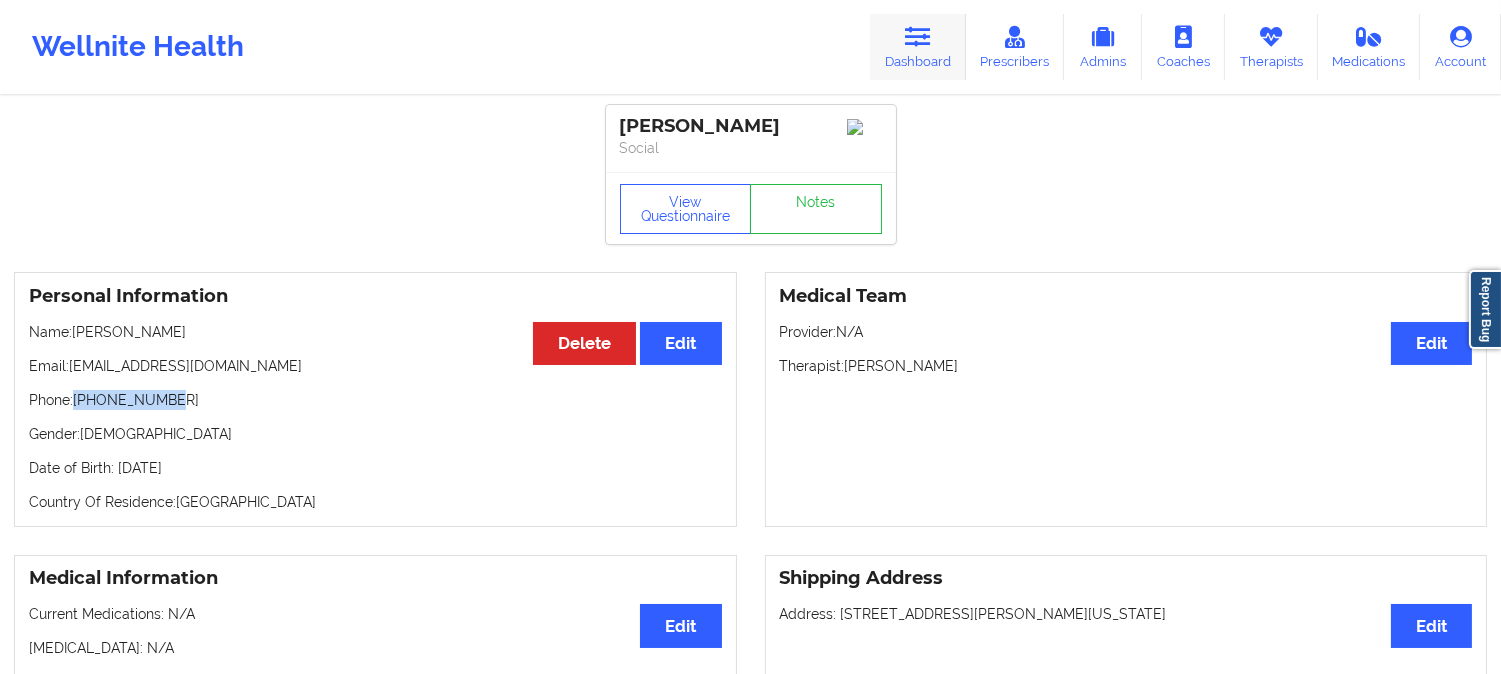 click at bounding box center [918, 37] 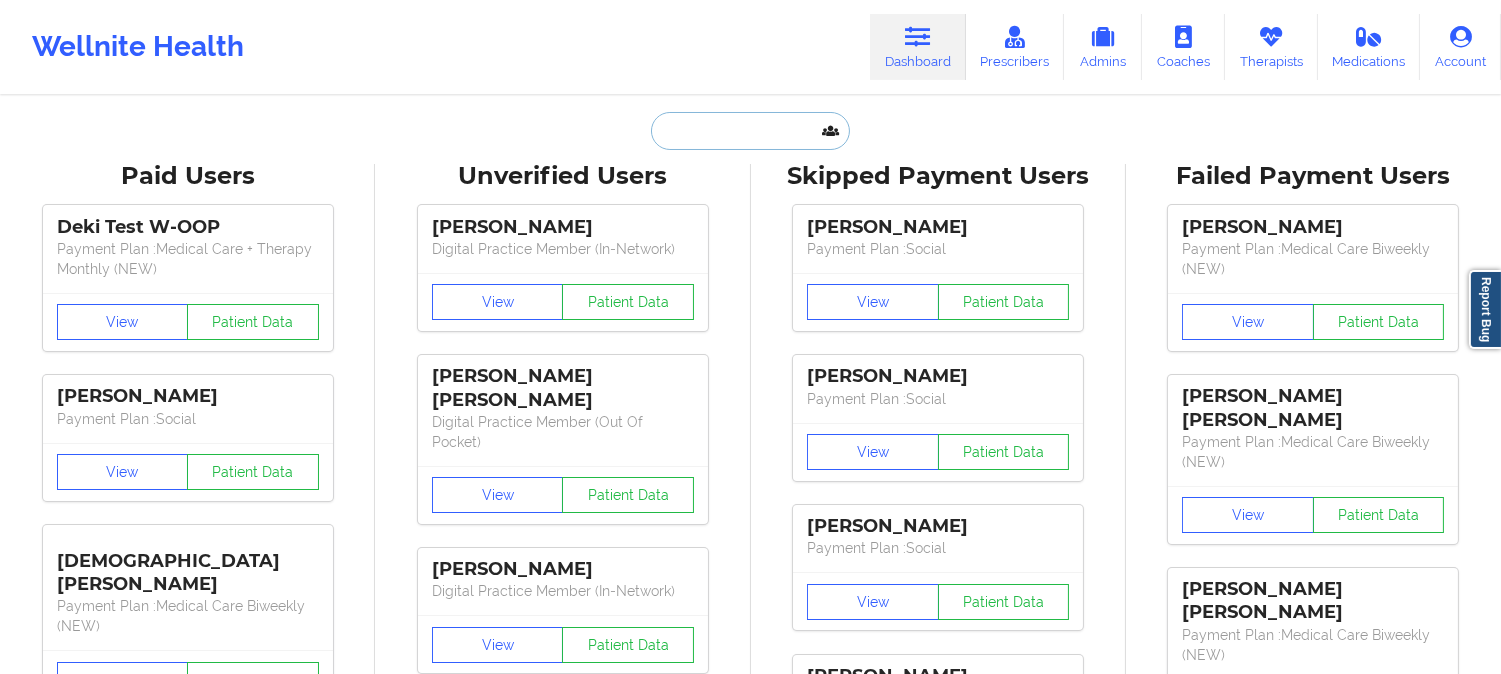 click at bounding box center (750, 131) 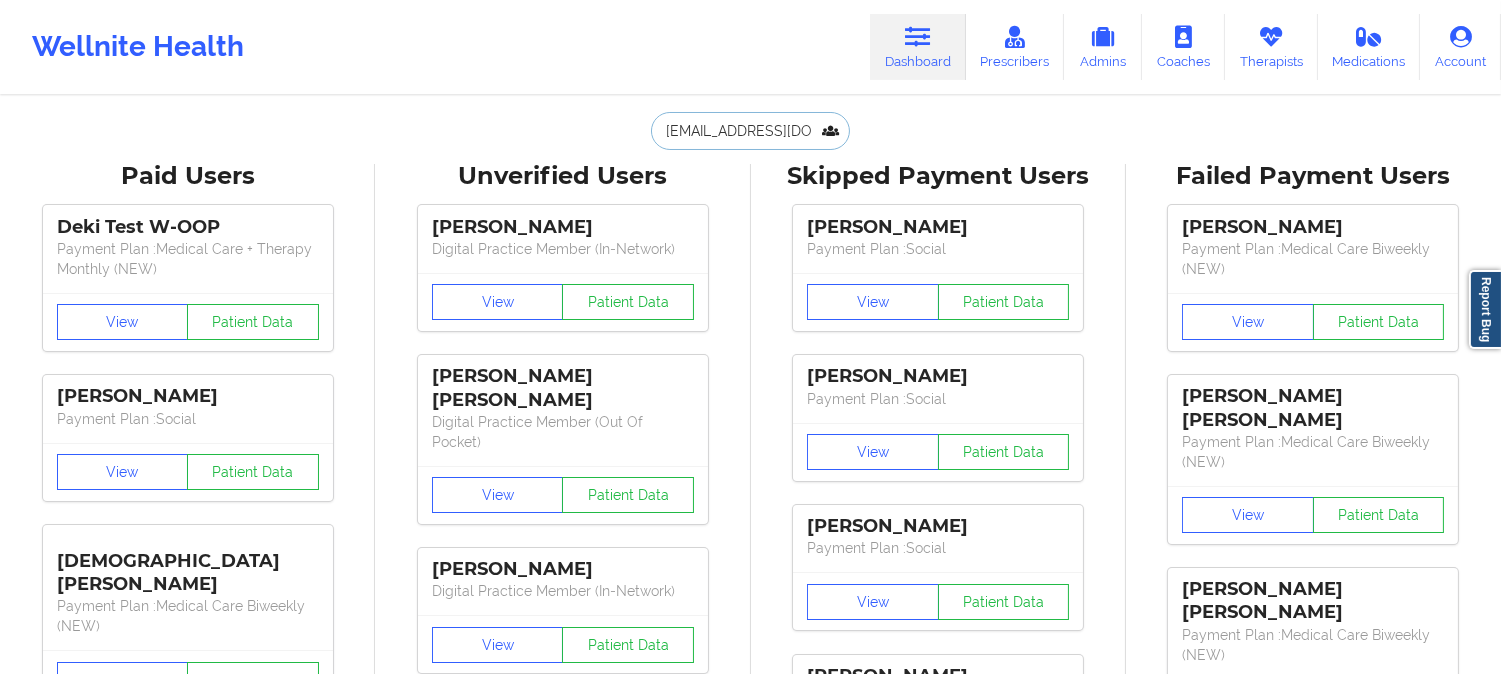 scroll, scrollTop: 0, scrollLeft: 17, axis: horizontal 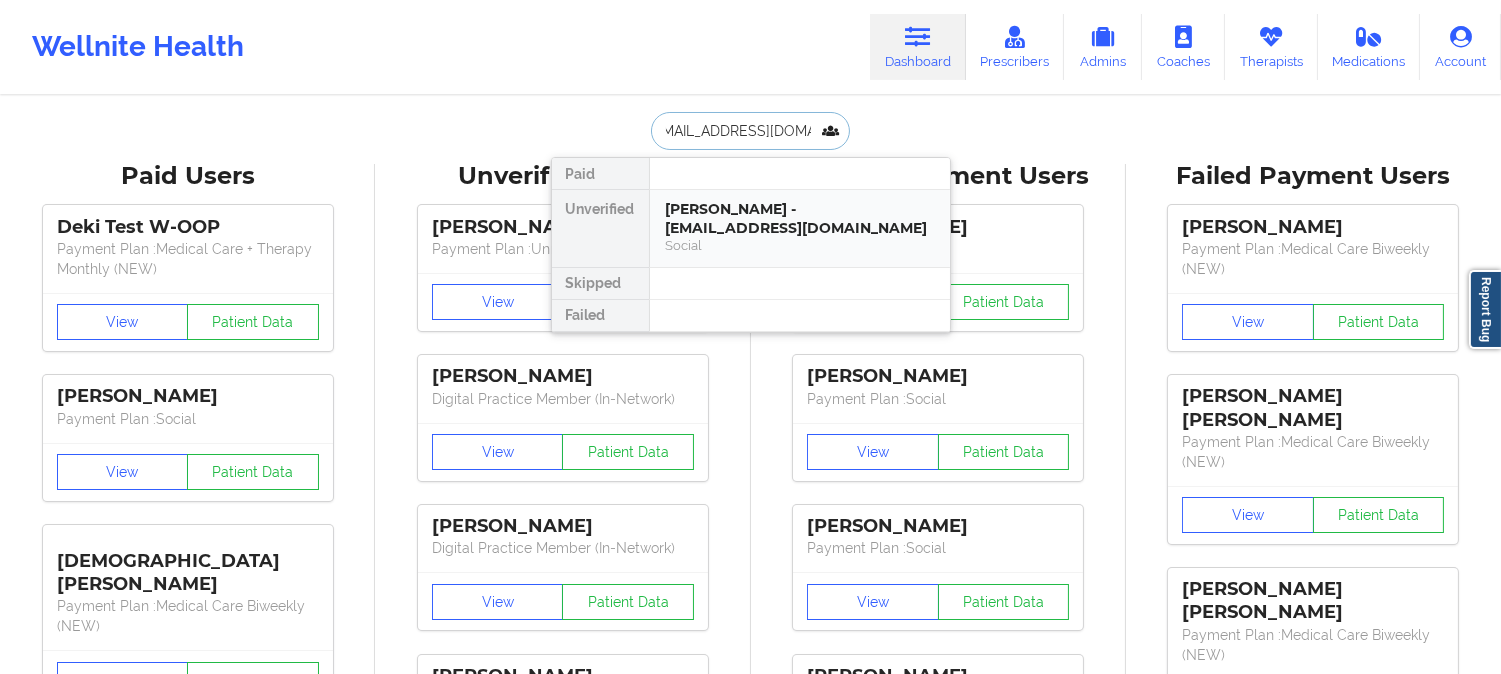 click on "Social" at bounding box center (800, 245) 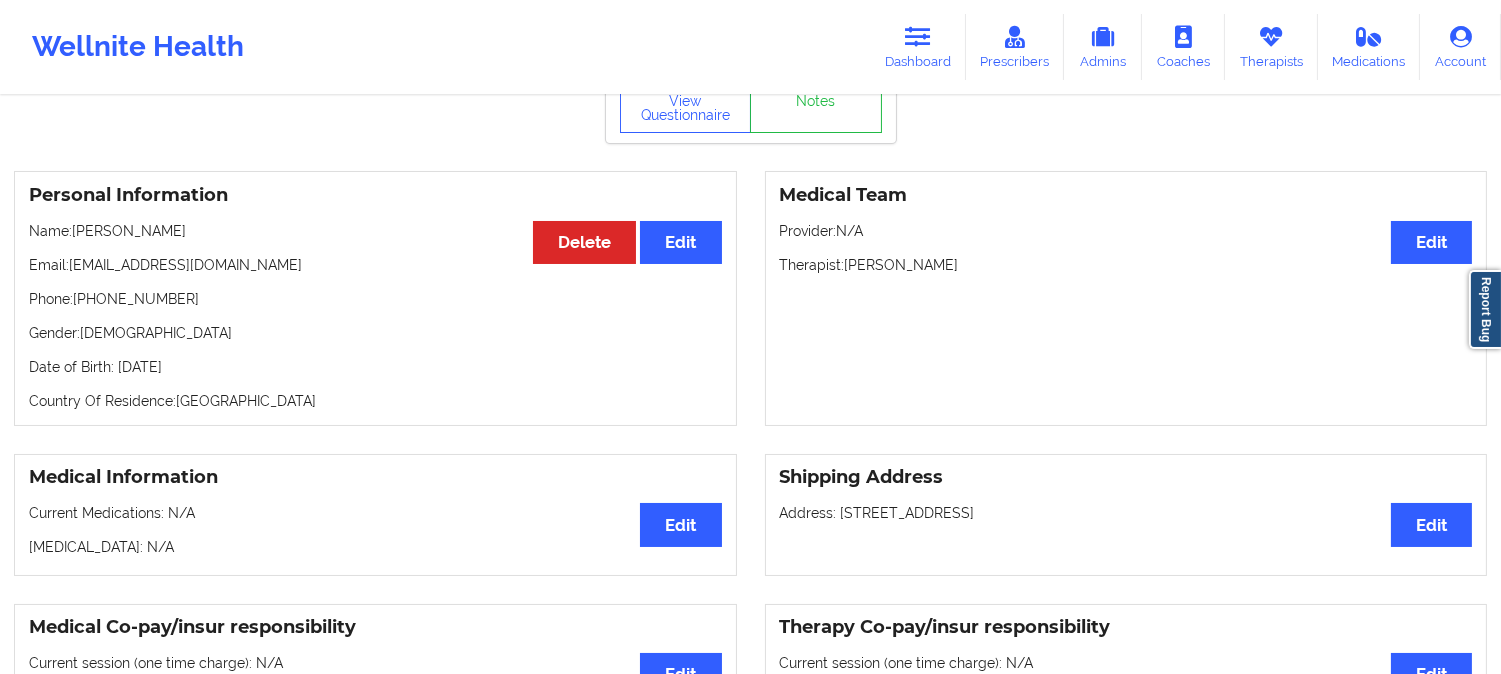 scroll, scrollTop: 0, scrollLeft: 0, axis: both 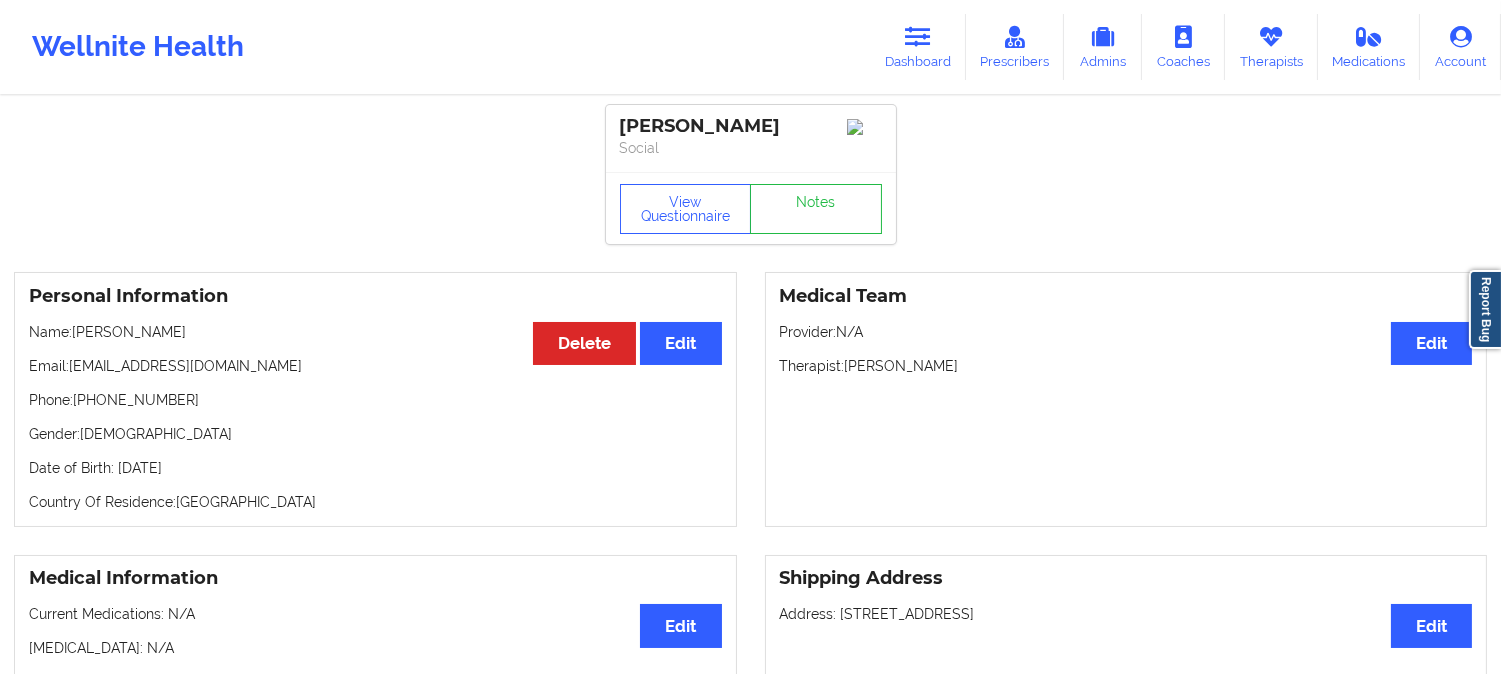 drag, startPoint x: 778, startPoint y: 124, endPoint x: 602, endPoint y: 117, distance: 176.13914 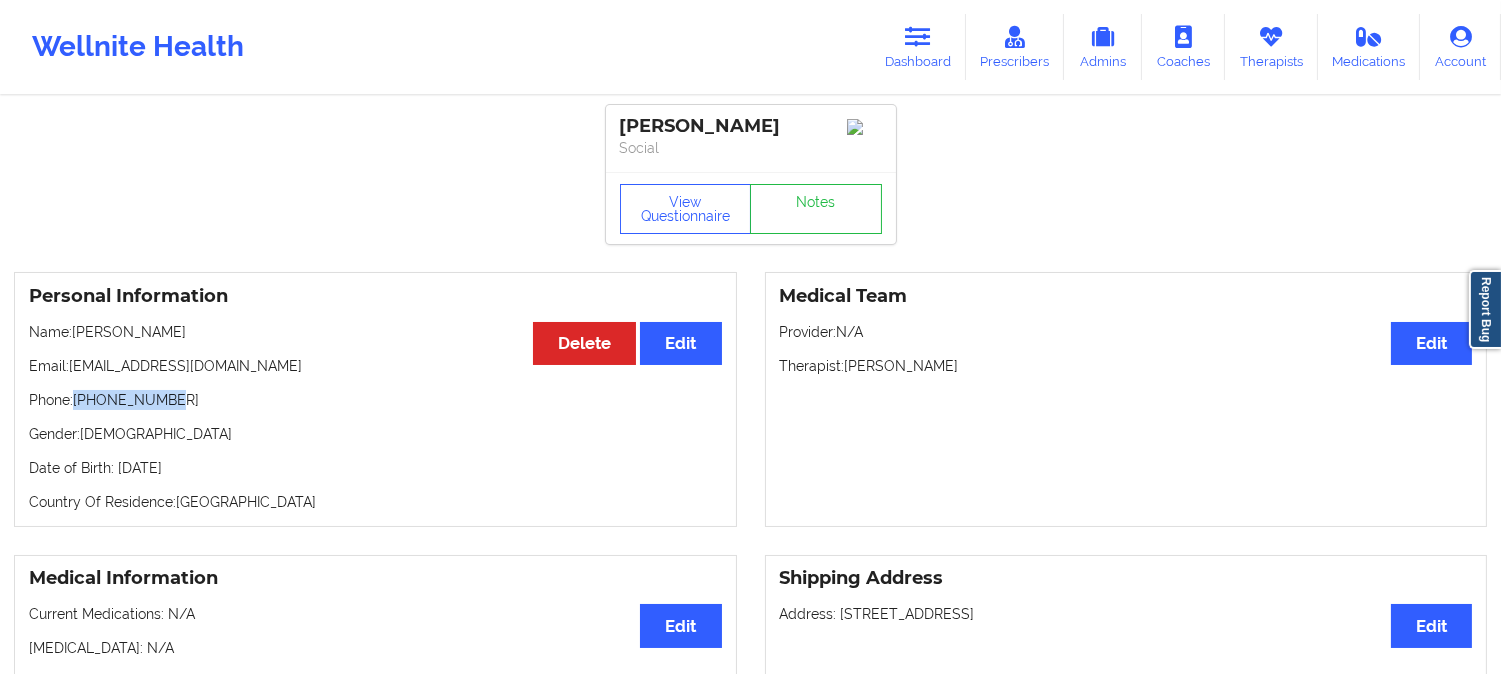 drag, startPoint x: 175, startPoint y: 405, endPoint x: 78, endPoint y: 411, distance: 97.18539 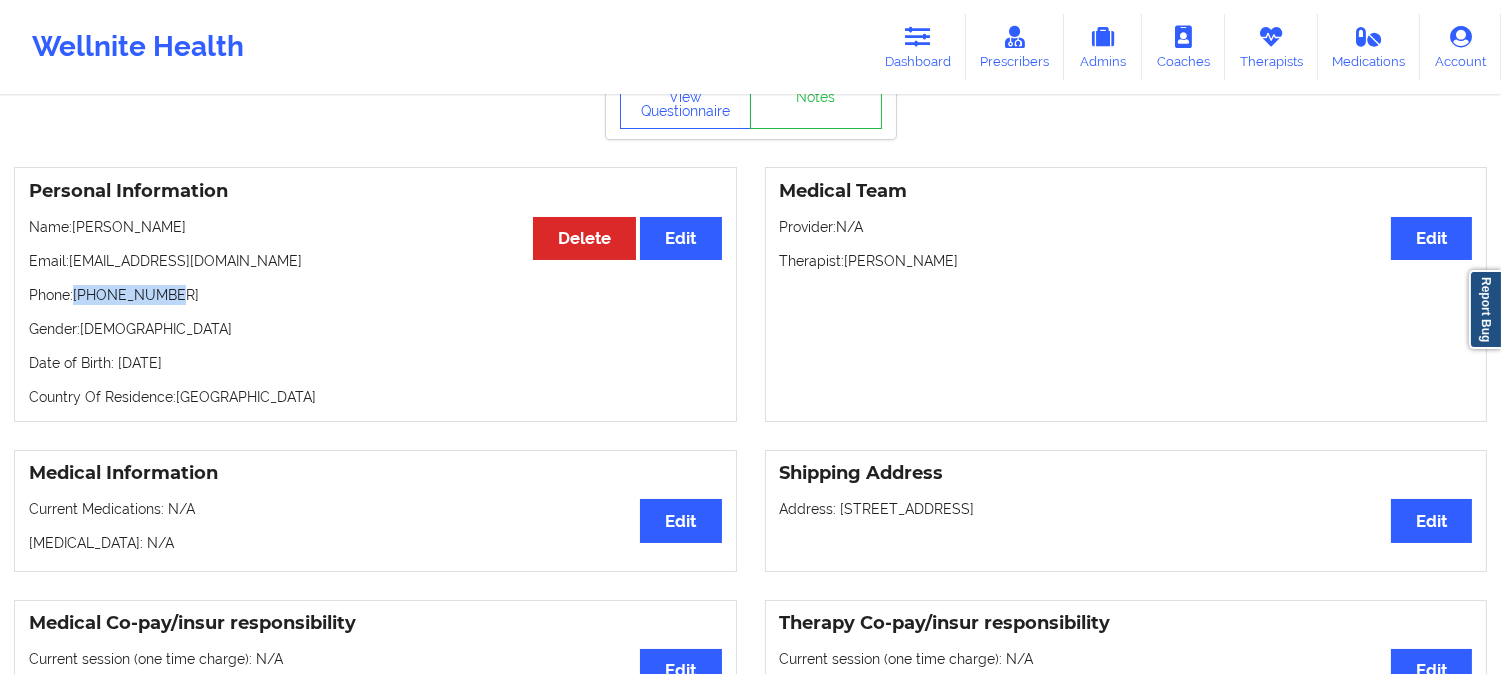 scroll, scrollTop: 0, scrollLeft: 0, axis: both 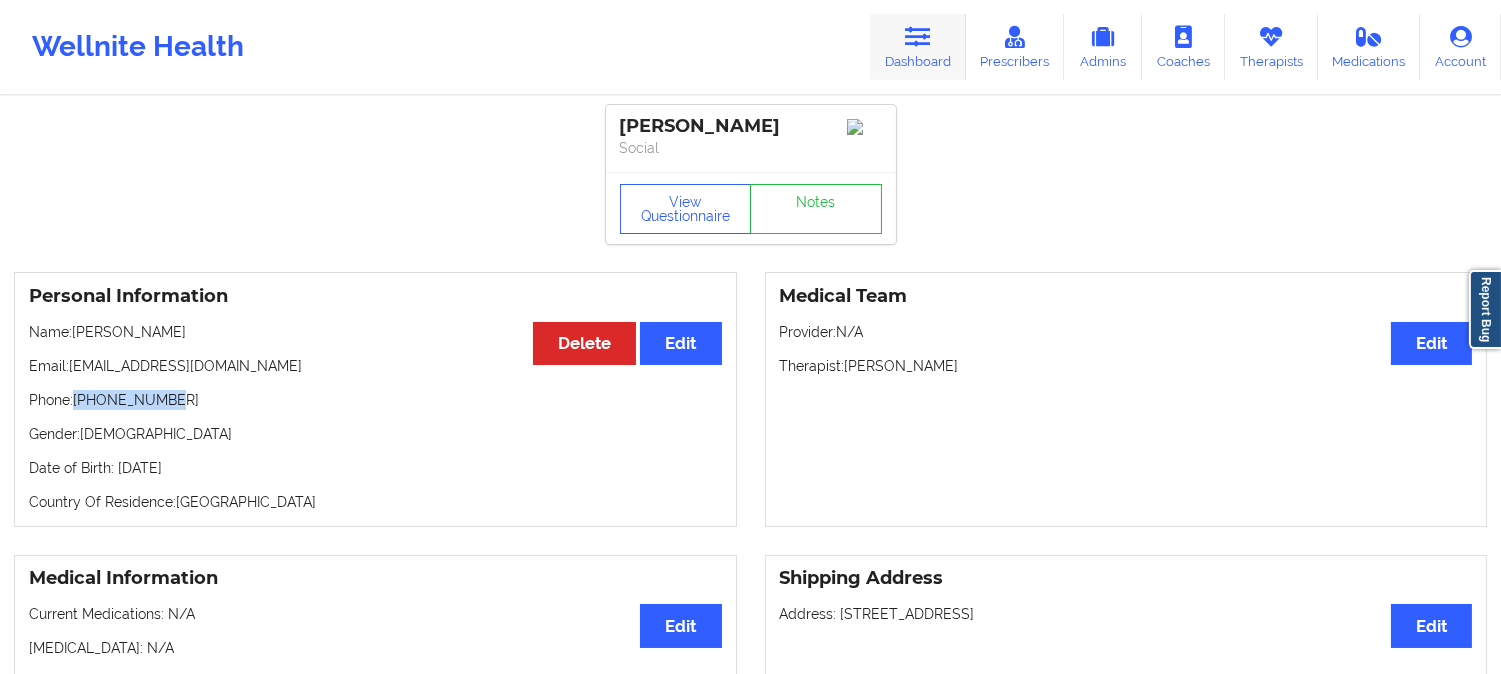 click on "Dashboard" at bounding box center [918, 47] 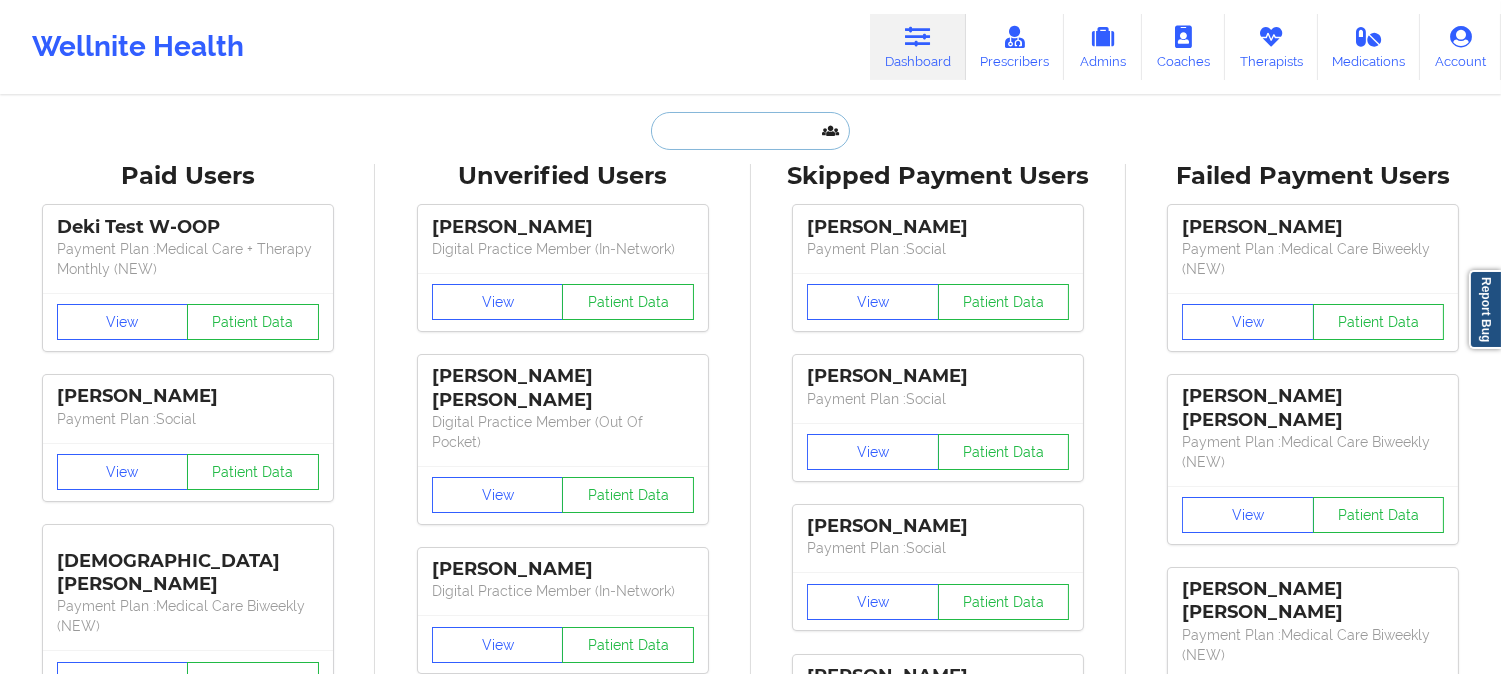 click at bounding box center [750, 131] 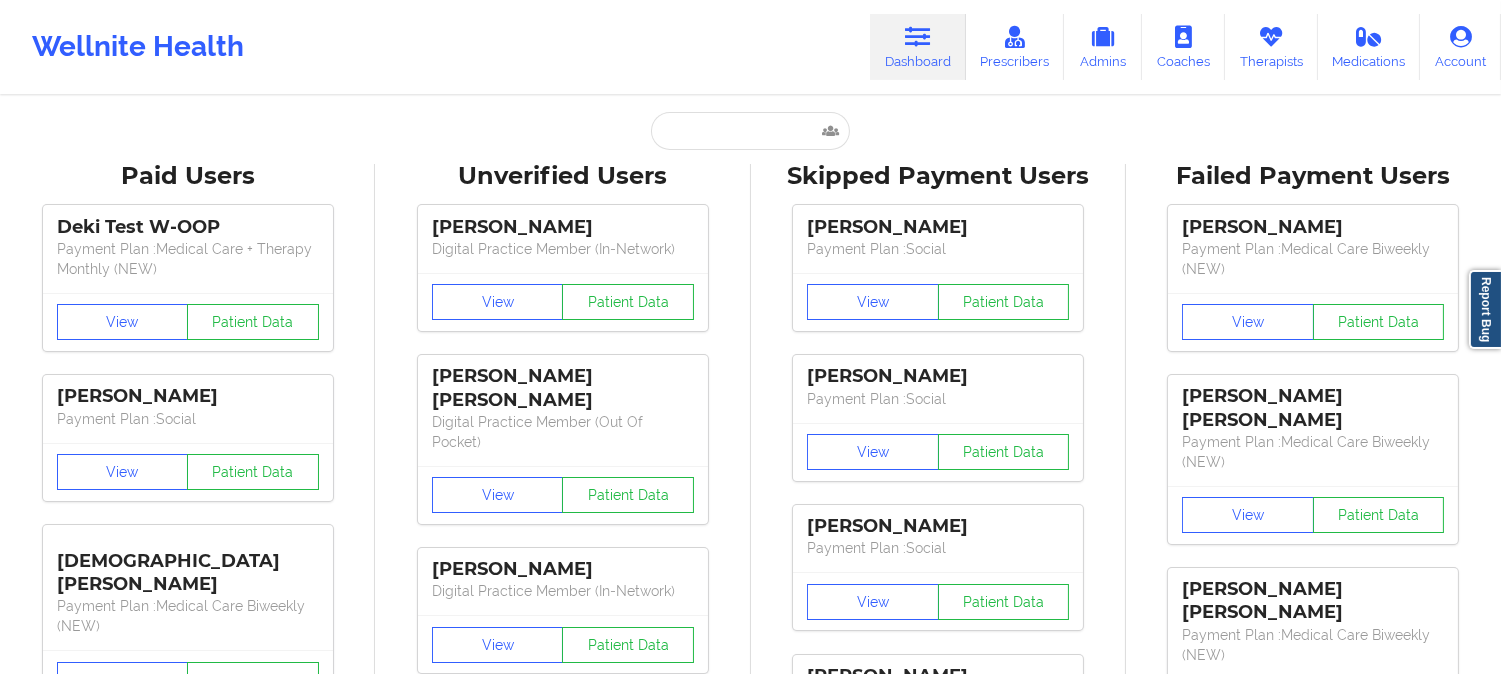 click on "Skipped Payment Users" at bounding box center [938, 176] 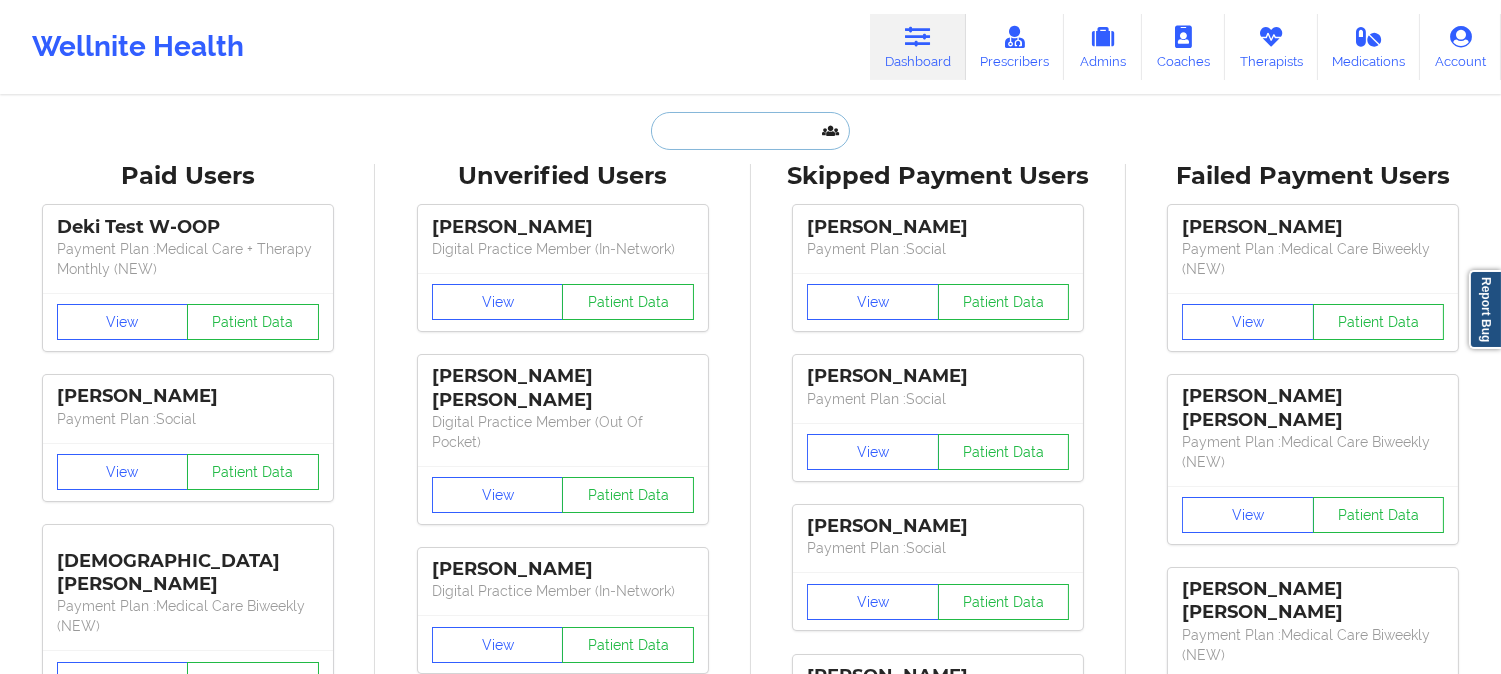 click at bounding box center [750, 131] 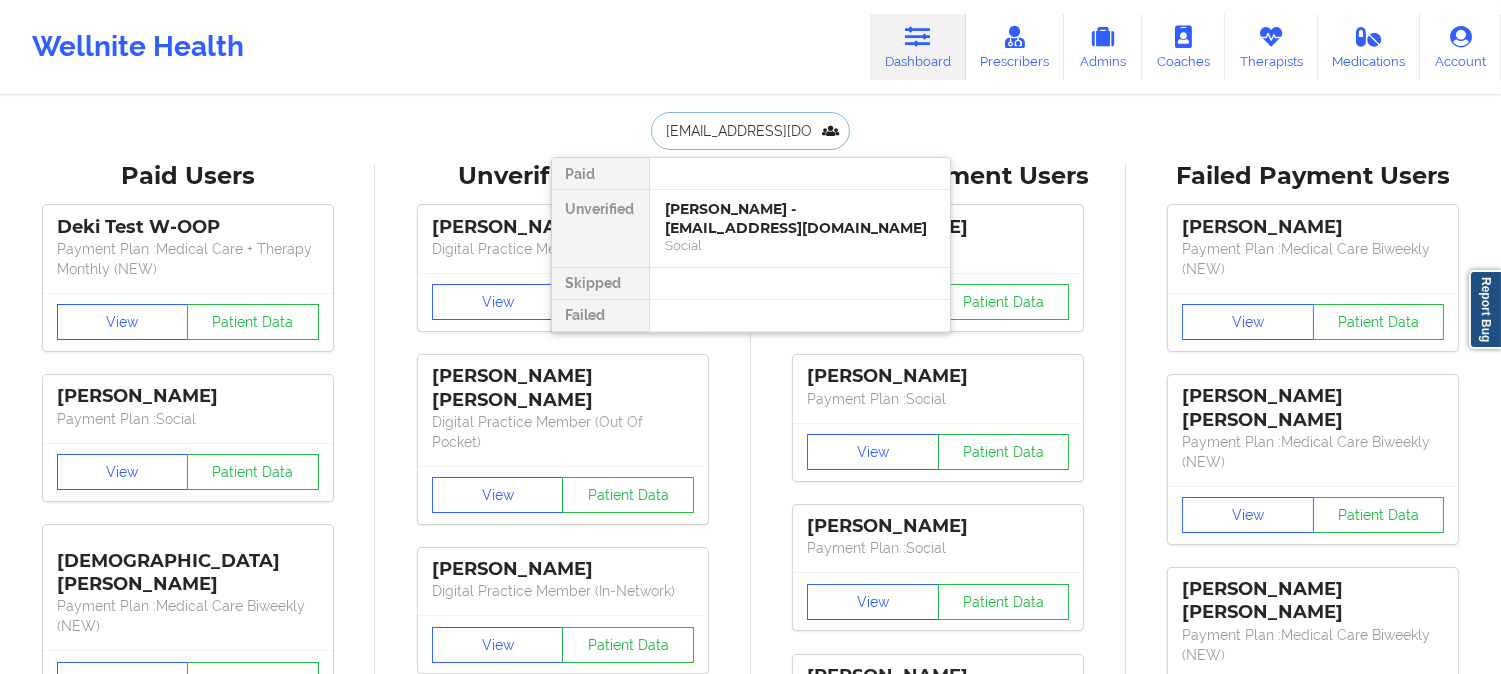 click on "[PERSON_NAME] - [EMAIL_ADDRESS][DOMAIN_NAME]" at bounding box center [800, 218] 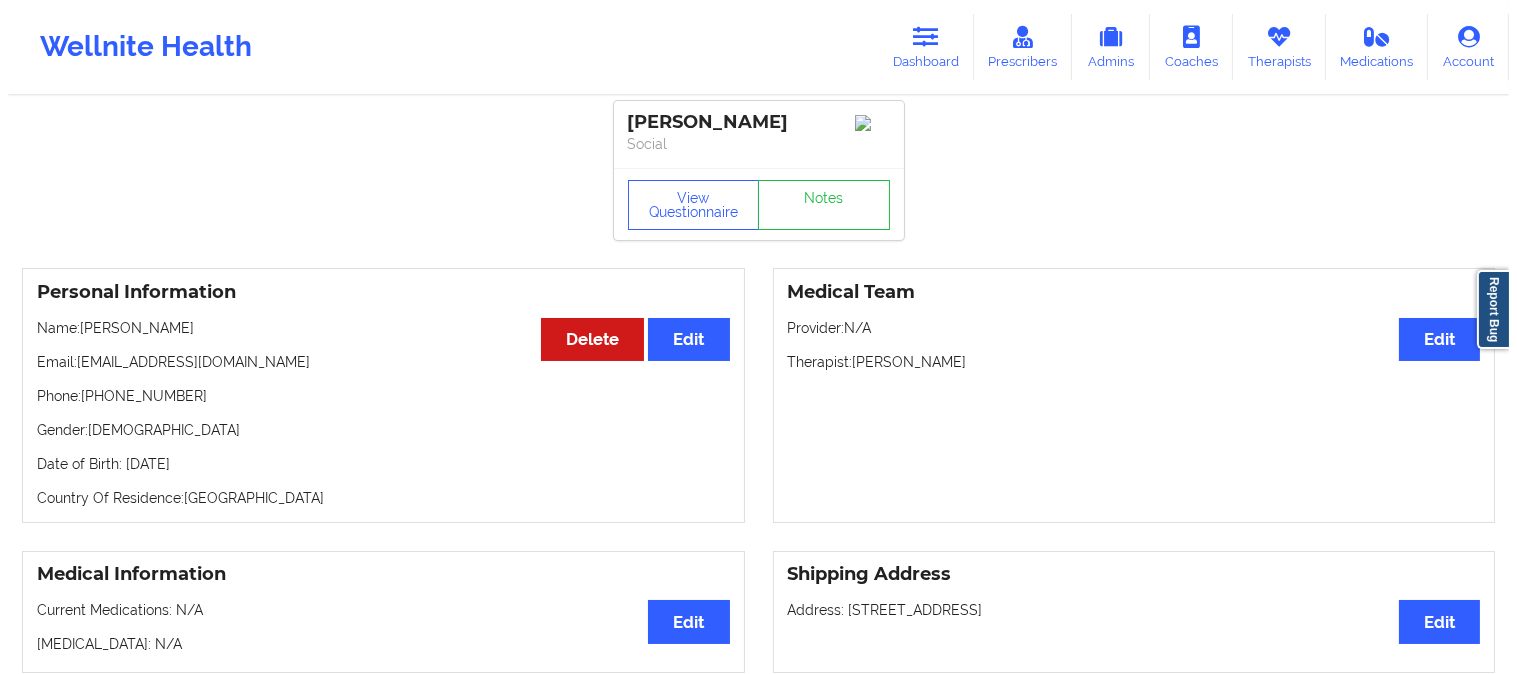 scroll, scrollTop: 0, scrollLeft: 0, axis: both 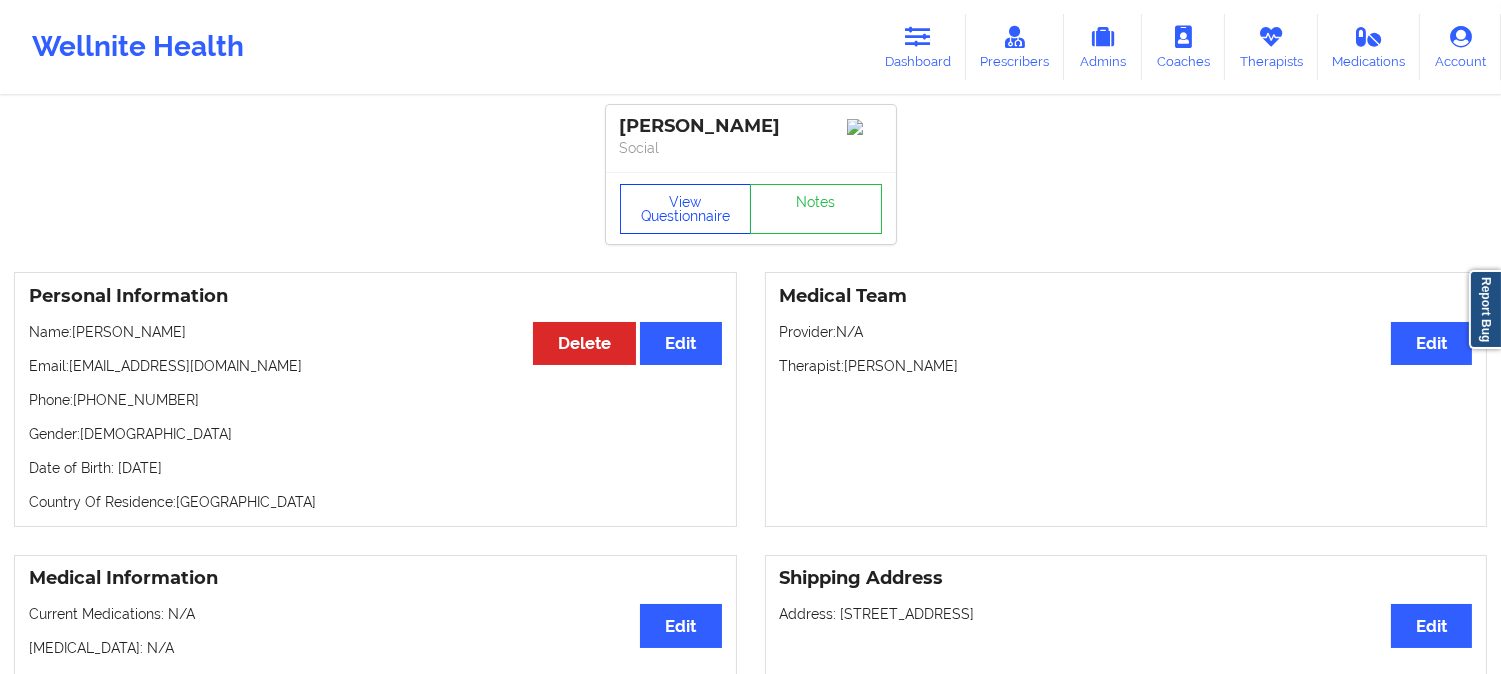 click on "View Questionnaire" at bounding box center (686, 209) 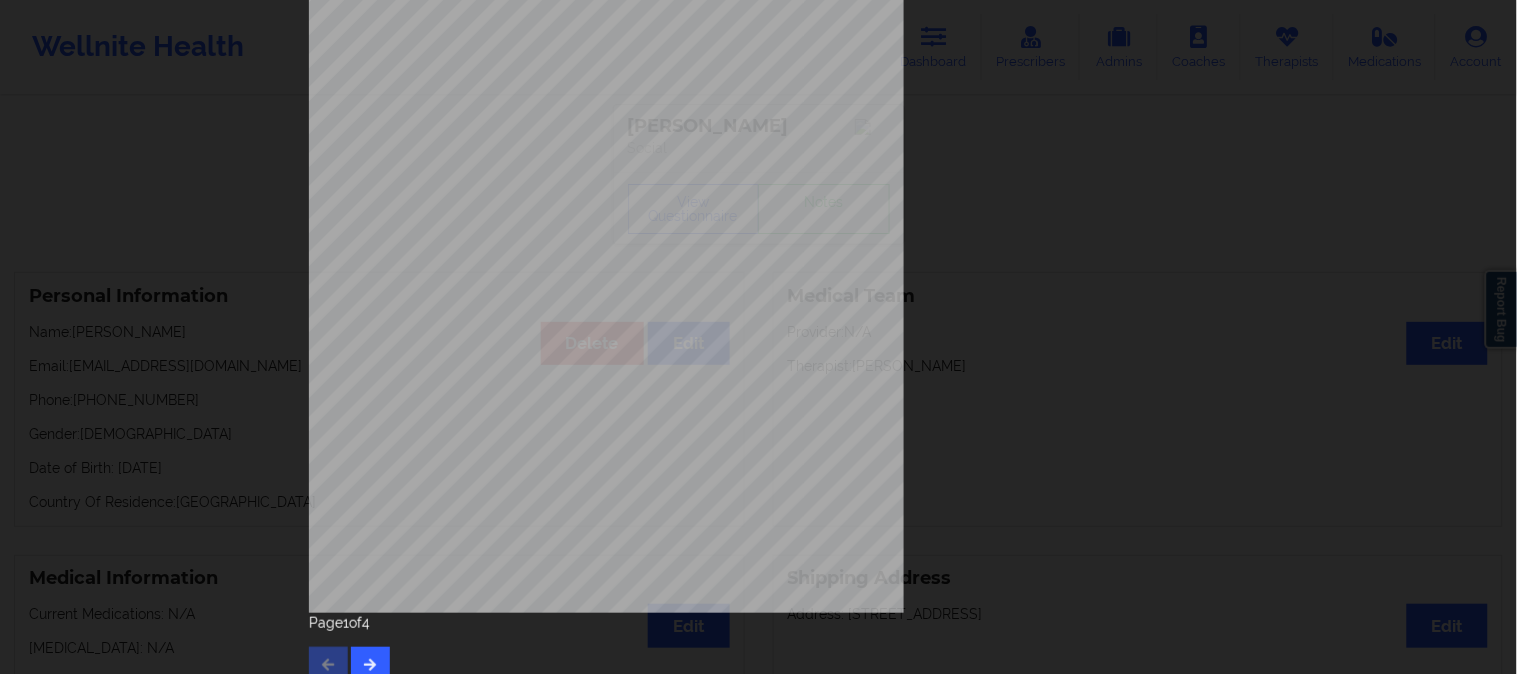 scroll, scrollTop: 280, scrollLeft: 0, axis: vertical 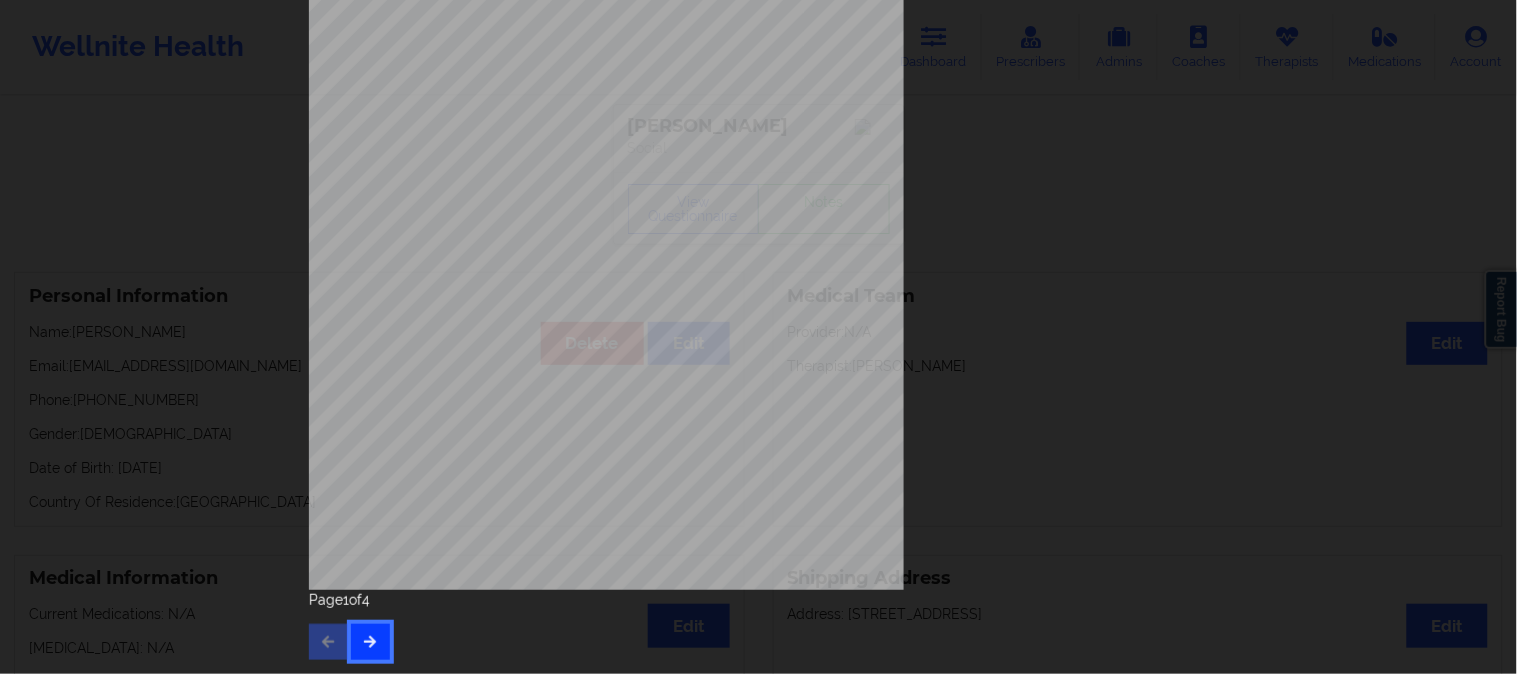 click at bounding box center (370, 641) 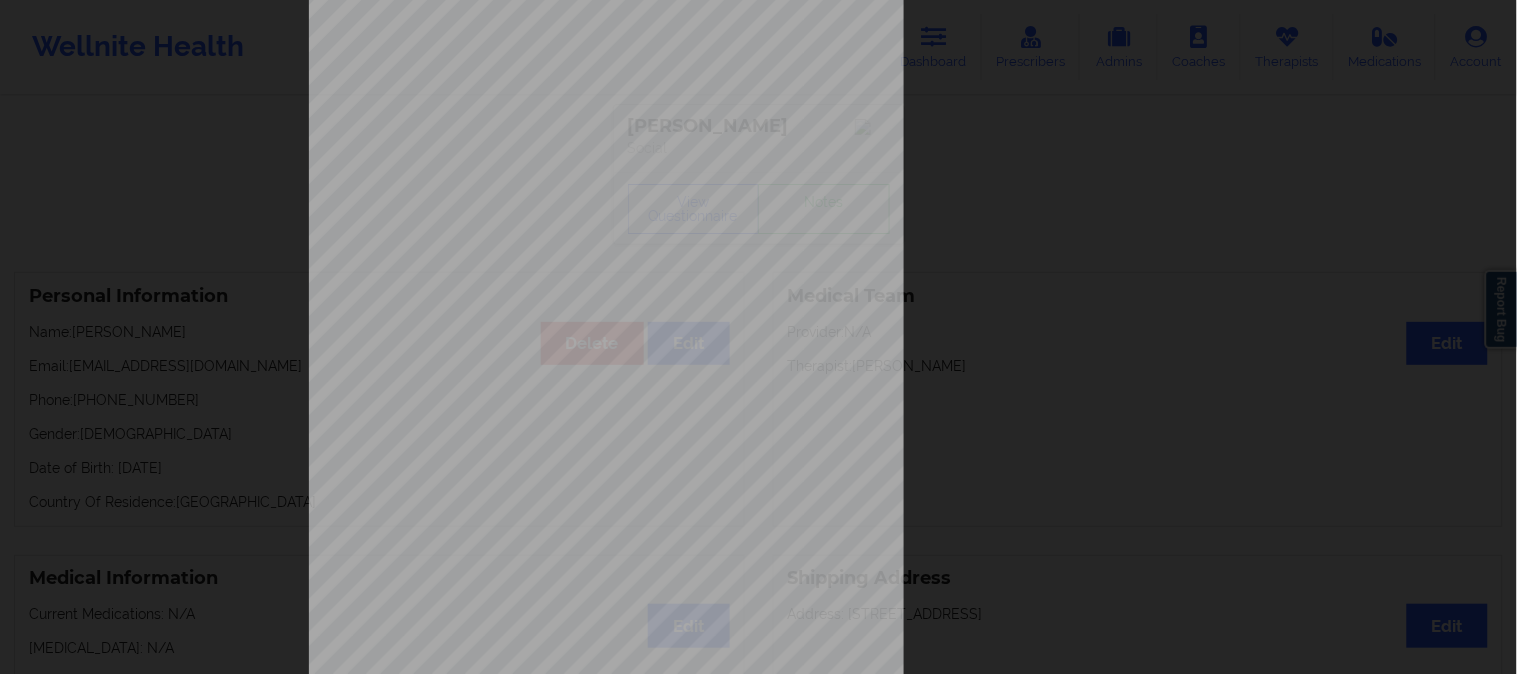 scroll, scrollTop: 280, scrollLeft: 0, axis: vertical 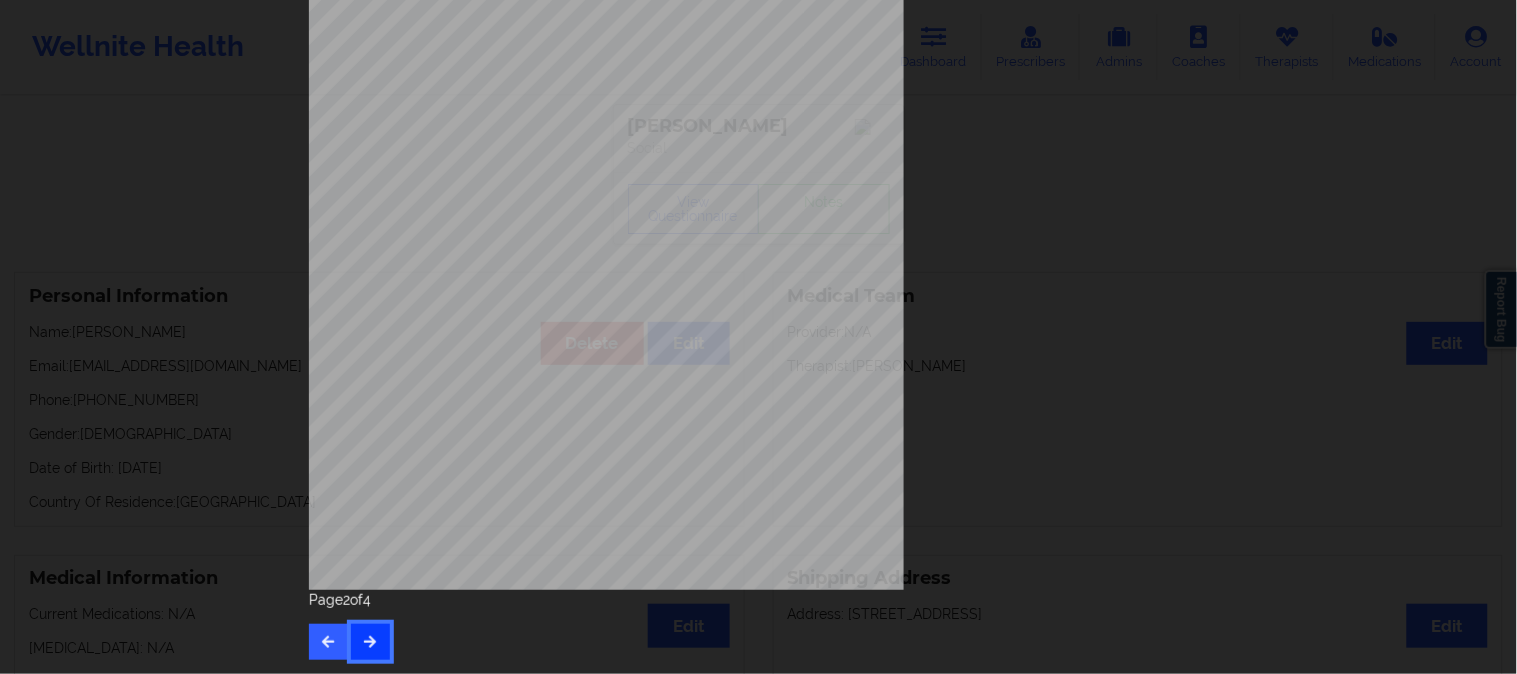 click at bounding box center (370, 642) 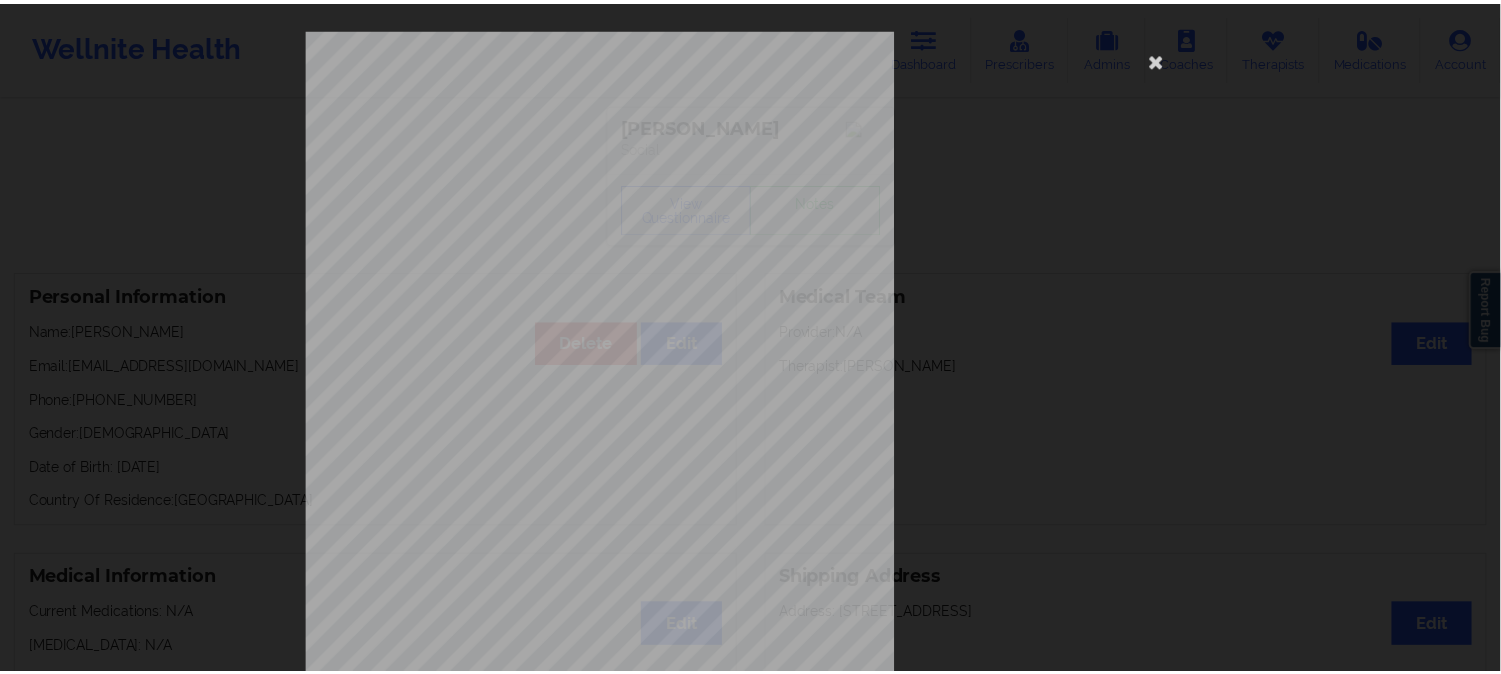 scroll, scrollTop: 111, scrollLeft: 0, axis: vertical 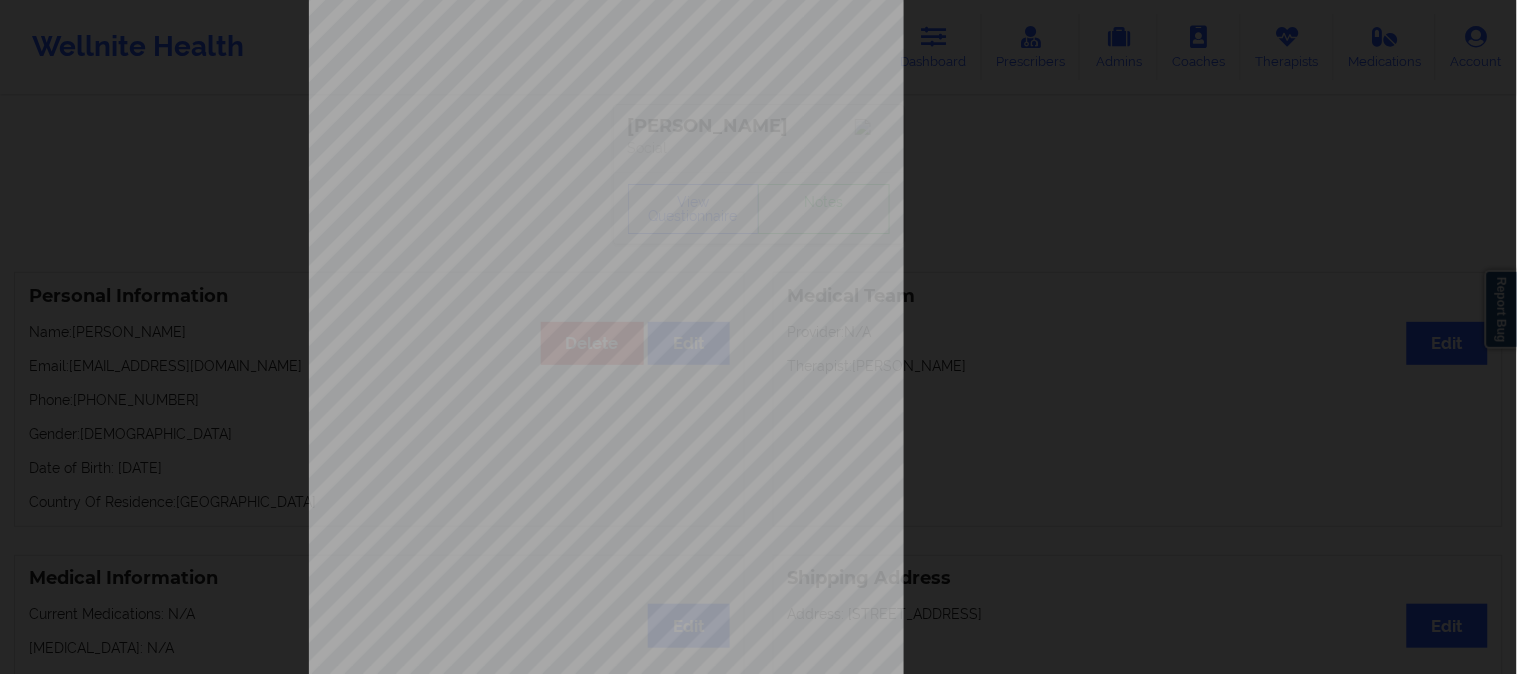 click on "commercial Insurance Member ID for patient P8B257A68704 Insurance company name details by patient BCBS  TX Insurance Company Identity number by patient BCBS  TX Insurance dependency status details by patient Own coverage Payment plan chosen by patient together Currently Suicidal None Local Pharmacy Data None Where patient came from Verywell Platform Job Information None no Cancellation Survey Data Why do you want to cancel ? How many appointments have you had with W ellnite (including both therapist and mental health coach appointments) ? Do you have healthcare insurance ? Have you been treated for anxiety and/or [MEDICAL_DATA] in the past ? Are you currently taking any medication for anxiety and/or [MEDICAL_DATA] ? How would you rate your overall experience with your doctor/provider ? How would you rate your experience with our text-based support team ? Which of the following would make W ellnite a better experience for you ? Page  3  of  4" at bounding box center [758, 337] 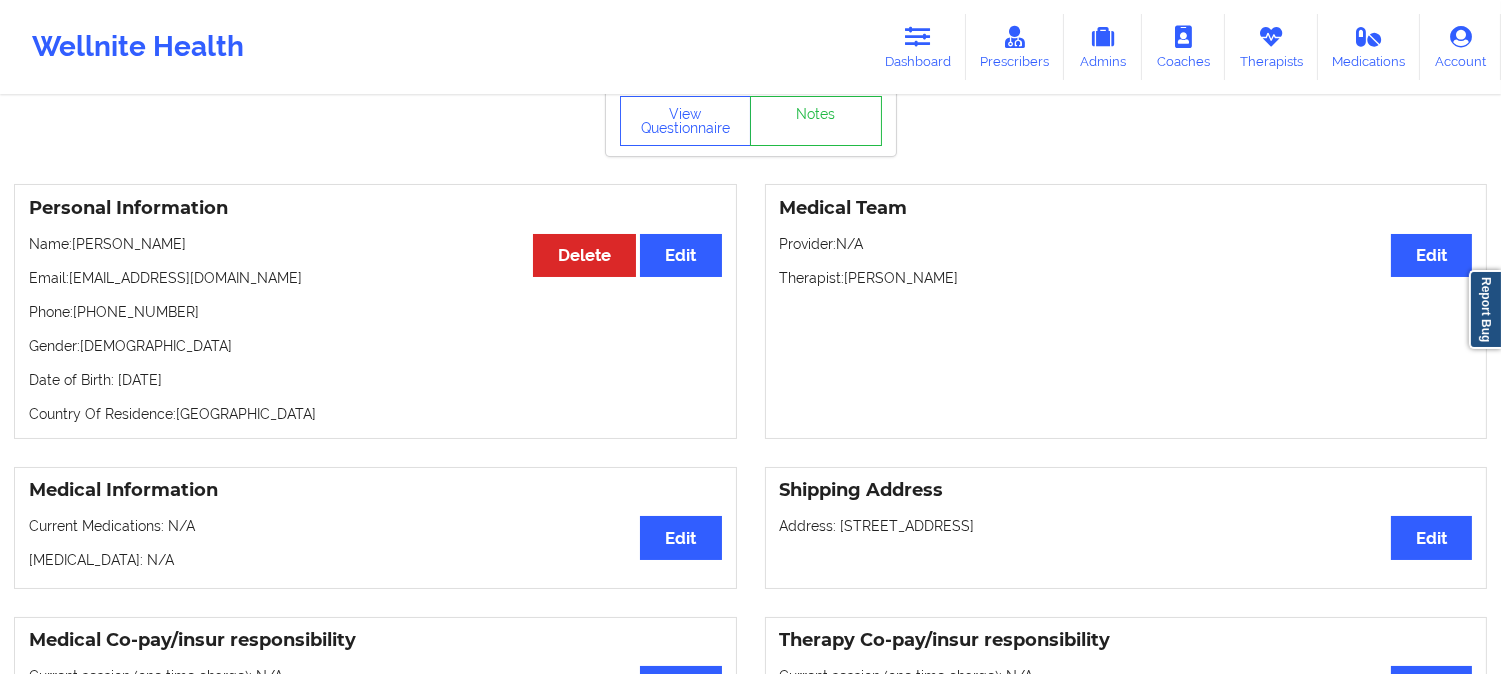 scroll, scrollTop: 0, scrollLeft: 0, axis: both 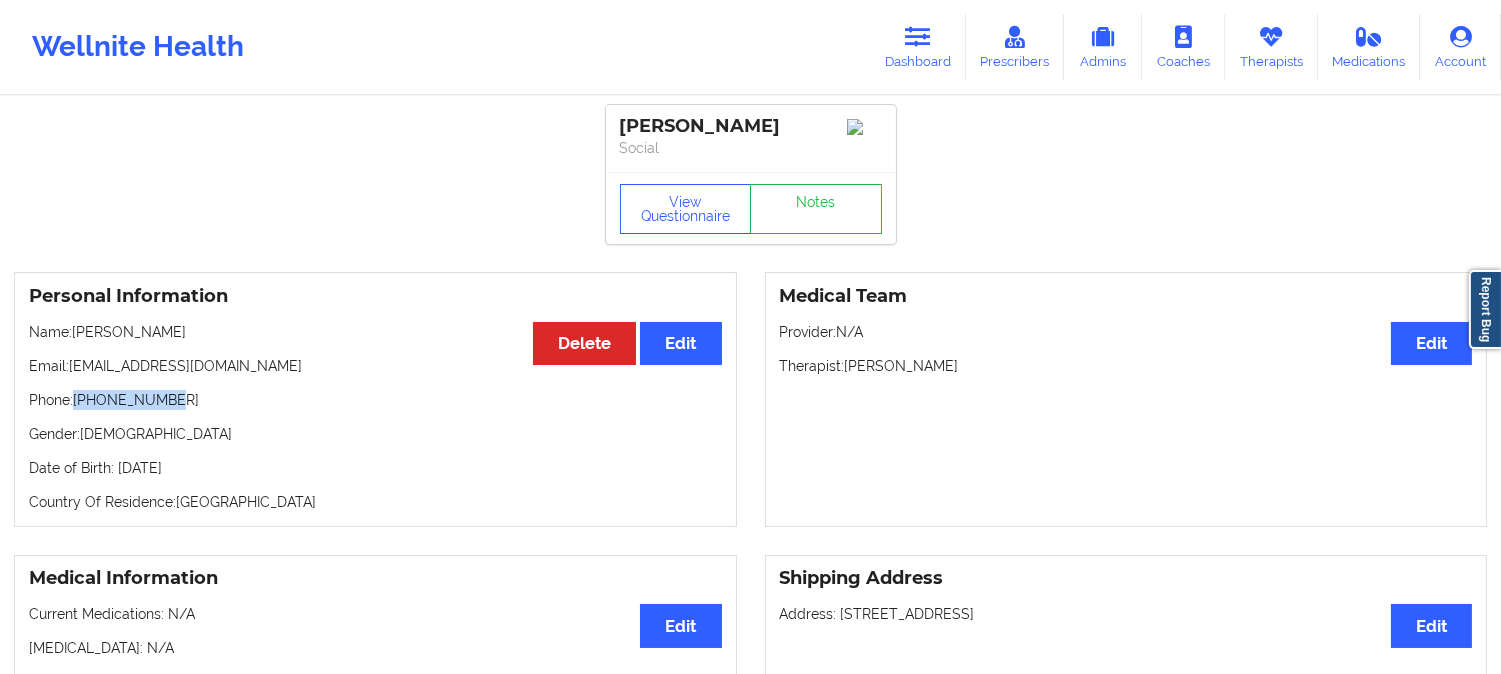 drag, startPoint x: 168, startPoint y: 407, endPoint x: 76, endPoint y: 407, distance: 92 